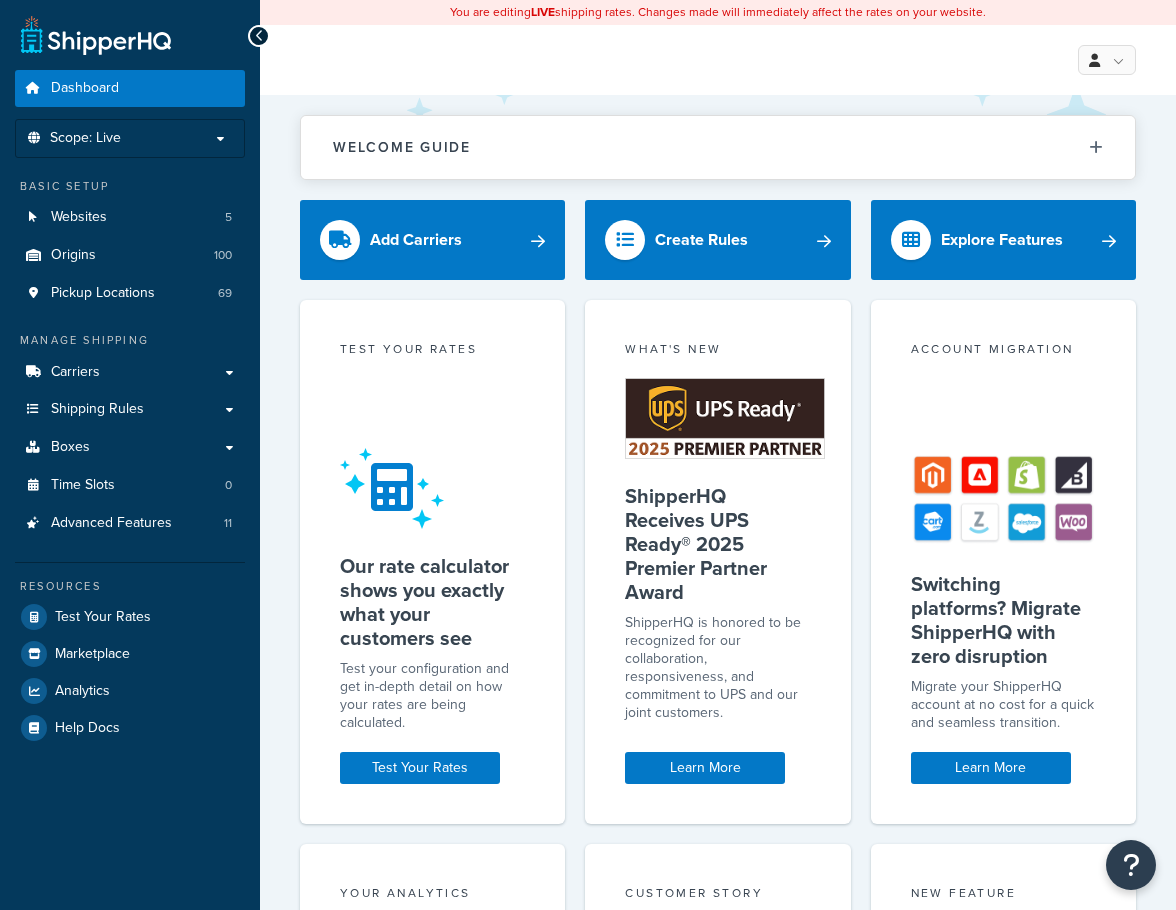 scroll, scrollTop: 0, scrollLeft: 0, axis: both 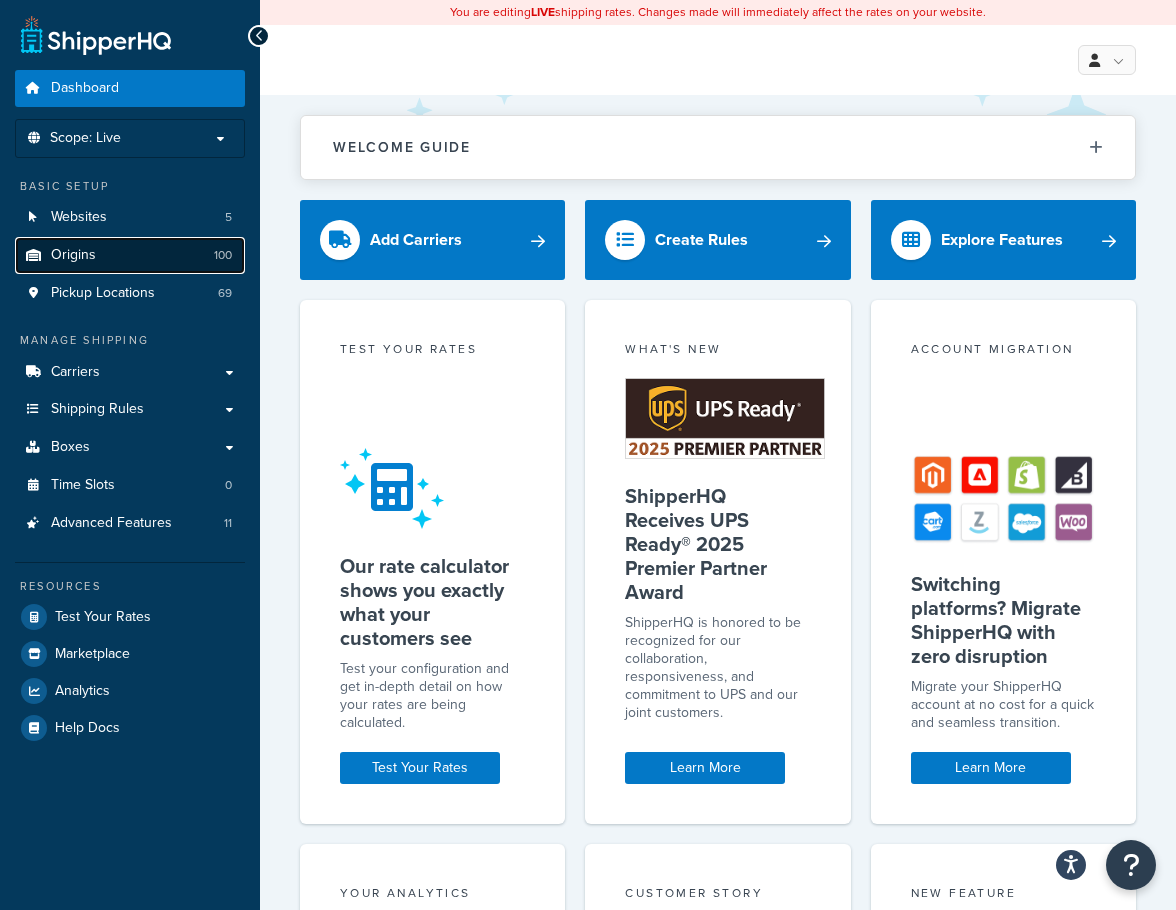 click on "Origins 100" at bounding box center (130, 255) 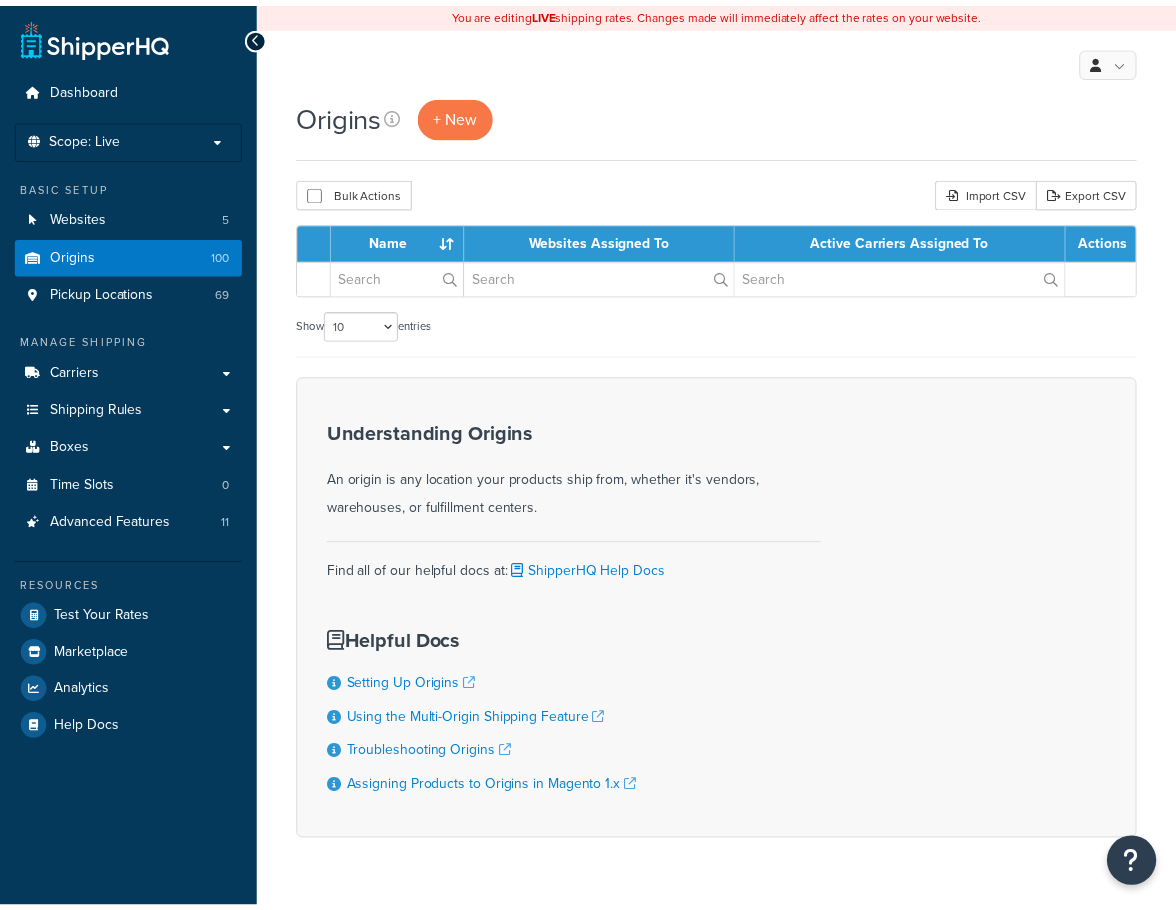 scroll, scrollTop: 0, scrollLeft: 0, axis: both 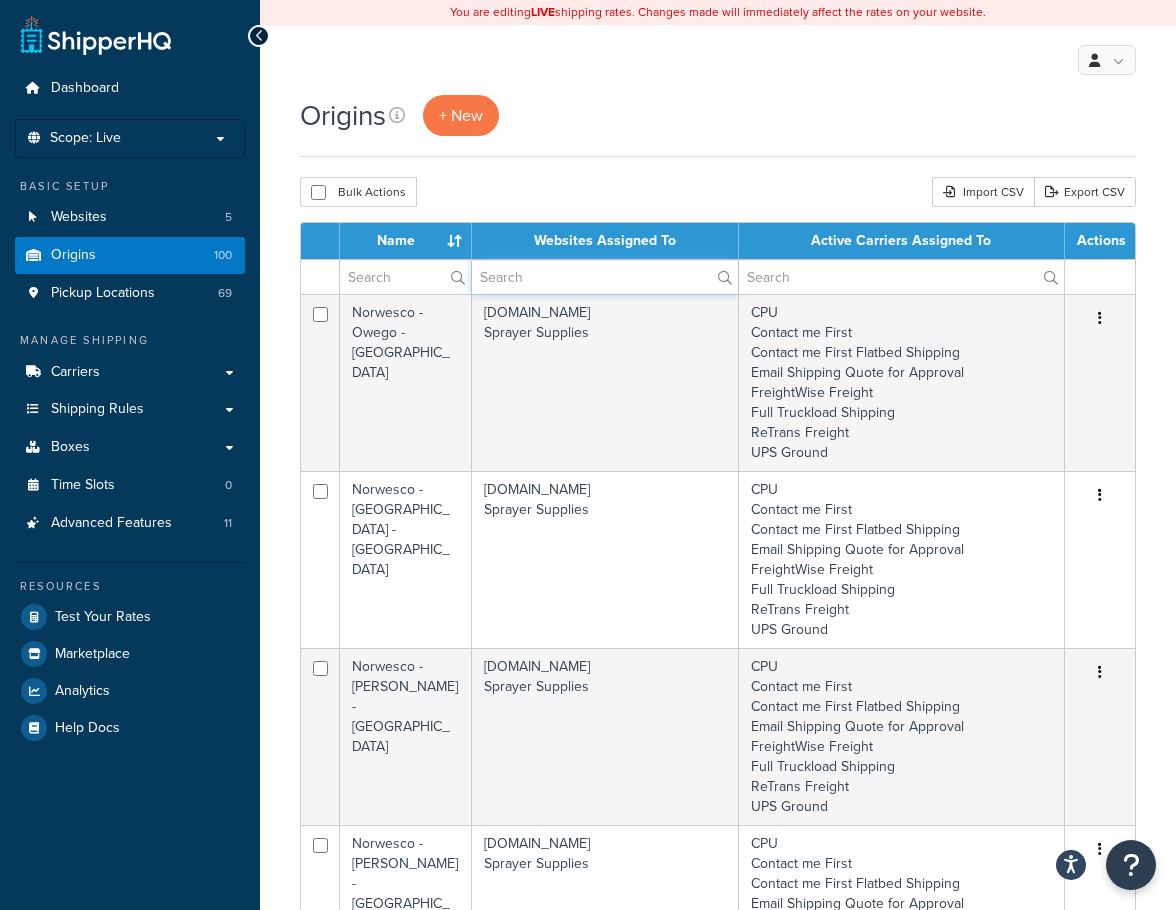 click at bounding box center (605, 277) 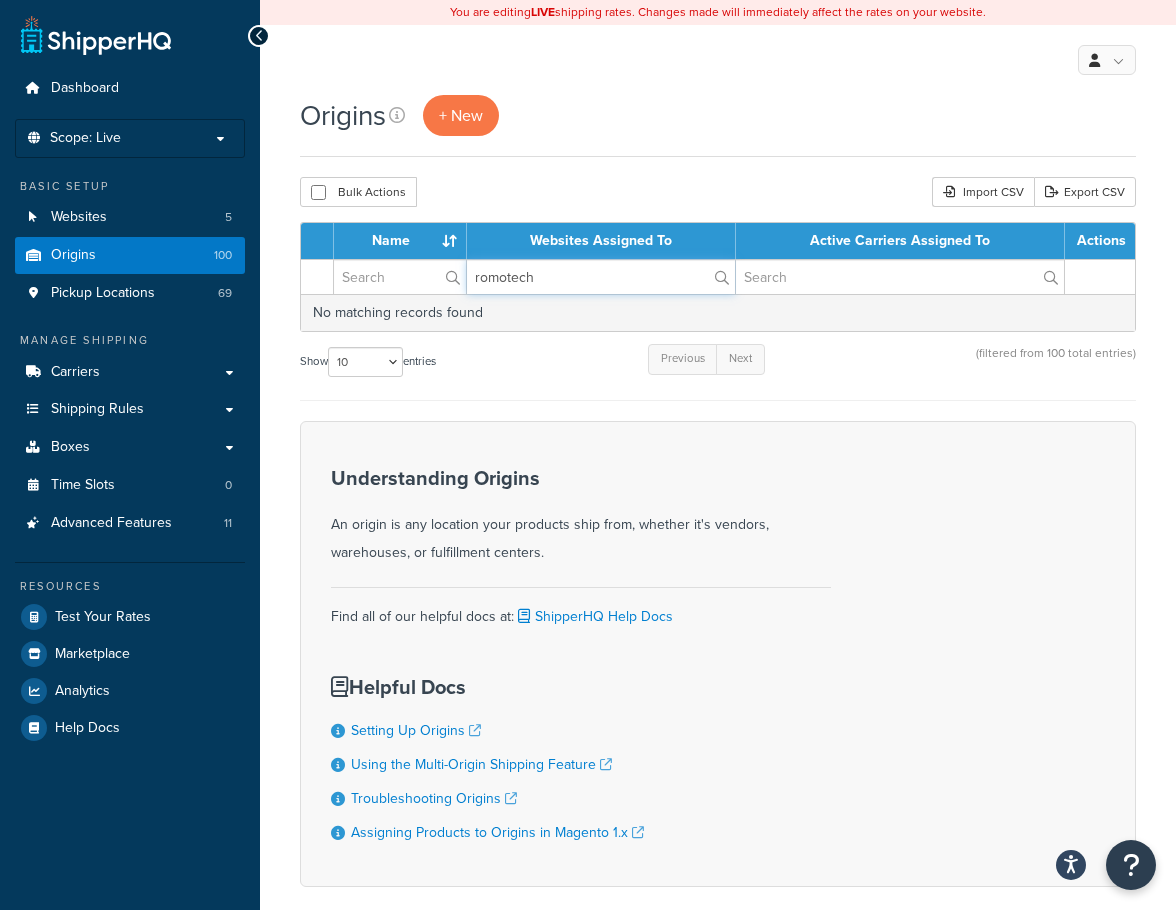 type on "romotech" 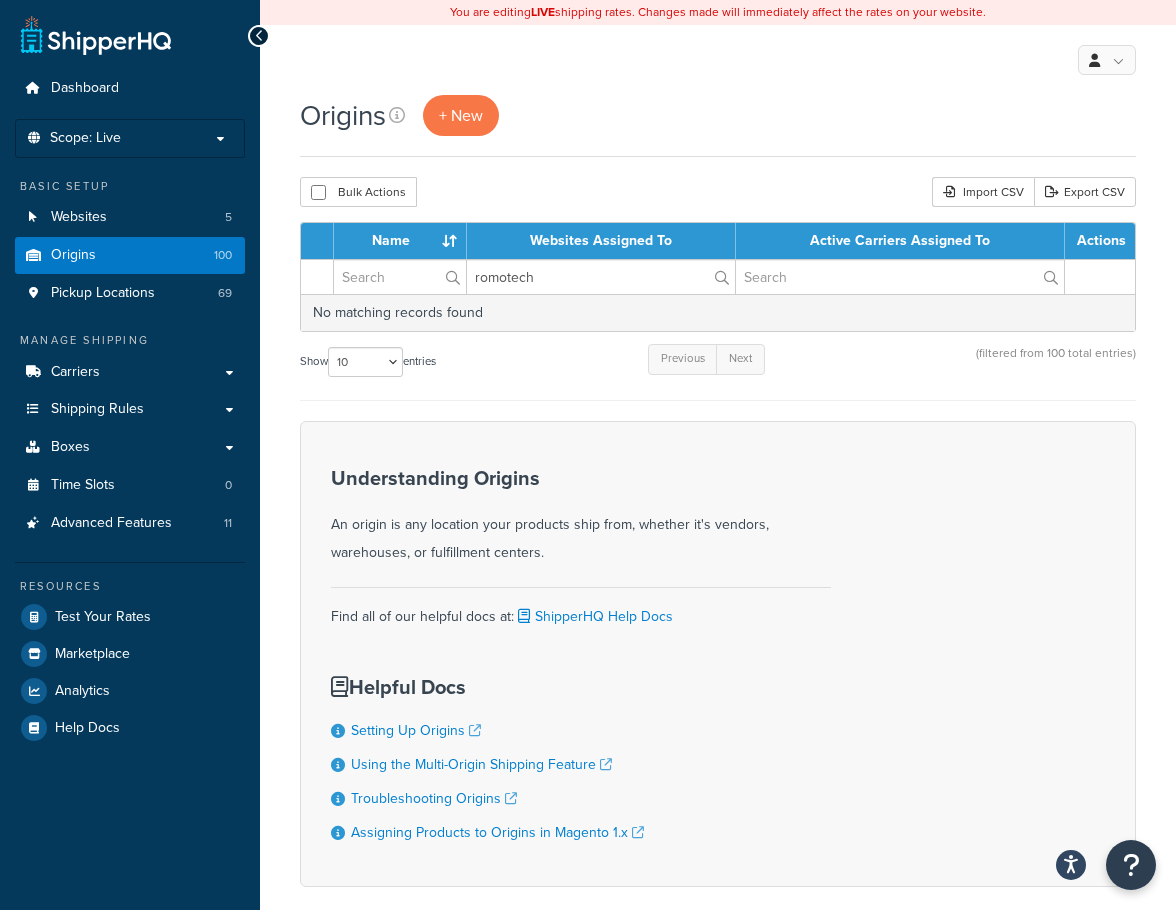 click on "Understanding Origins
An origin is any location your products ship from, whether it's vendors, warehouses, or fulfillment centers.
Find all of our helpful docs at:
ShipperHQ Help Docs
Helpful Docs
Setting Up Origins
Using the Multi-Origin Shipping Feature
Troubleshooting Origins
Assigning Products to Origins in Magento 1.x" at bounding box center [718, 654] 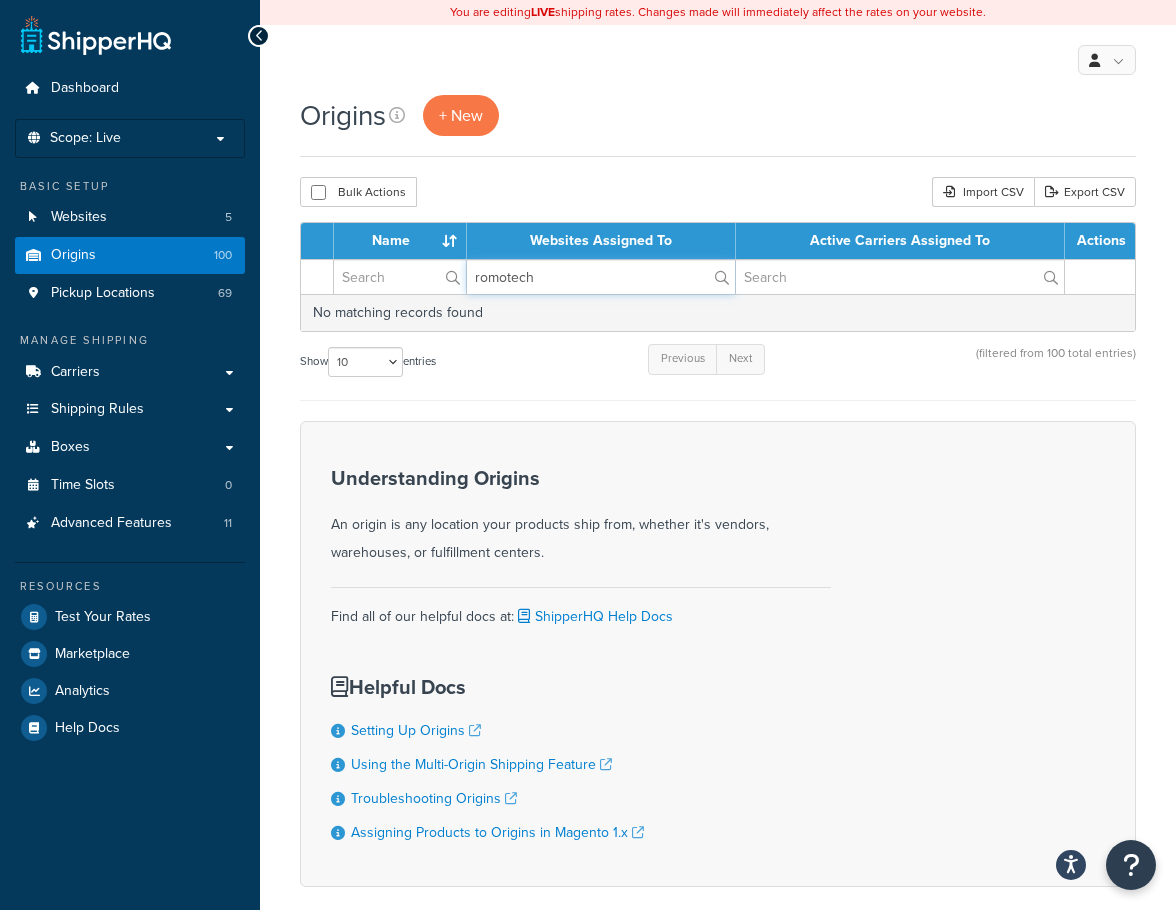 click on "romotech" at bounding box center (601, 277) 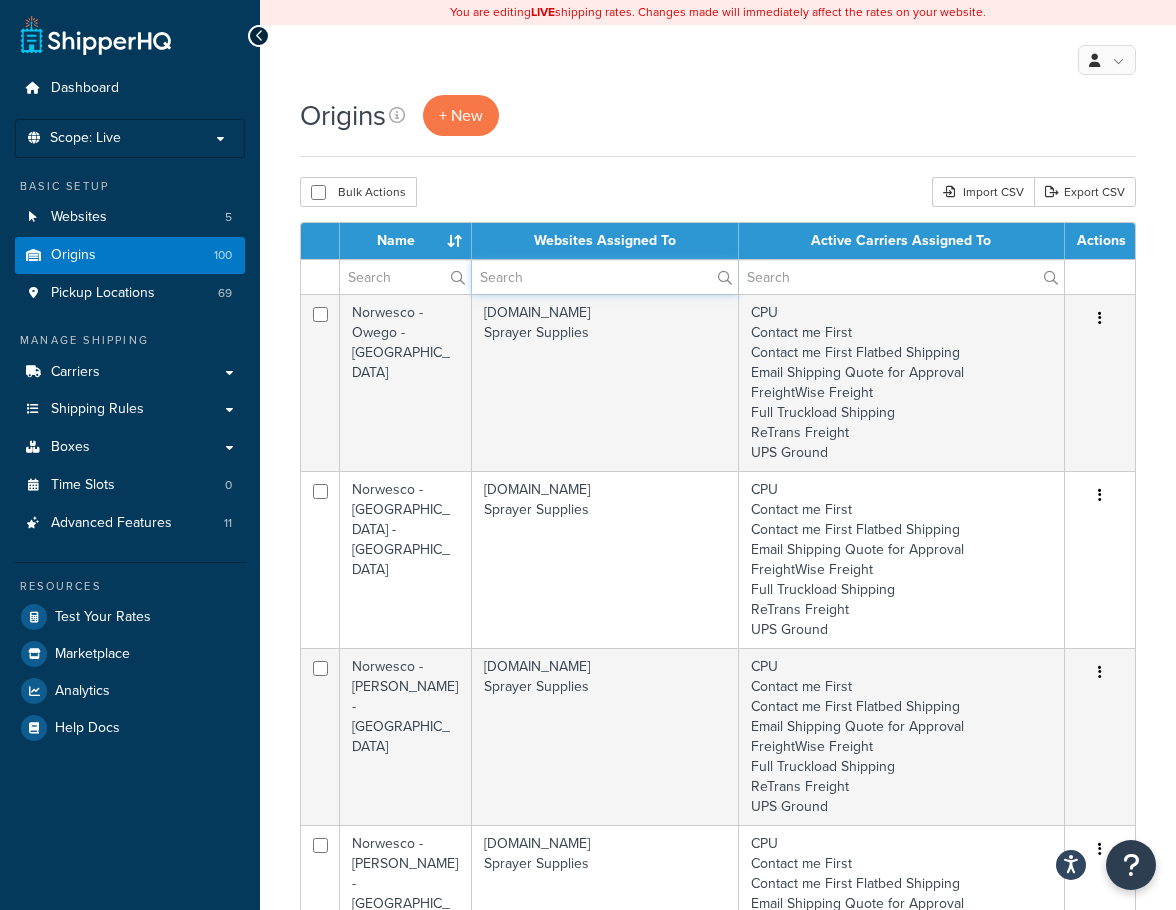 type 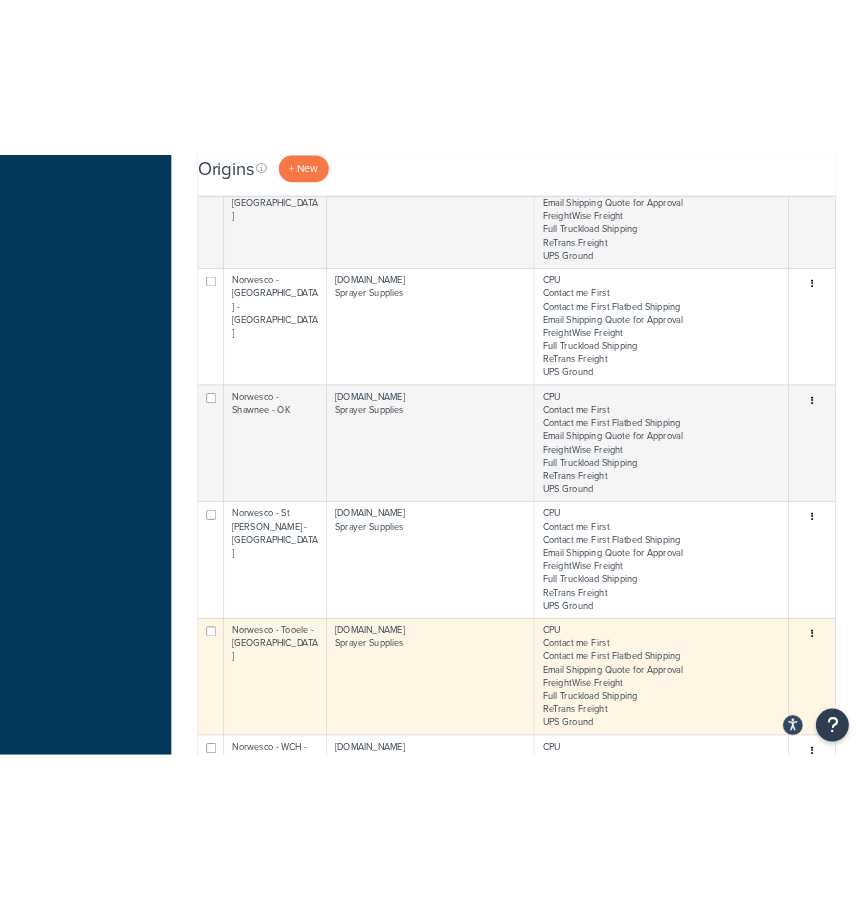 scroll, scrollTop: 1300, scrollLeft: 0, axis: vertical 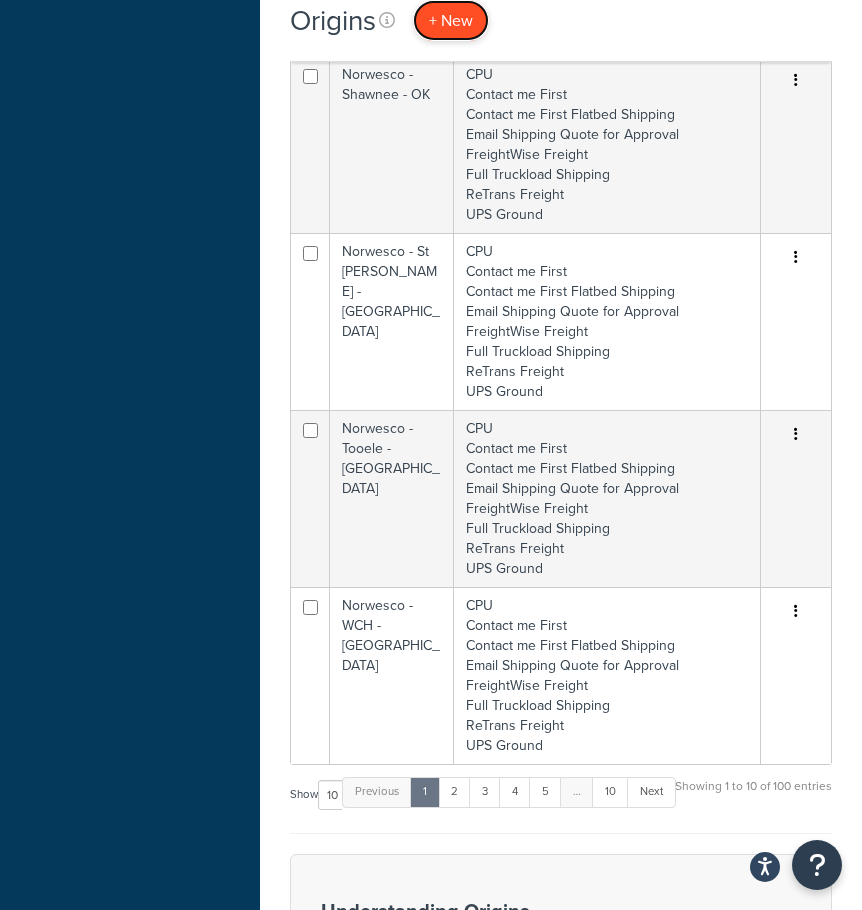 click on "+ New" at bounding box center (451, 20) 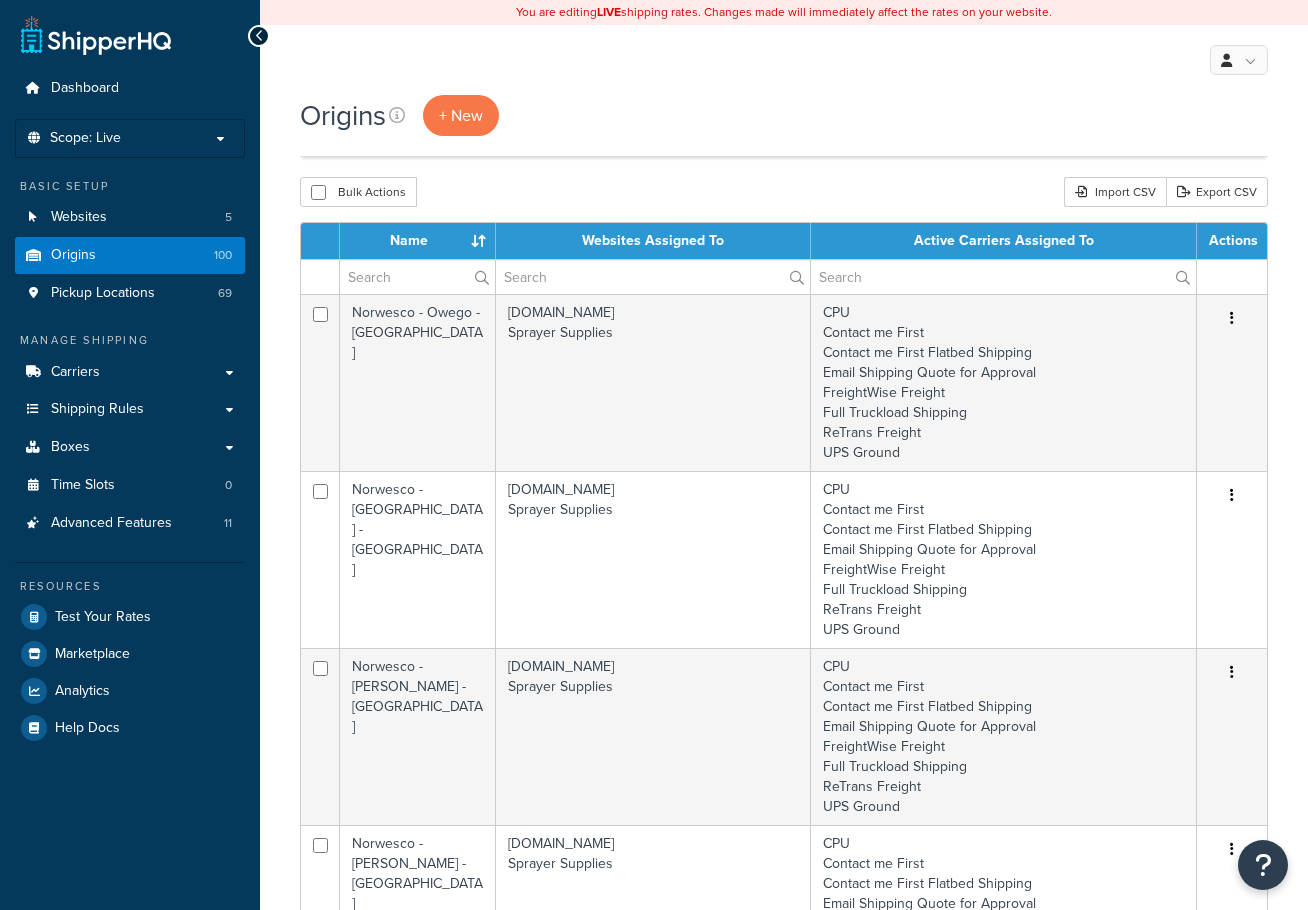 scroll, scrollTop: 1300, scrollLeft: 0, axis: vertical 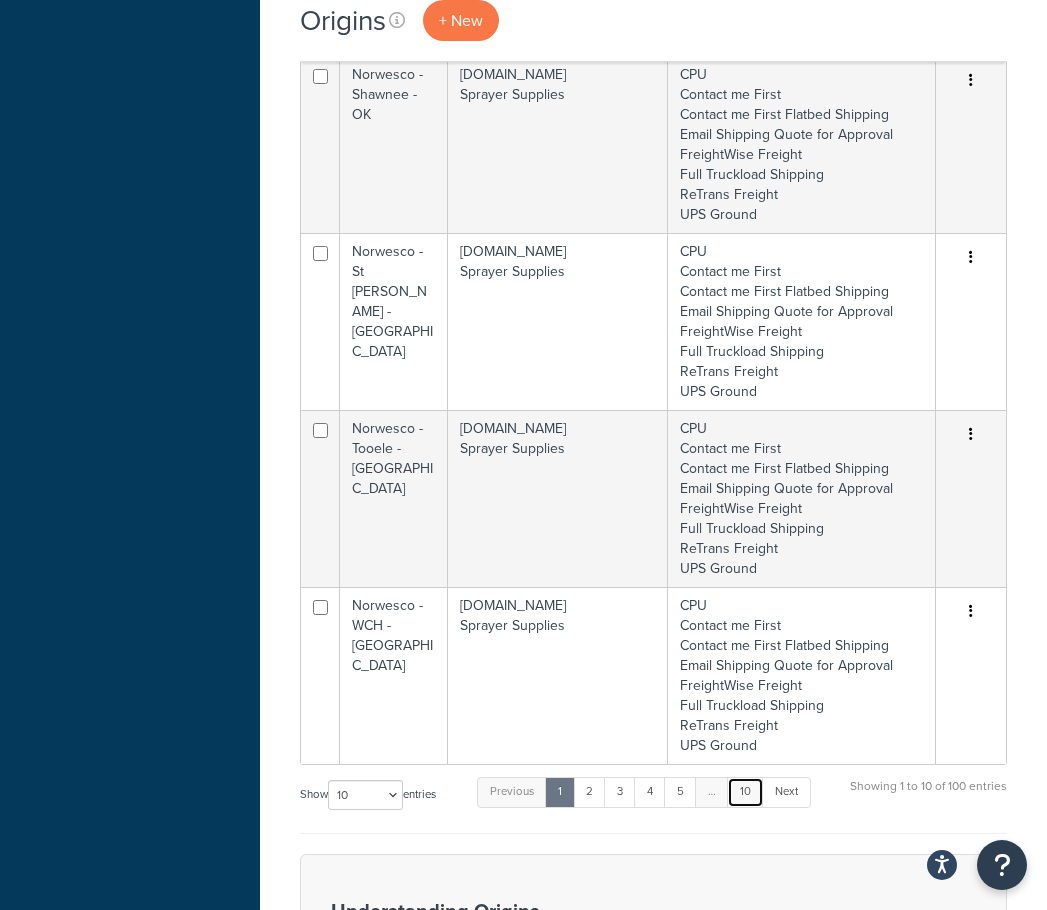 click on "10" at bounding box center (745, 792) 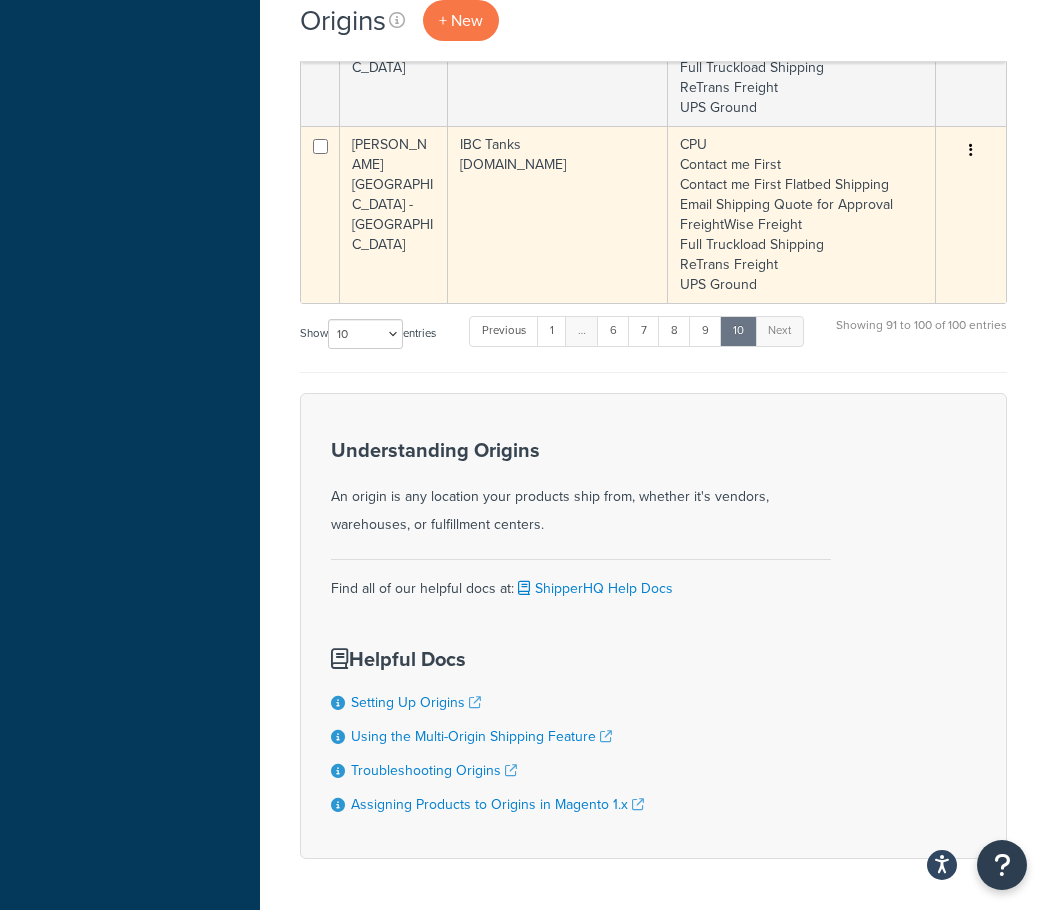 scroll, scrollTop: 1700, scrollLeft: 0, axis: vertical 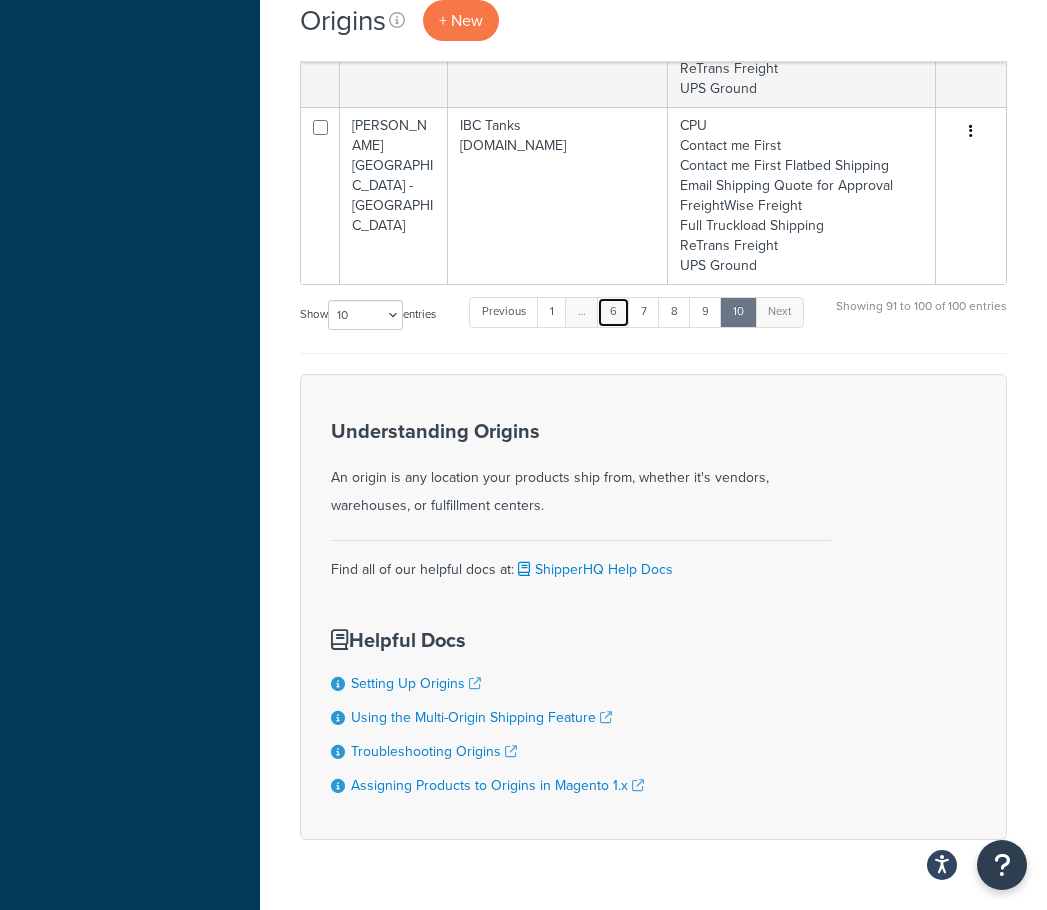 click on "6" at bounding box center [613, 312] 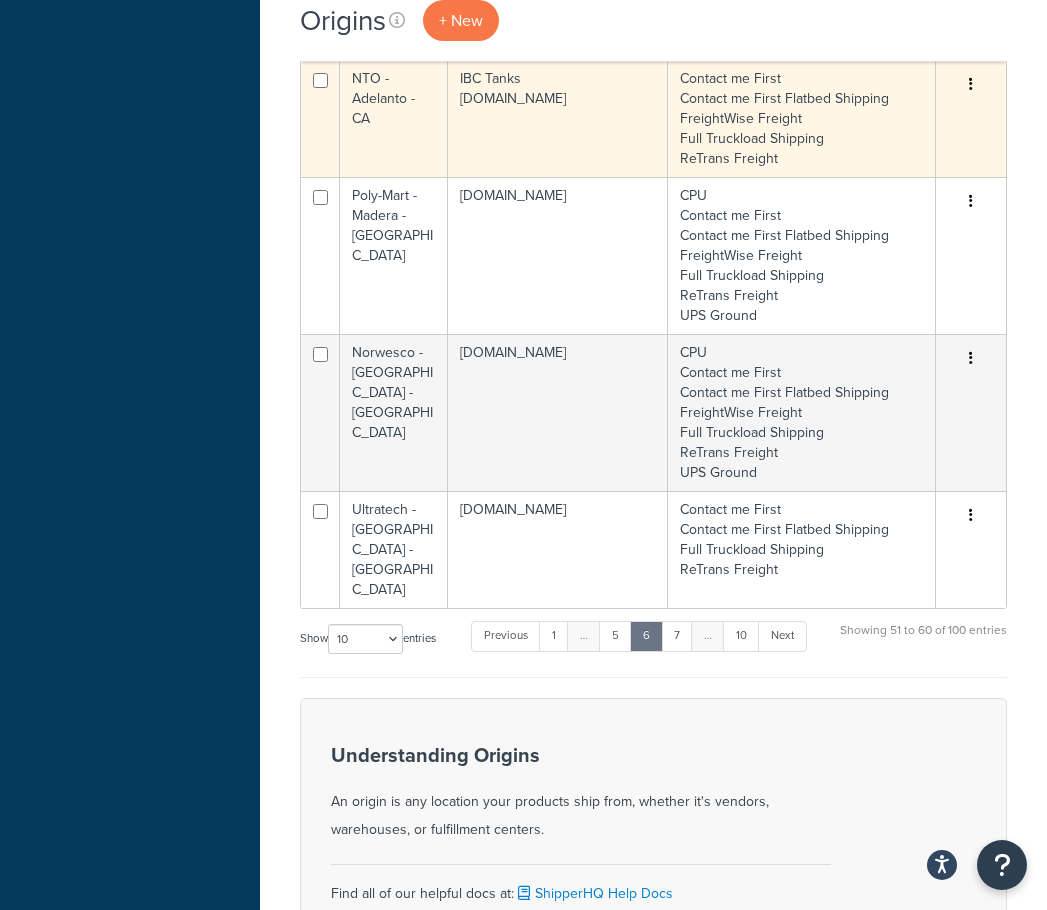 scroll, scrollTop: 990, scrollLeft: 0, axis: vertical 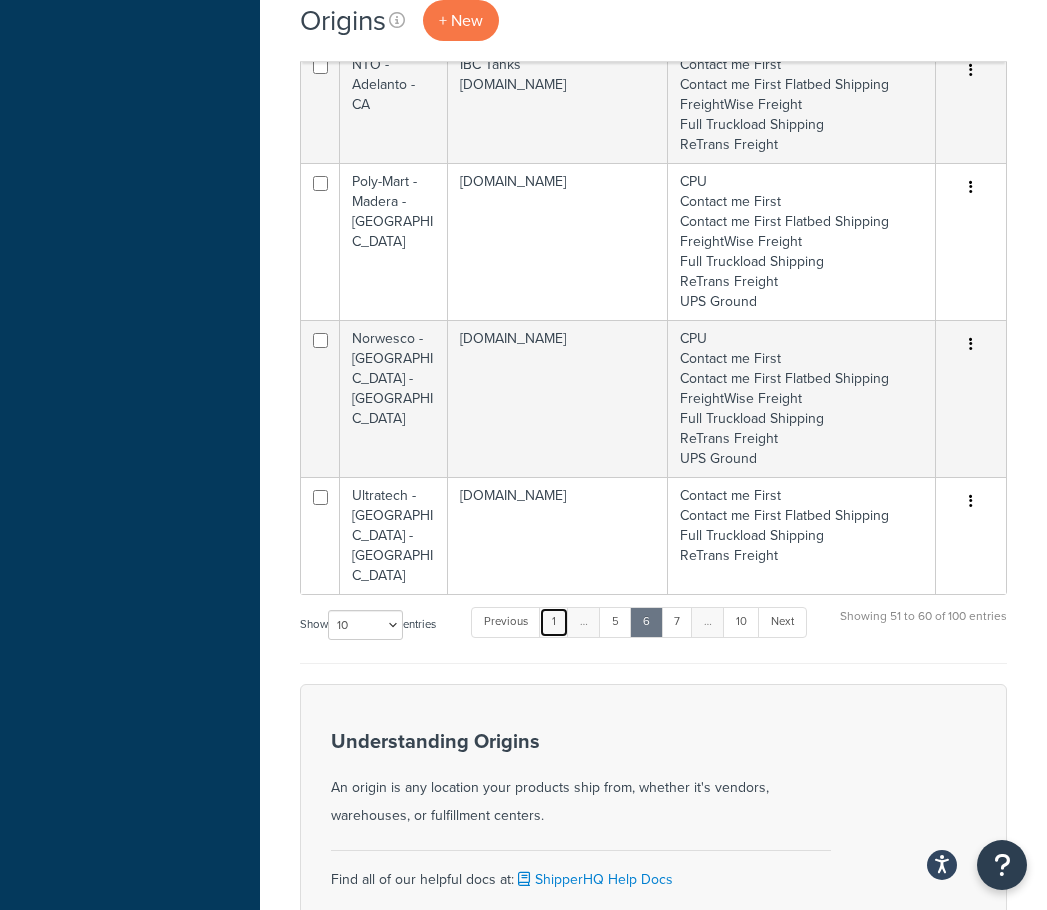 click on "1" at bounding box center [554, 622] 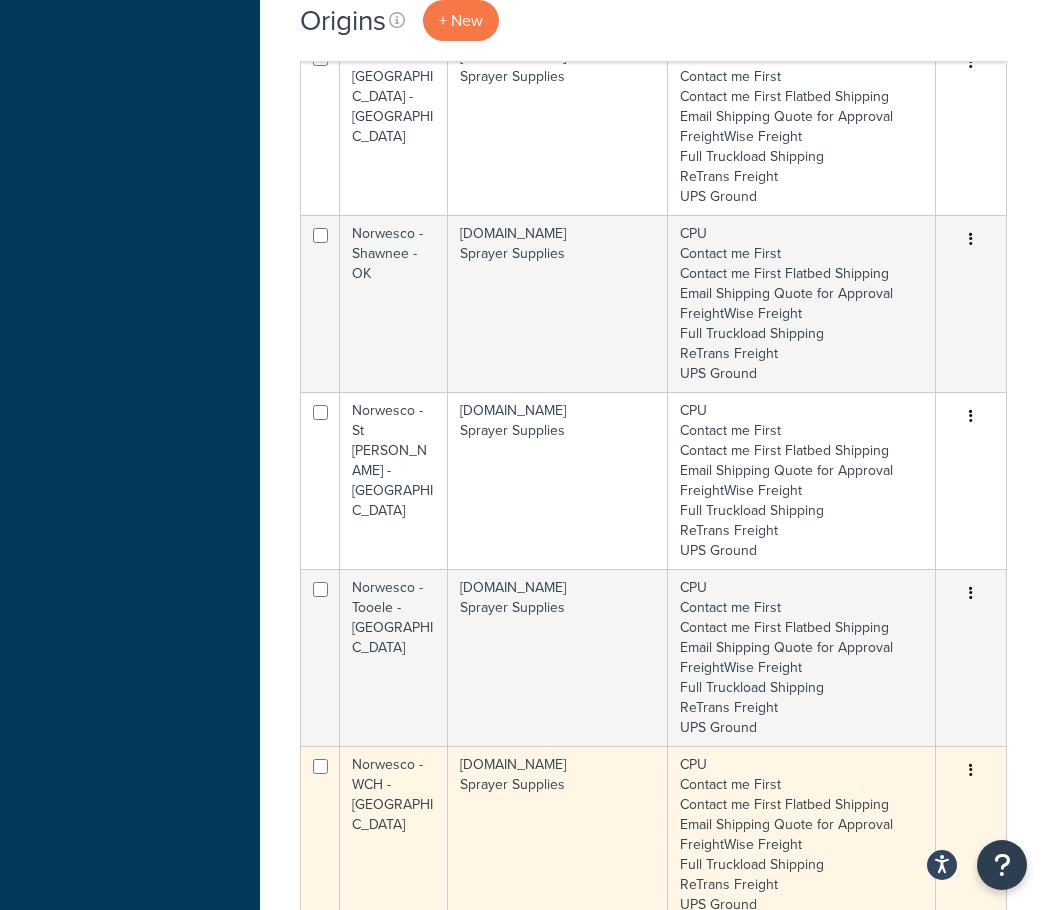 scroll, scrollTop: 1038, scrollLeft: 0, axis: vertical 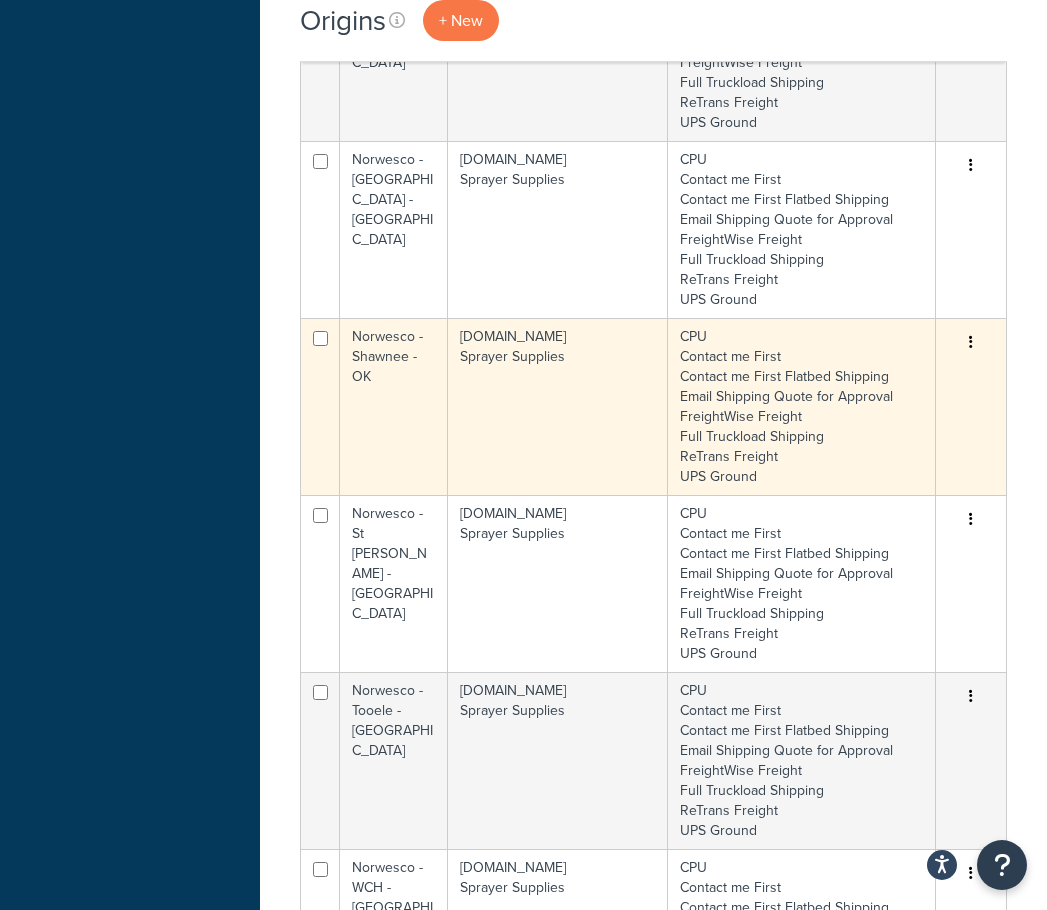 click on "Norwesco - Shawnee - OK" at bounding box center (394, 406) 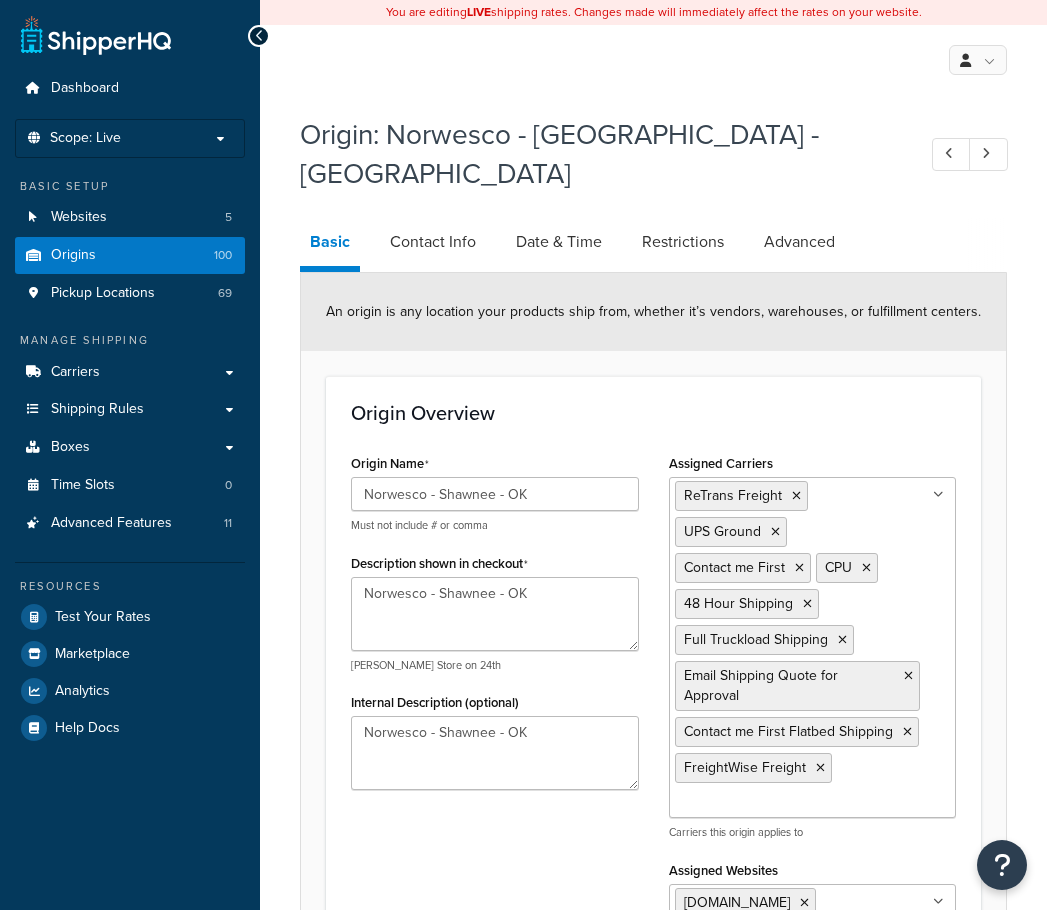 select on "36" 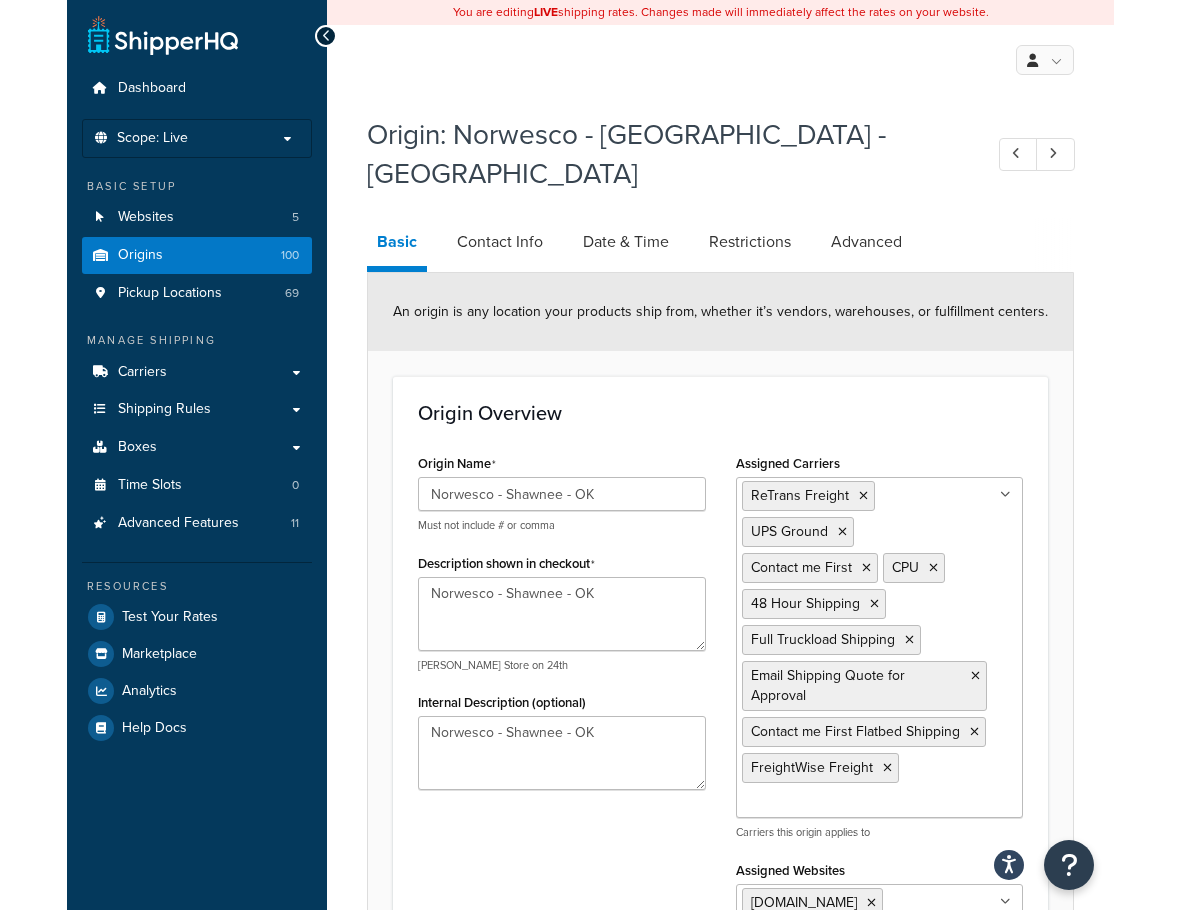 scroll, scrollTop: 0, scrollLeft: 0, axis: both 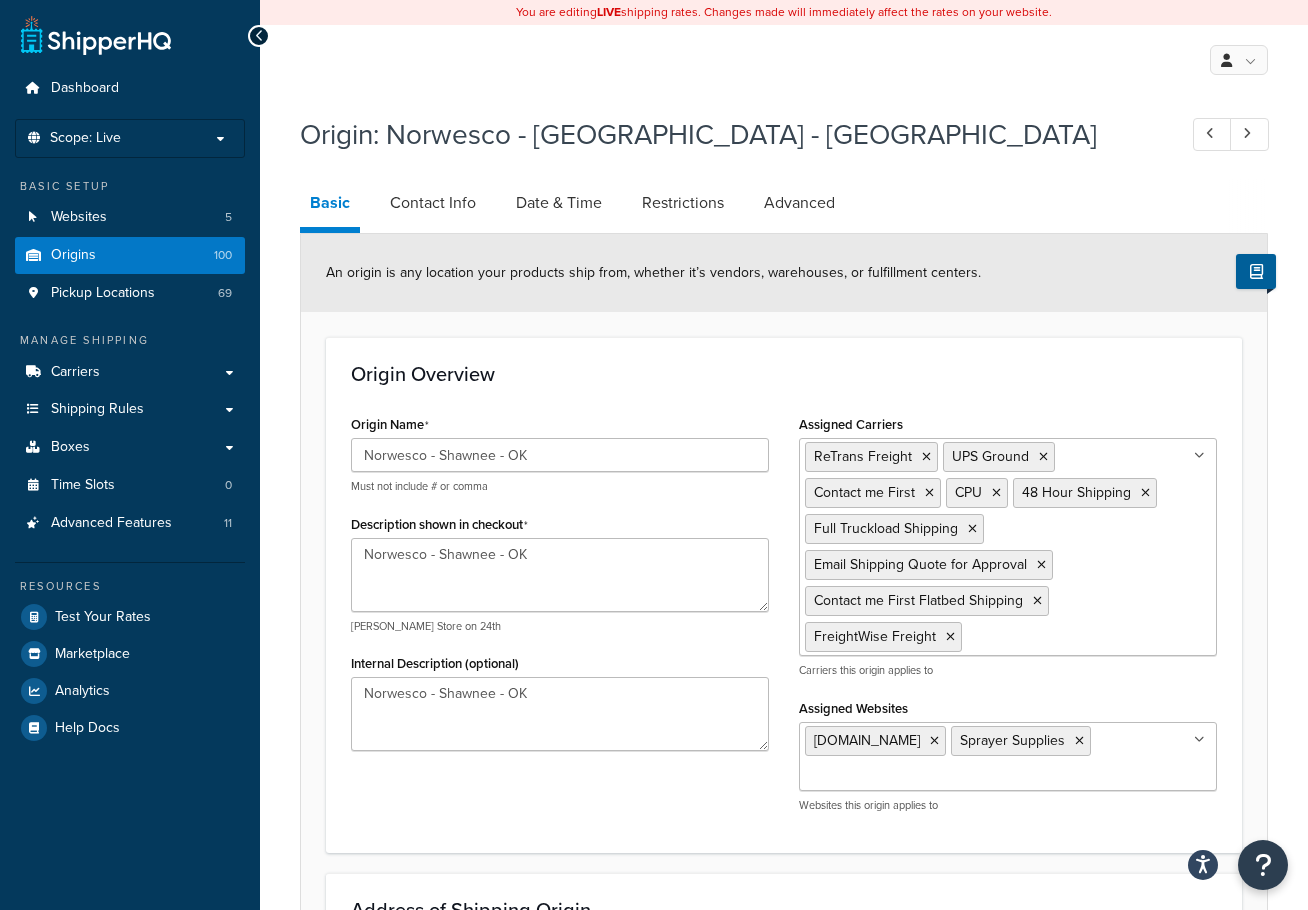 click on "Dashboard Scope:   Live Basic Setup   Websites 5   Origins 100   Pickup Locations 69 Manage Shipping   Carriers Carriers All  Carriers 16   Method Merging Rules 1   Custom Method Names 6   Shipping Rules Shipping Rules All  Shipping Rules 56   Shipping Zones 14   Shipping Groups 1348   Filters 60   Boxes Boxes All  Boxes 10   Packing Rules 0   Time Slots 0   Advanced Features 11 Resources   Test Your Rates   Marketplace   Analytics   Help Docs" at bounding box center [130, 830] 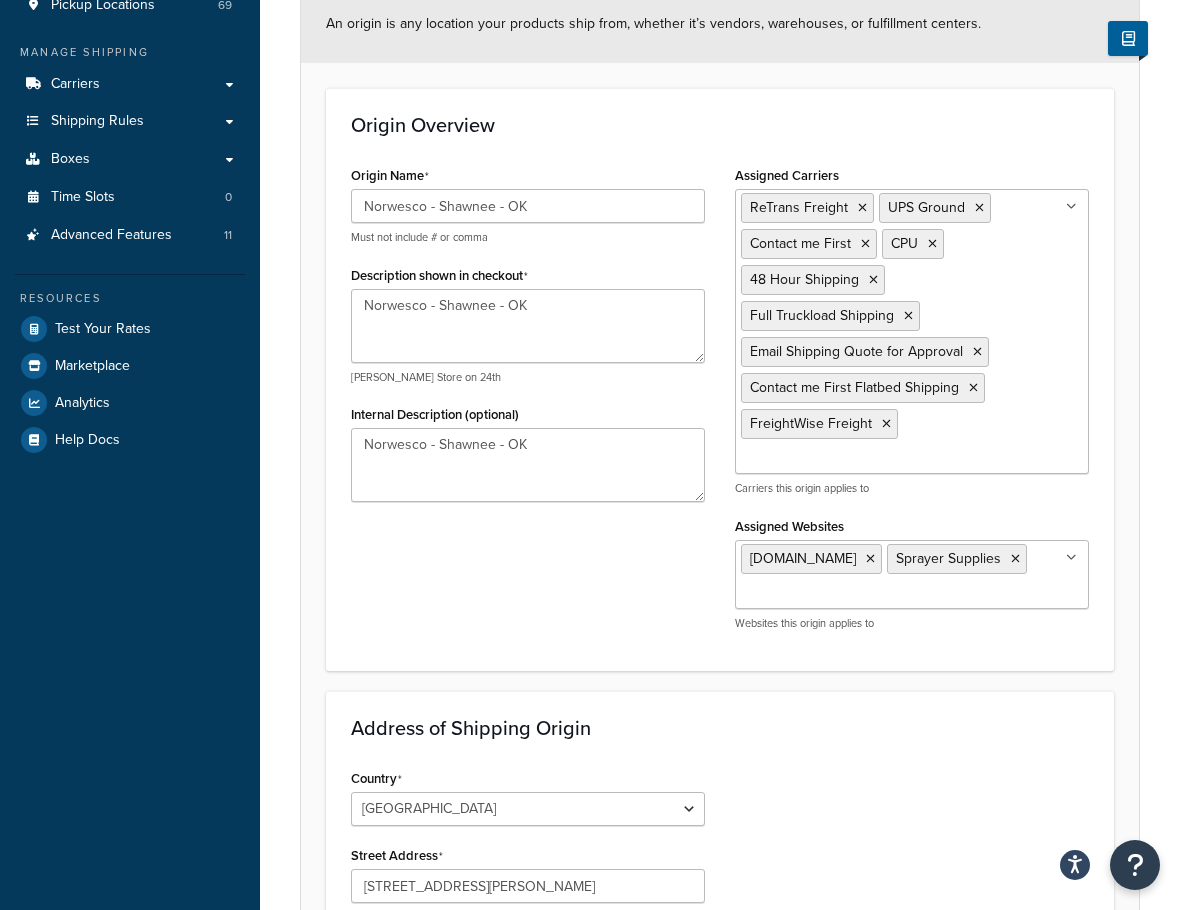 scroll, scrollTop: 300, scrollLeft: 0, axis: vertical 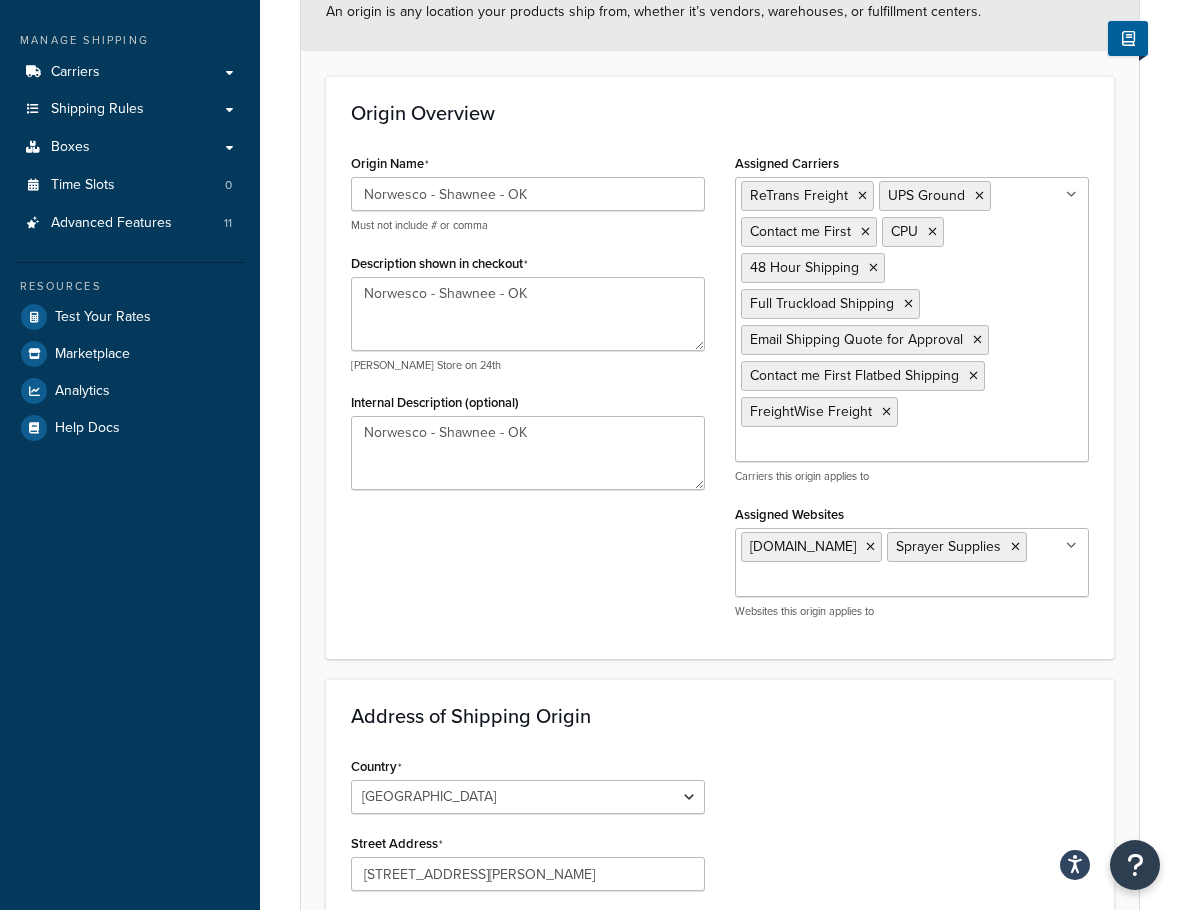 drag, startPoint x: 416, startPoint y: 514, endPoint x: 425, endPoint y: 497, distance: 19.235384 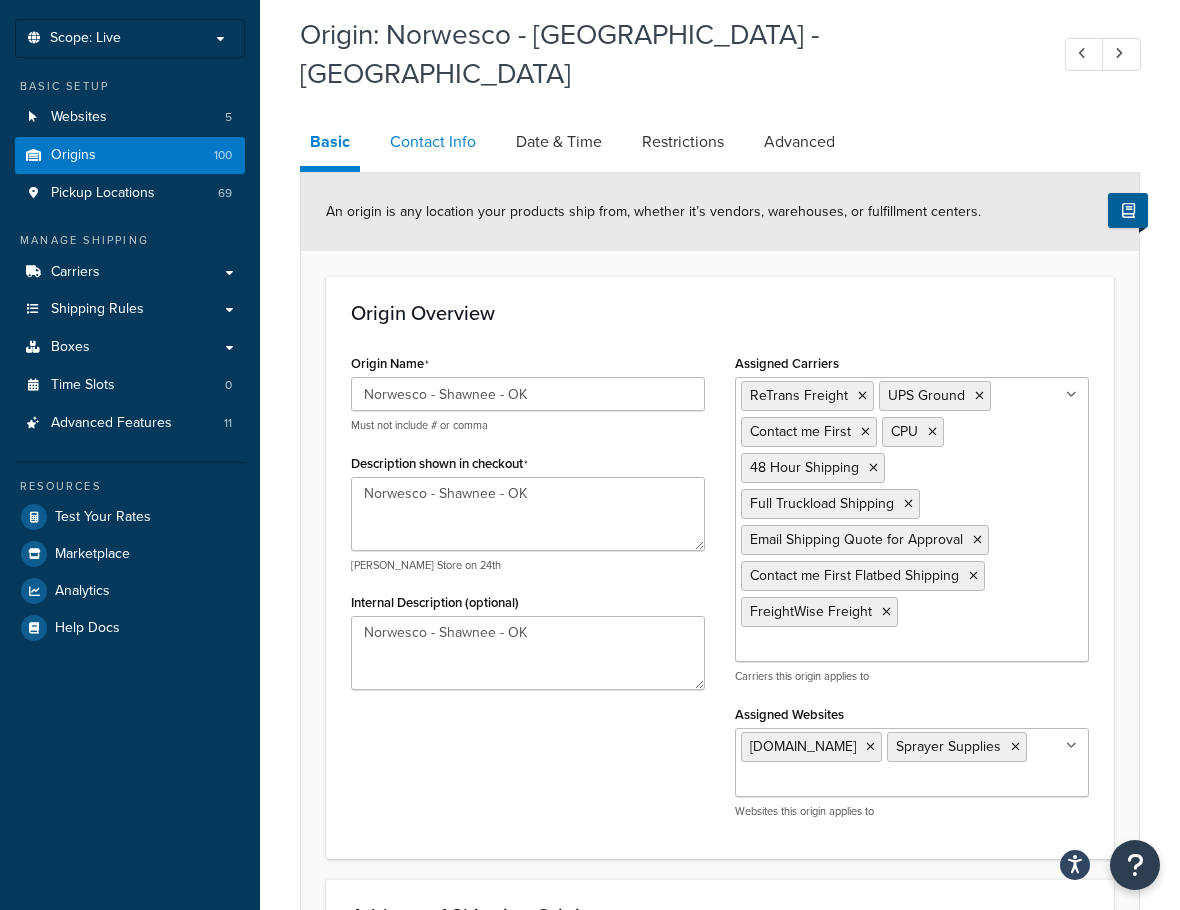 click on "Contact Info" at bounding box center (433, 142) 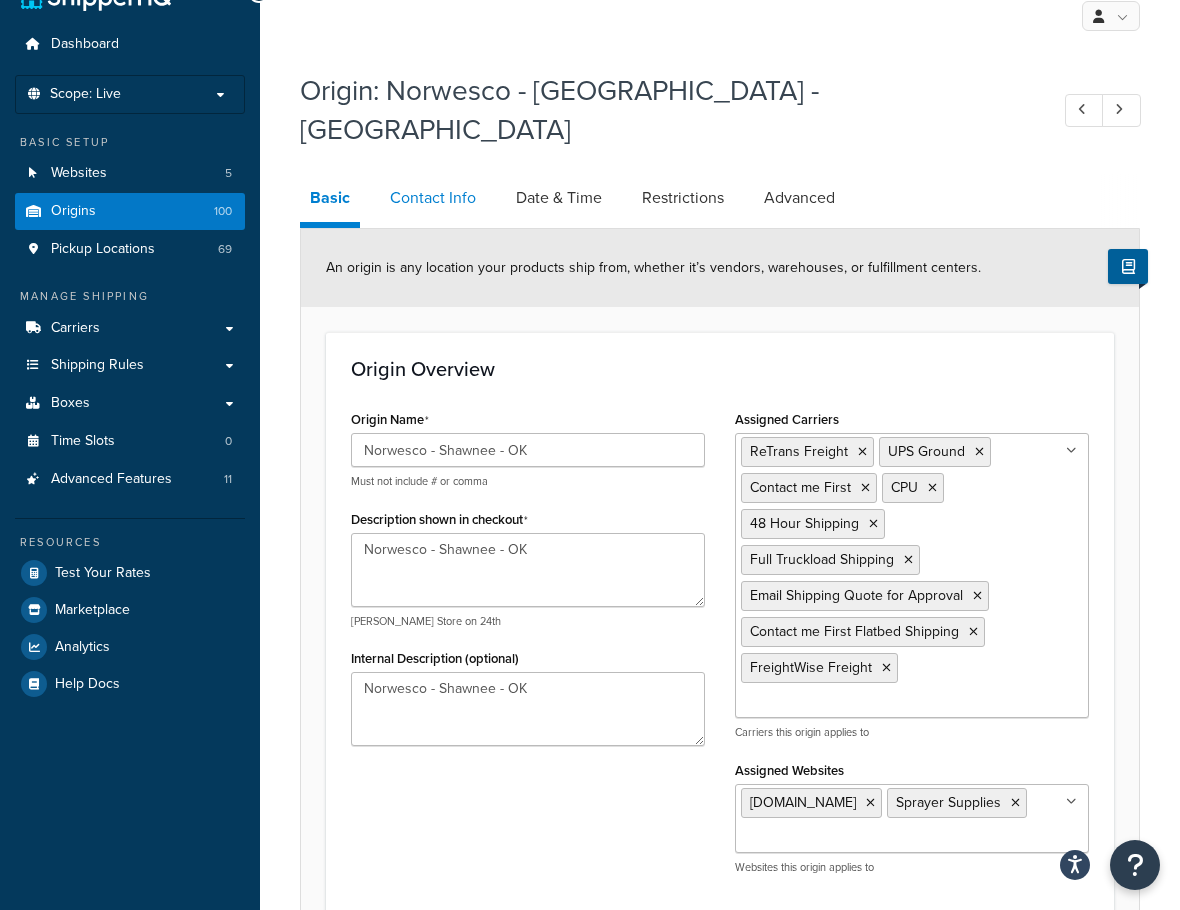 select on "order_placed" 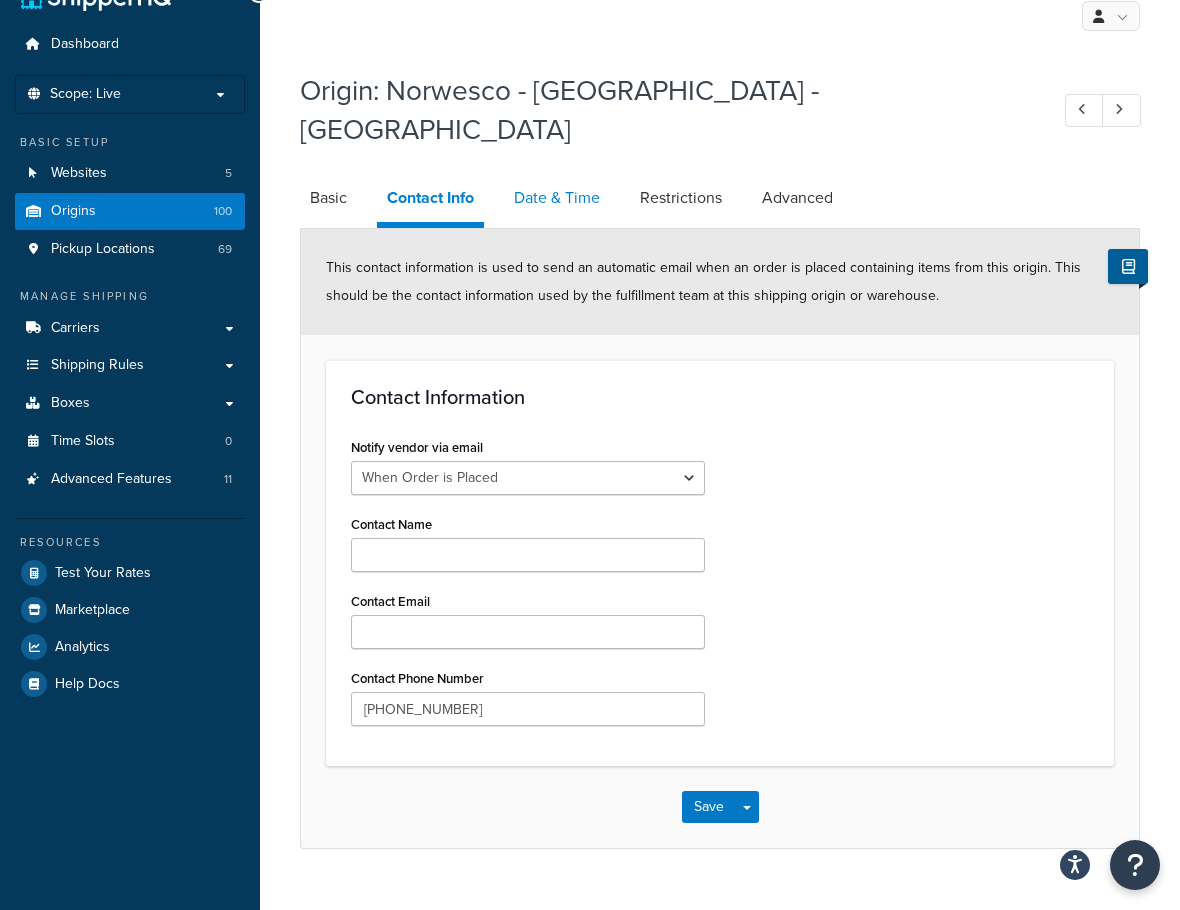 click on "Date & Time" at bounding box center (557, 198) 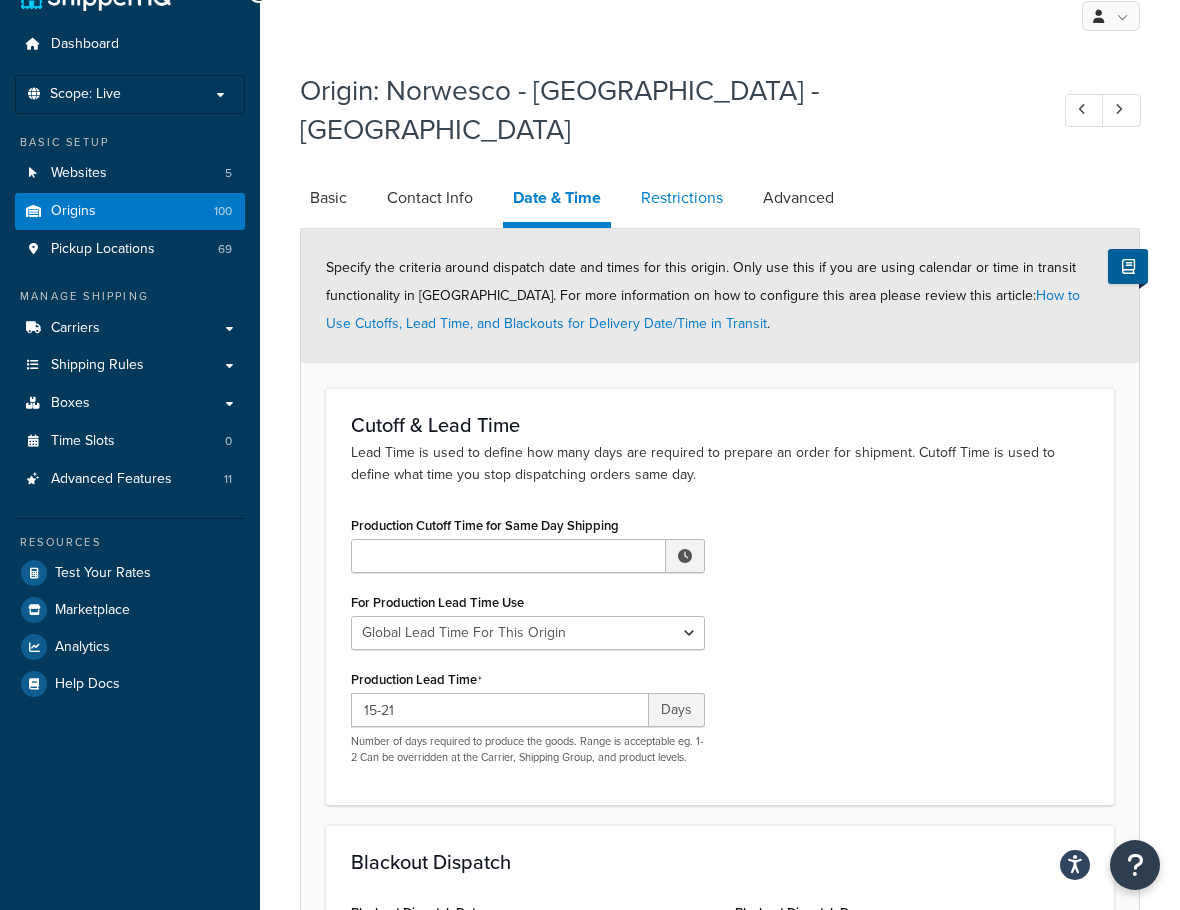 click on "Restrictions" at bounding box center [682, 198] 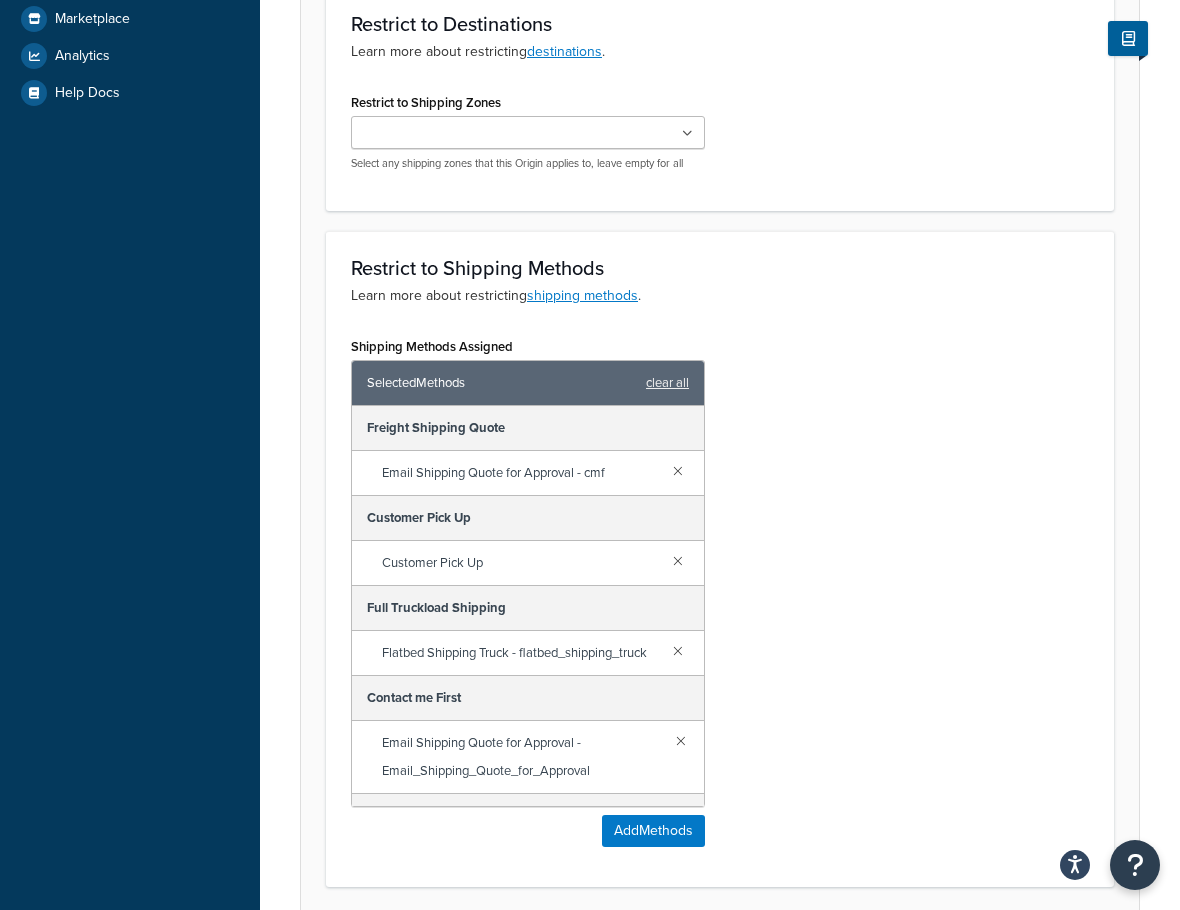 scroll, scrollTop: 644, scrollLeft: 0, axis: vertical 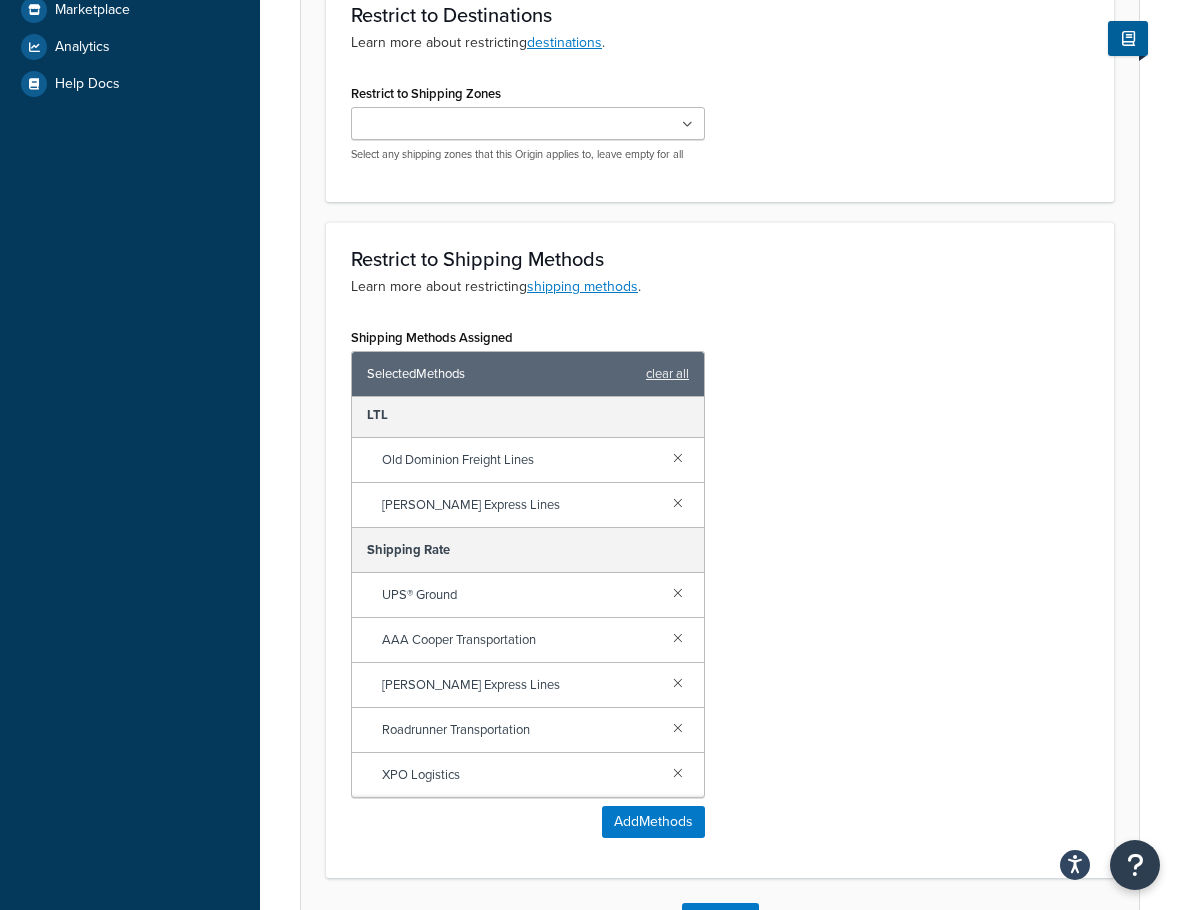click on "Origin: Norwesco - Shawnee - OK Basic   Contact Info   Date & Time   Restrictions   Advanced   Optional restrictions for this Origin. Order Value Restrictions Learn more about restricting  by order value . Minimum Order Value   $ Set if want to restrict origin to specific order threshold only Maximum Order Value   $ Set if want to restrict origin to specific order threshold only Restrict to Destinations Learn more about restricting  destinations . Restrict to Shipping Zones   US 48 US APO PPS Canada Ace Tax States Norwesco Tax States Snyder Tax States California Snyder Handling Charge CRMI US POBox US POBox US POBox US POBox Add New Select any shipping zones that this Origin applies to, leave empty for all Restrict to Shipping Methods Learn more about restricting  shipping methods . Shipping Methods Assigned Selected  Methods clear all Freight Shipping Quote Email Shipping Quote for Approval - cmf Customer Pick Up Customer Pick Up Full Truckload Shipping Flatbed Shipping Truck - flatbed_shipping_truck LTL" at bounding box center (720, 236) 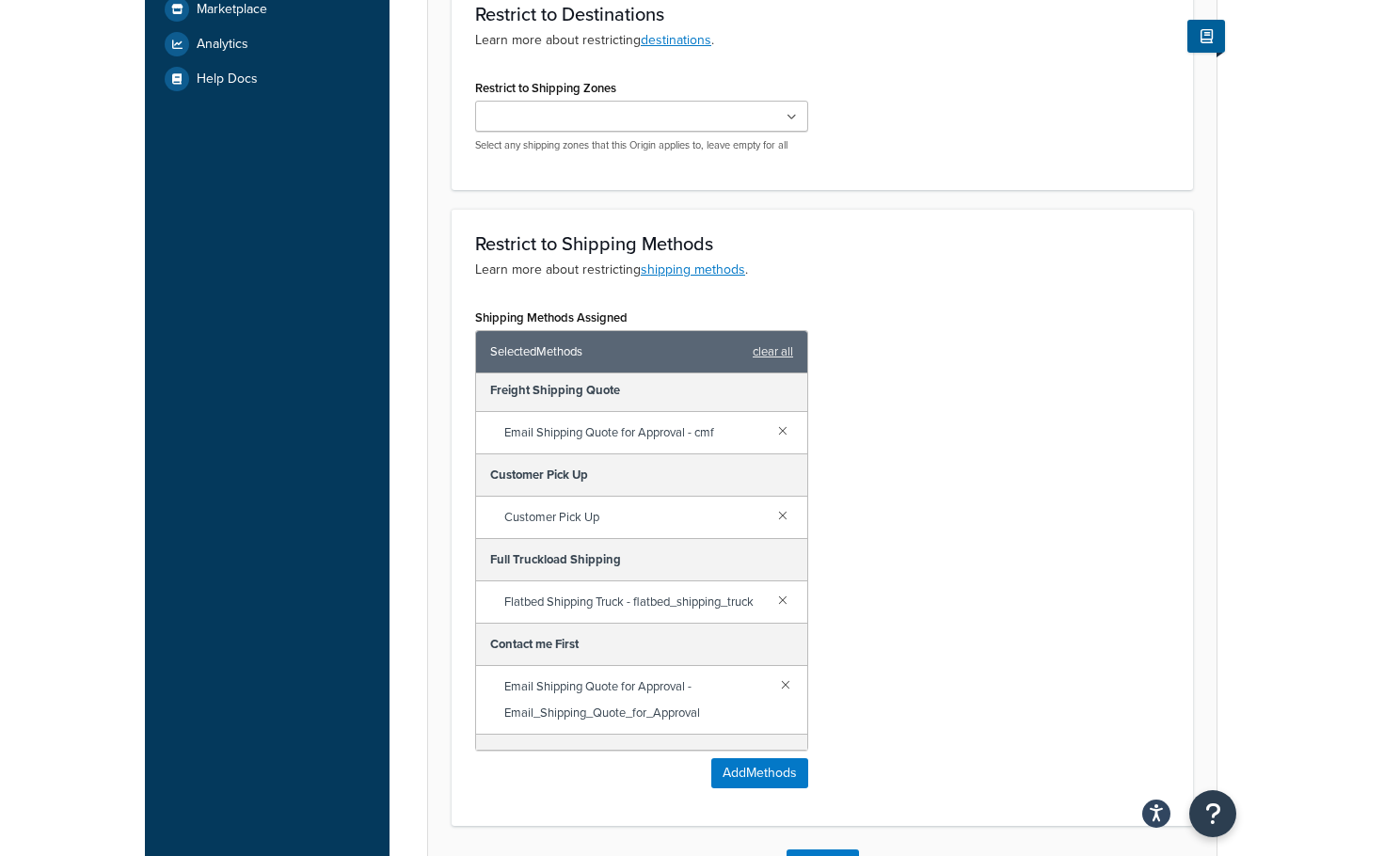 scroll, scrollTop: 0, scrollLeft: 0, axis: both 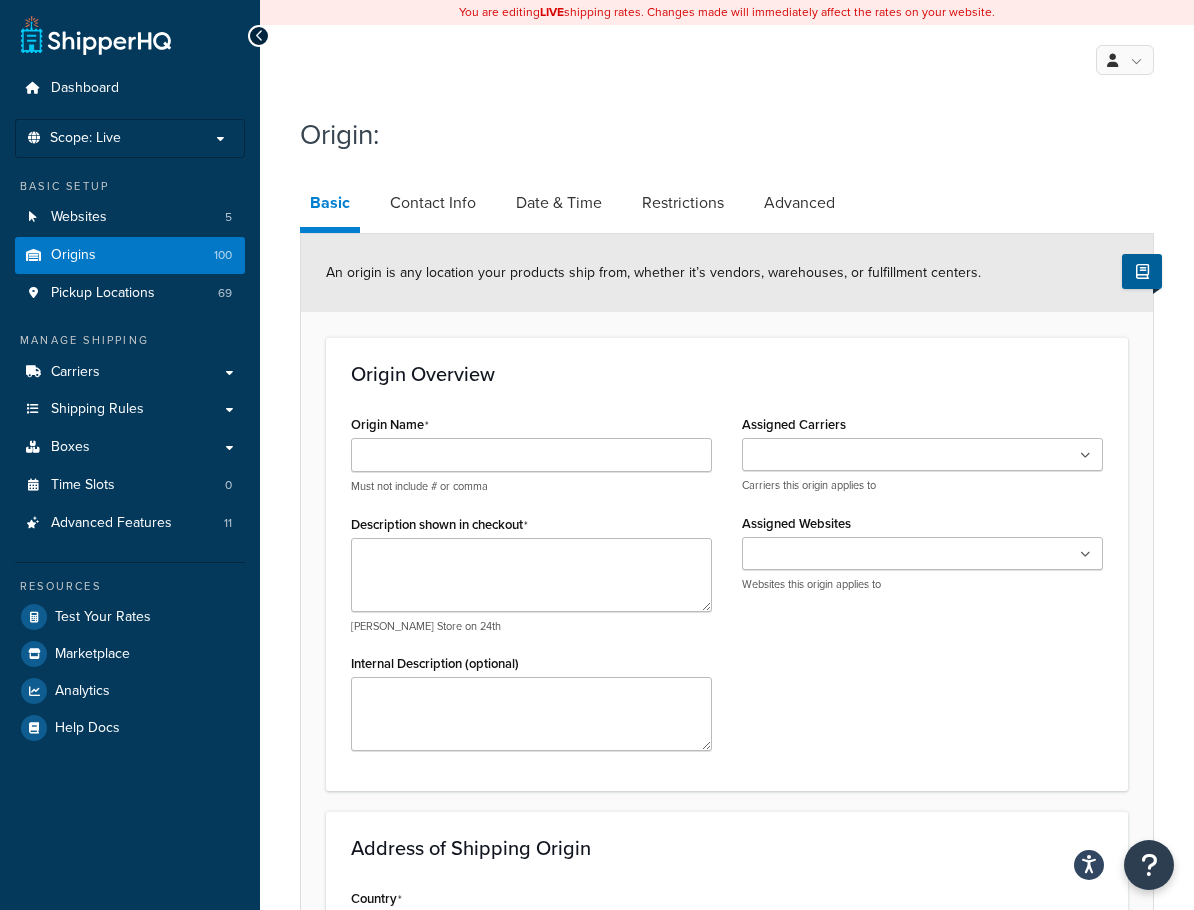 click on "Origin Name   Must not include # or comma Description shown in checkout   e.g. Hamleys Store on 24th Internal Description (optional)   Assigned Carriers   ReTrans Freight UPS Ground Contact me First CPU Free 48 Hour Shipping Full Truckload Shipping Email Shipping Quote for Approval Contact me First Flatbed Shipping FedEx® [PERSON_NAME] Freight XPO Logistics FreightWise Freight USPS [PERSON_NAME] Rain Barrels Free Shipping Flat Rate Shipping Carriers this origin applies to Assigned Websites   [DOMAIN_NAME] Sprayer Supplies PVC Pipe Supplies IBC Tanks Protank [US_STATE] Websites this origin applies to" at bounding box center [727, 588] 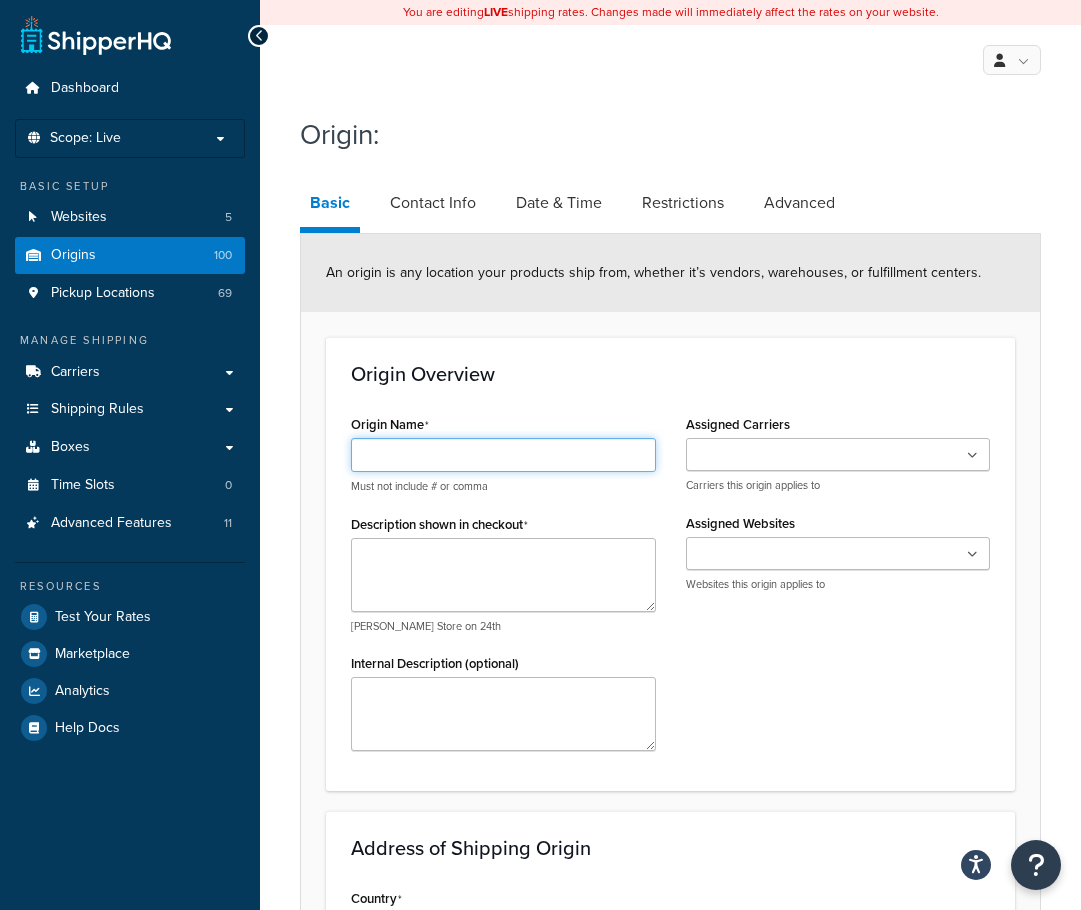 click on "Origin Name" at bounding box center (503, 455) 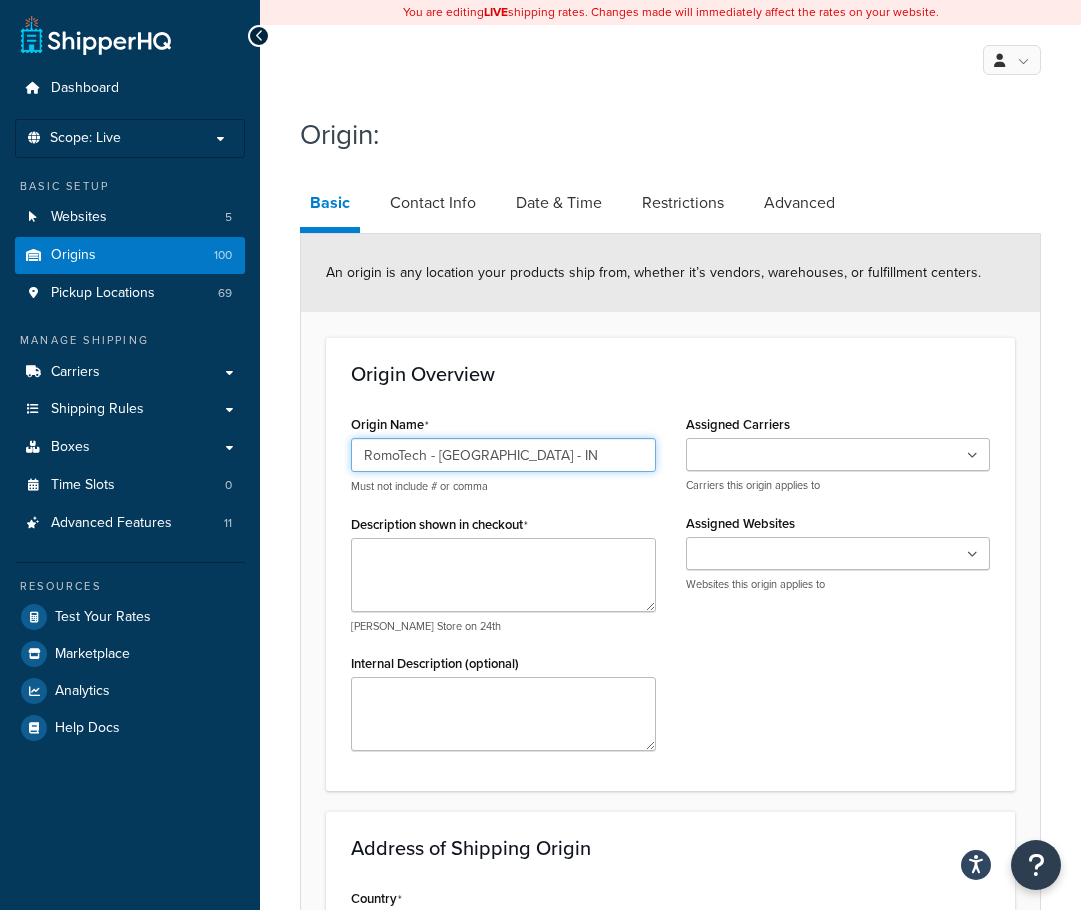type on "RomoTech - [GEOGRAPHIC_DATA] - IN" 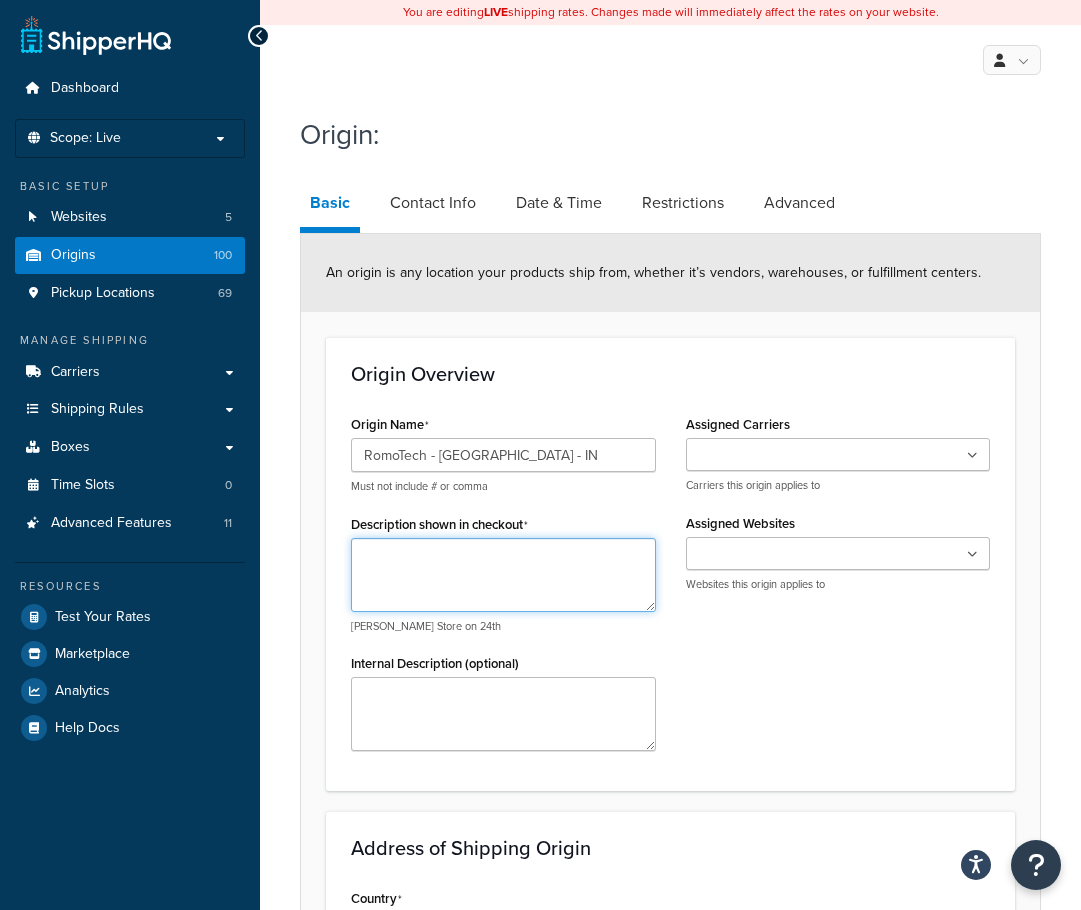 click on "Description shown in checkout" at bounding box center (503, 575) 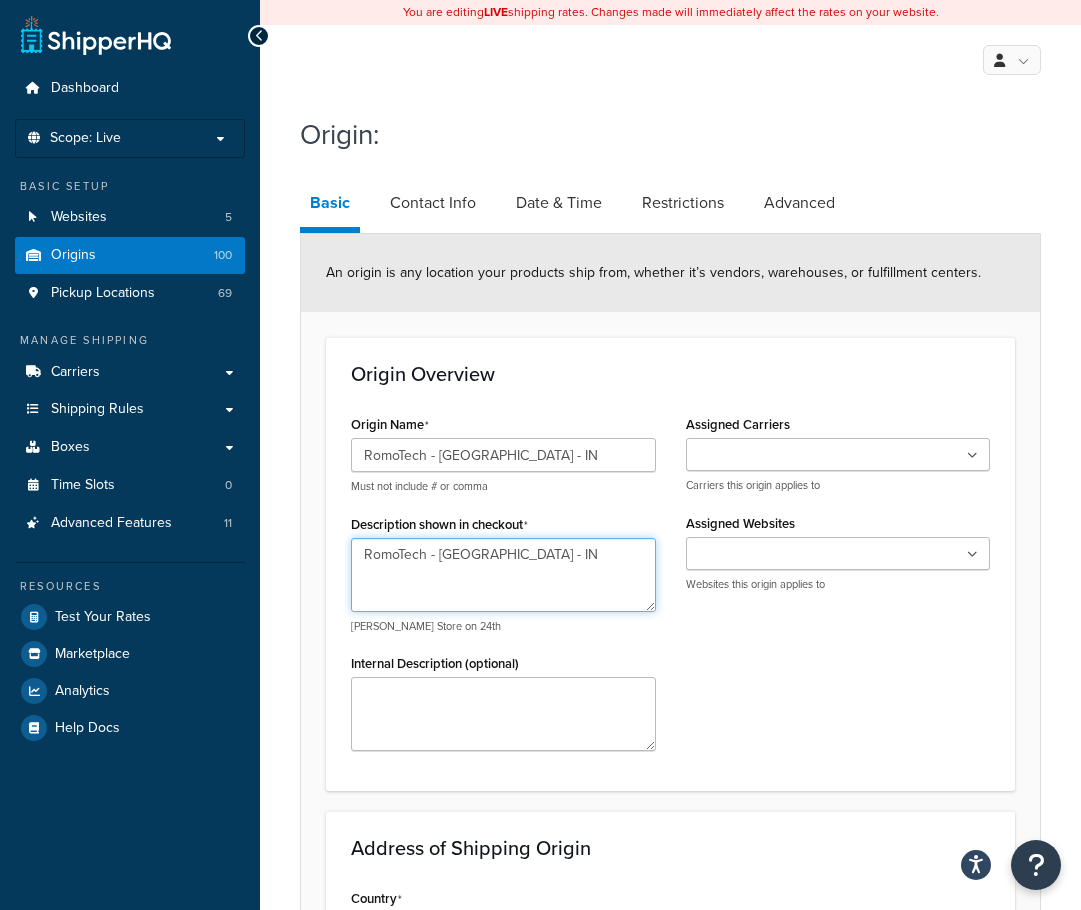 type on "RomoTech - [GEOGRAPHIC_DATA] - IN" 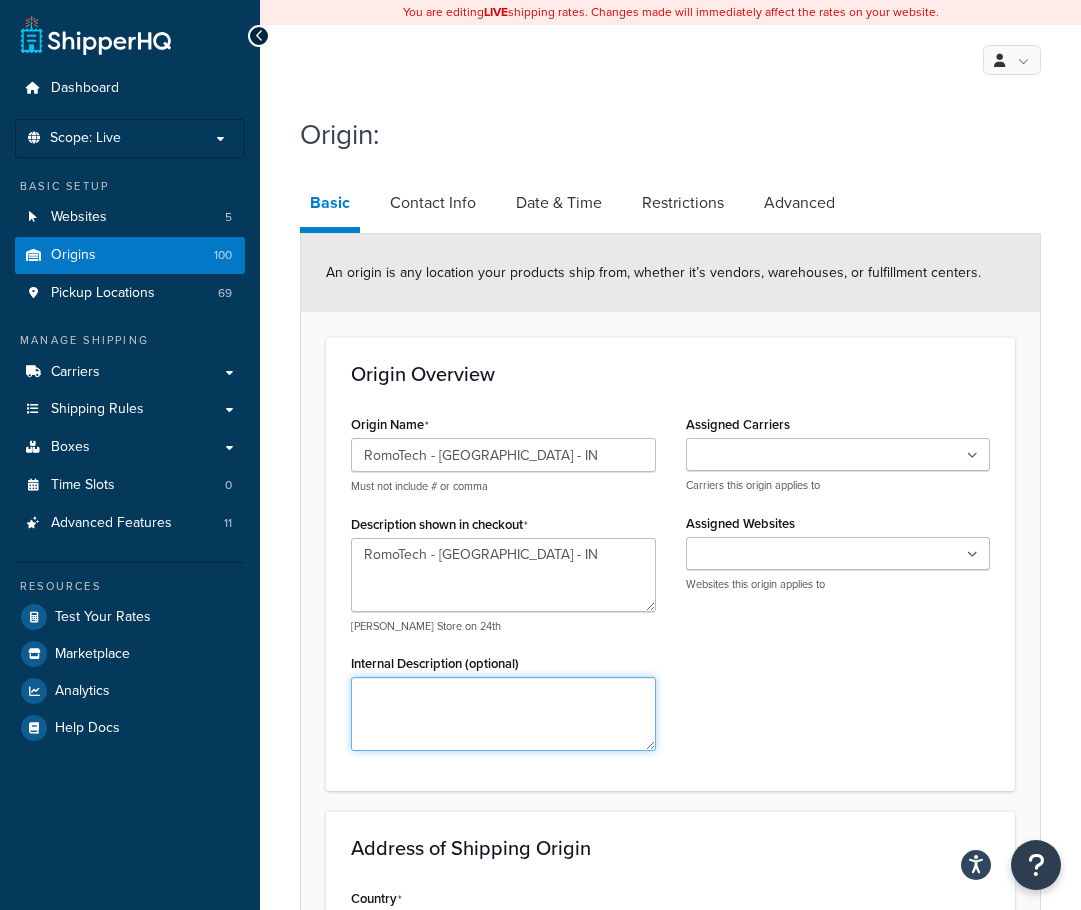 paste on "RomoTech - [GEOGRAPHIC_DATA] - IN" 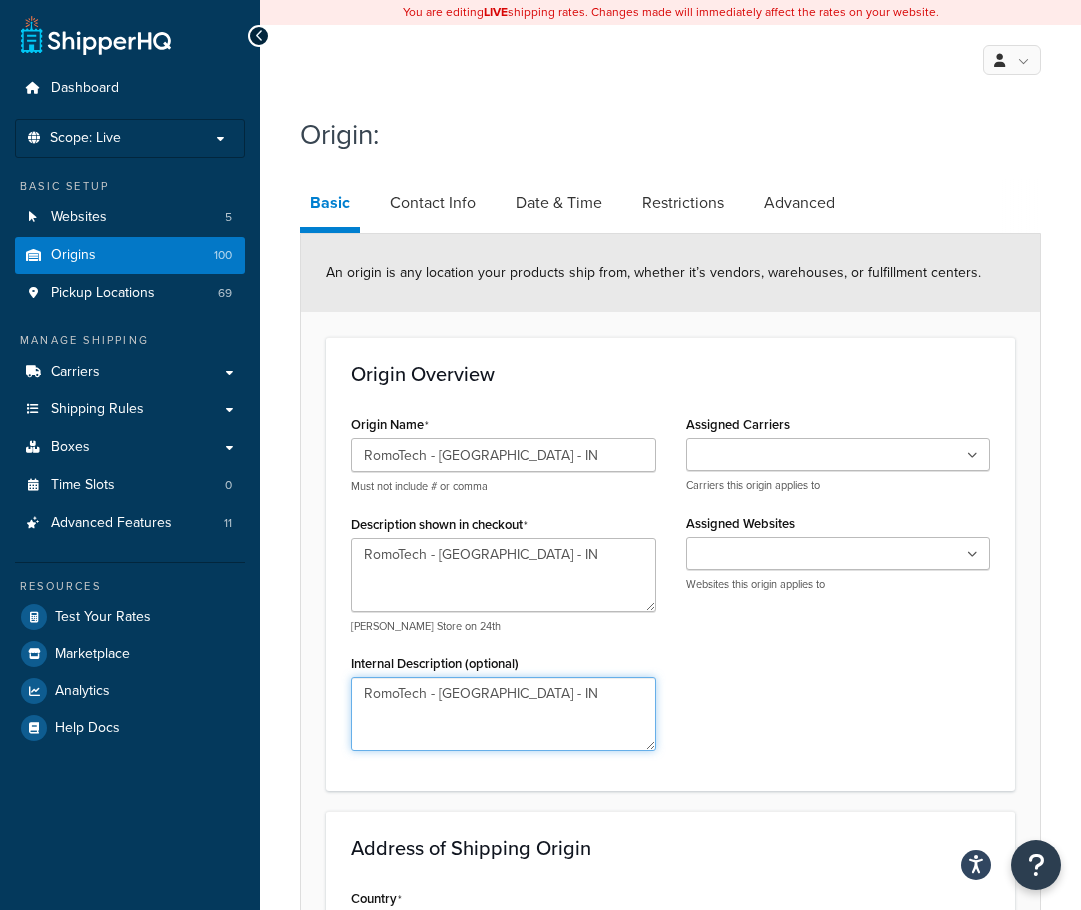 click on "RomoTech - [GEOGRAPHIC_DATA] - IN" at bounding box center (503, 714) 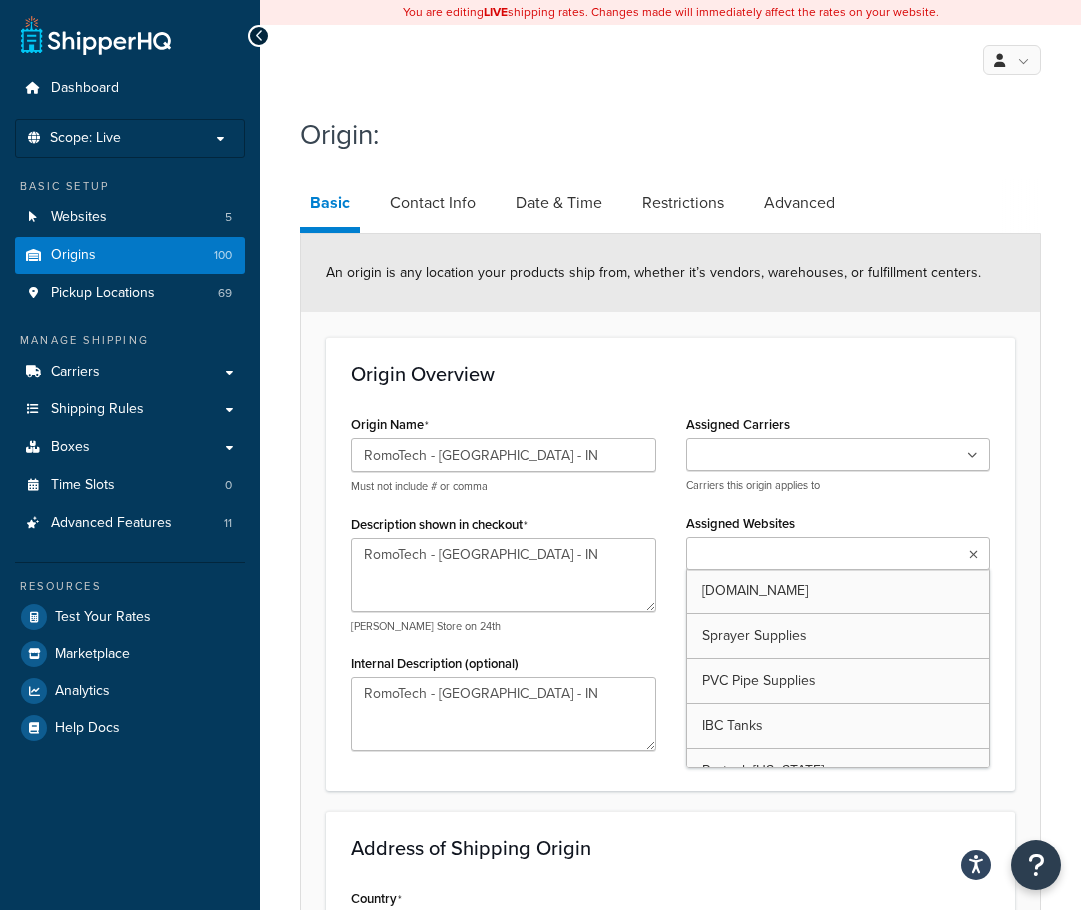 click on "Assigned Websites" at bounding box center (780, 555) 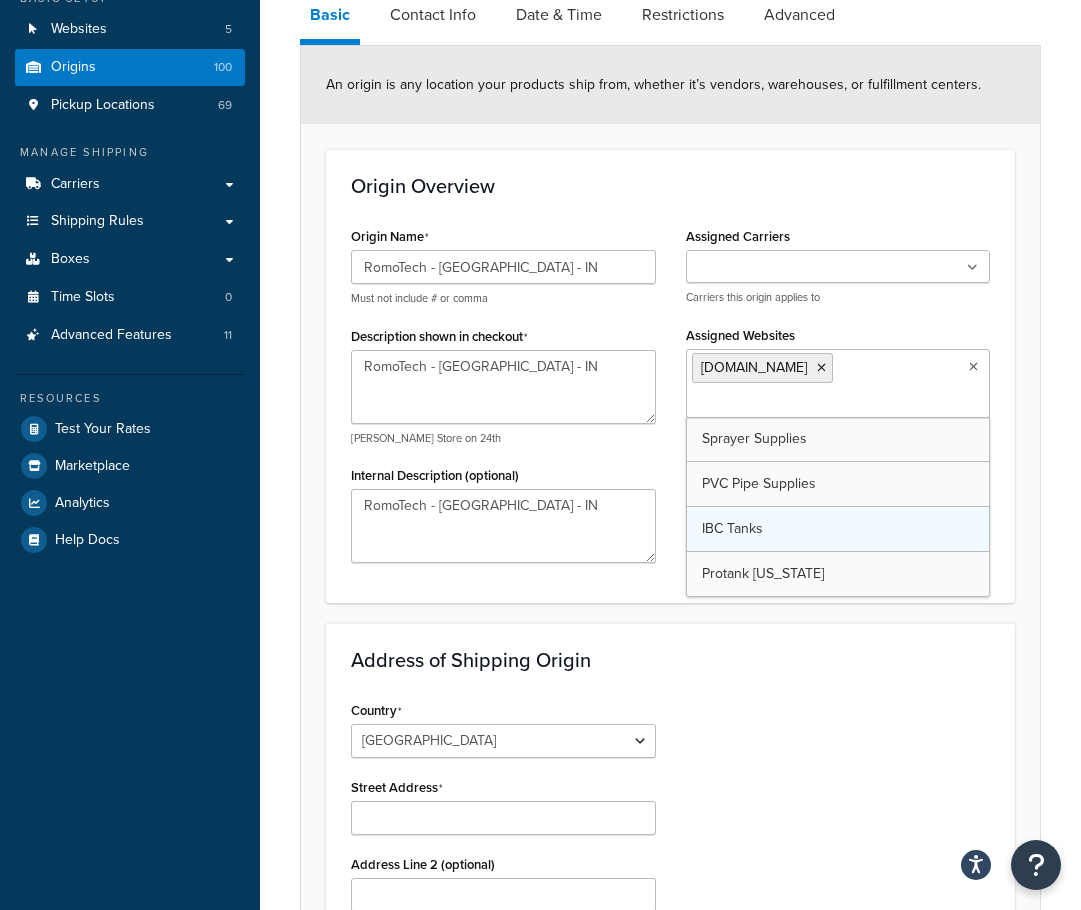 scroll, scrollTop: 200, scrollLeft: 0, axis: vertical 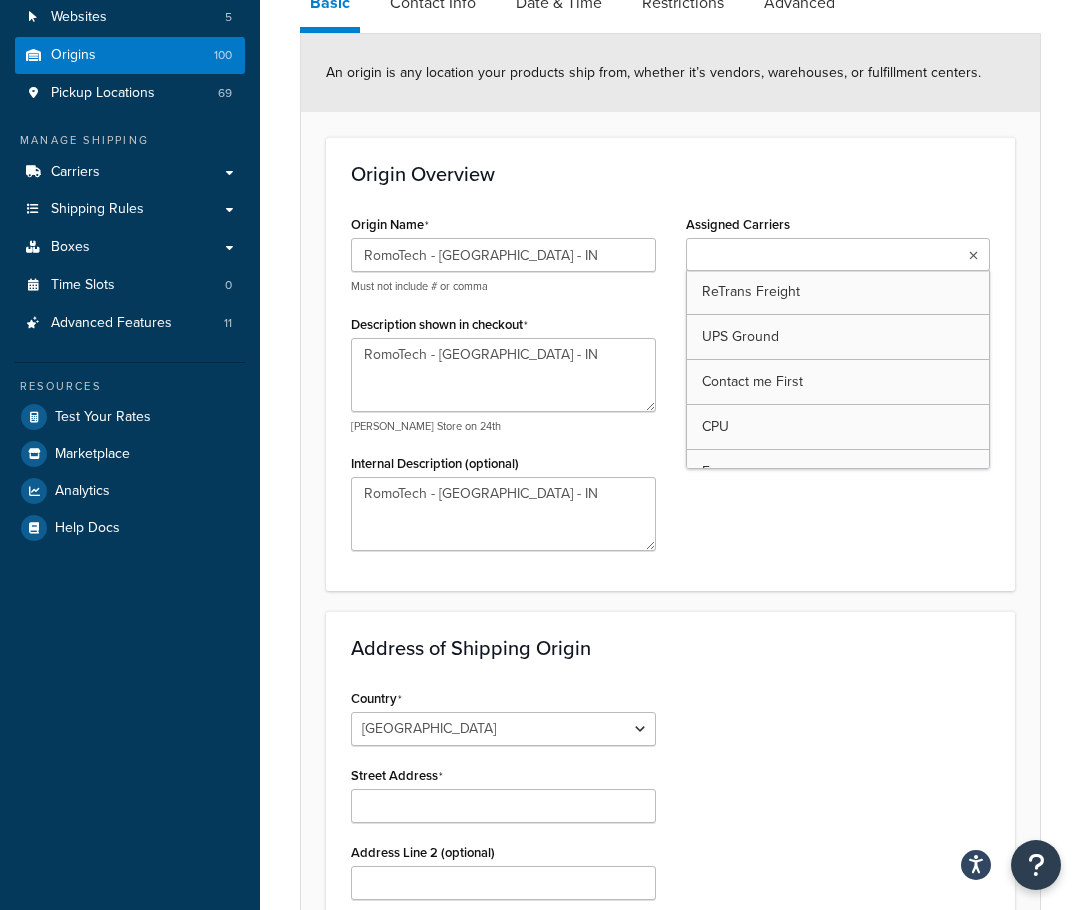 click at bounding box center [838, 254] 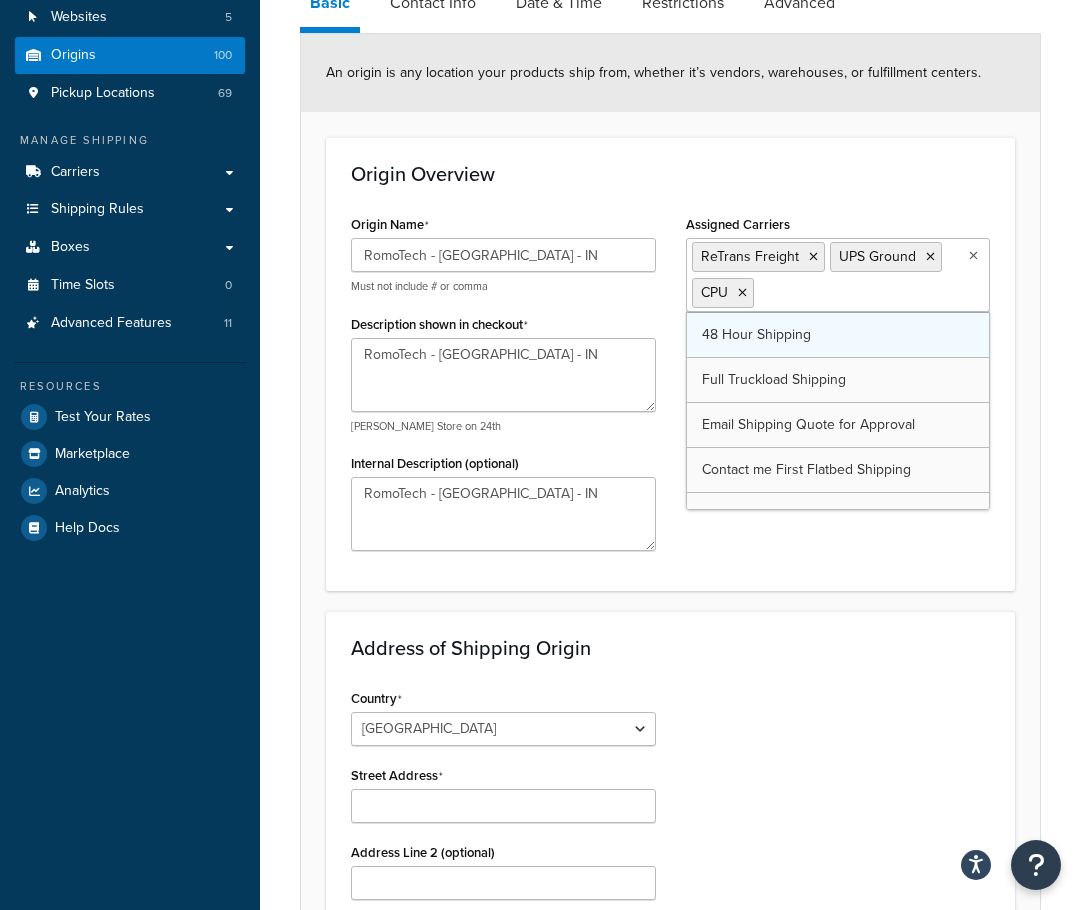 scroll, scrollTop: 100, scrollLeft: 0, axis: vertical 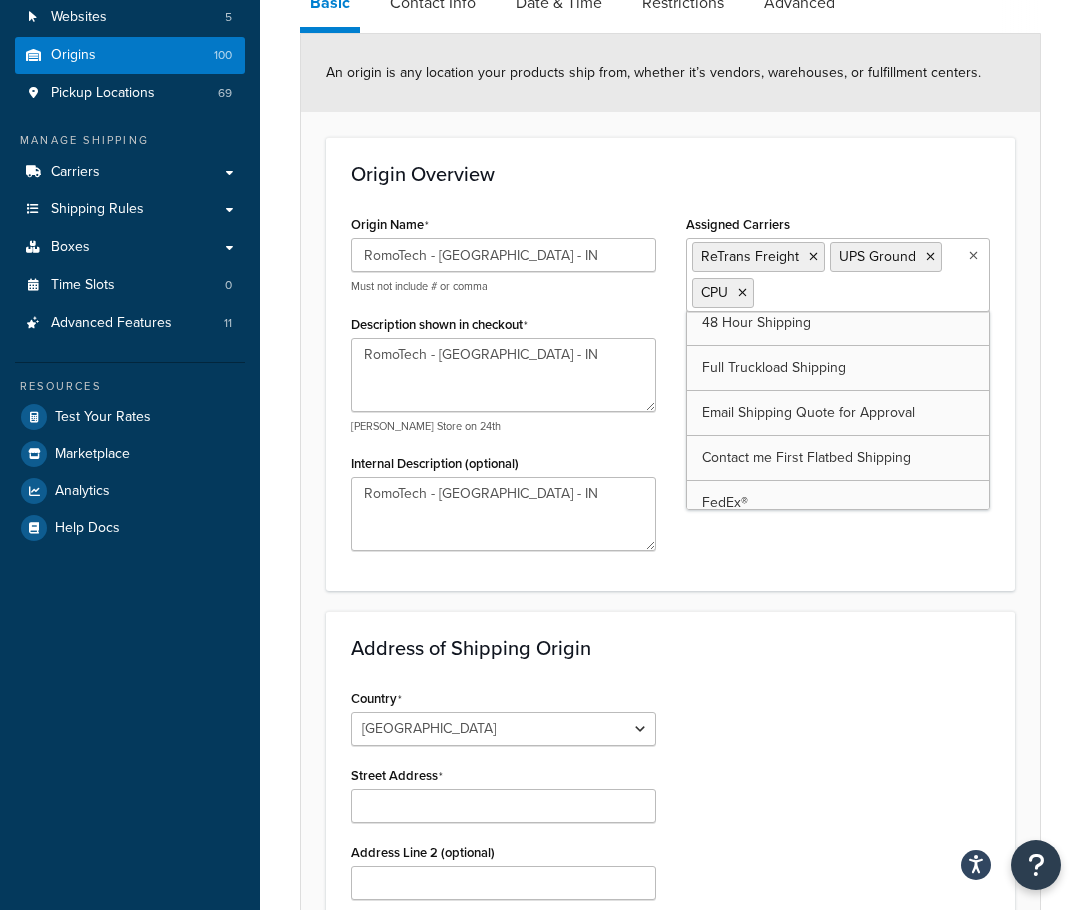 click on "Assigned Carriers" at bounding box center (847, 292) 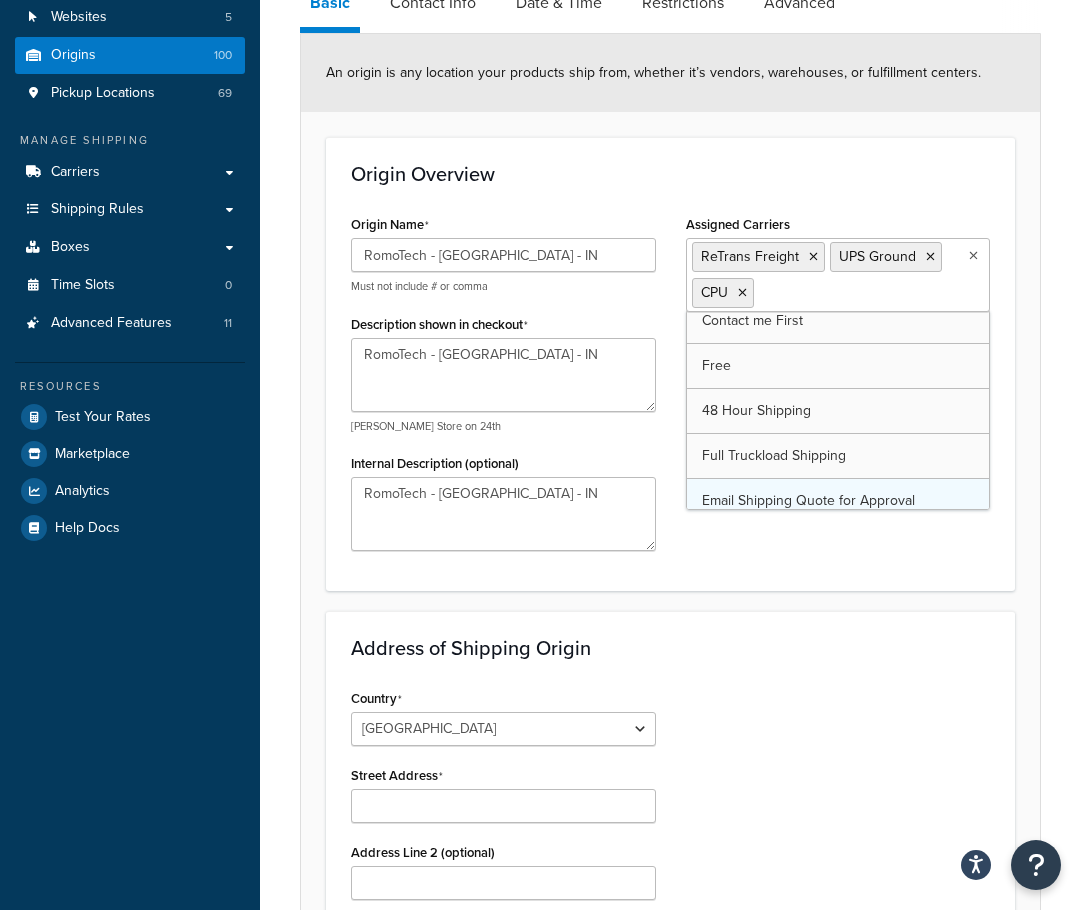 scroll, scrollTop: 0, scrollLeft: 0, axis: both 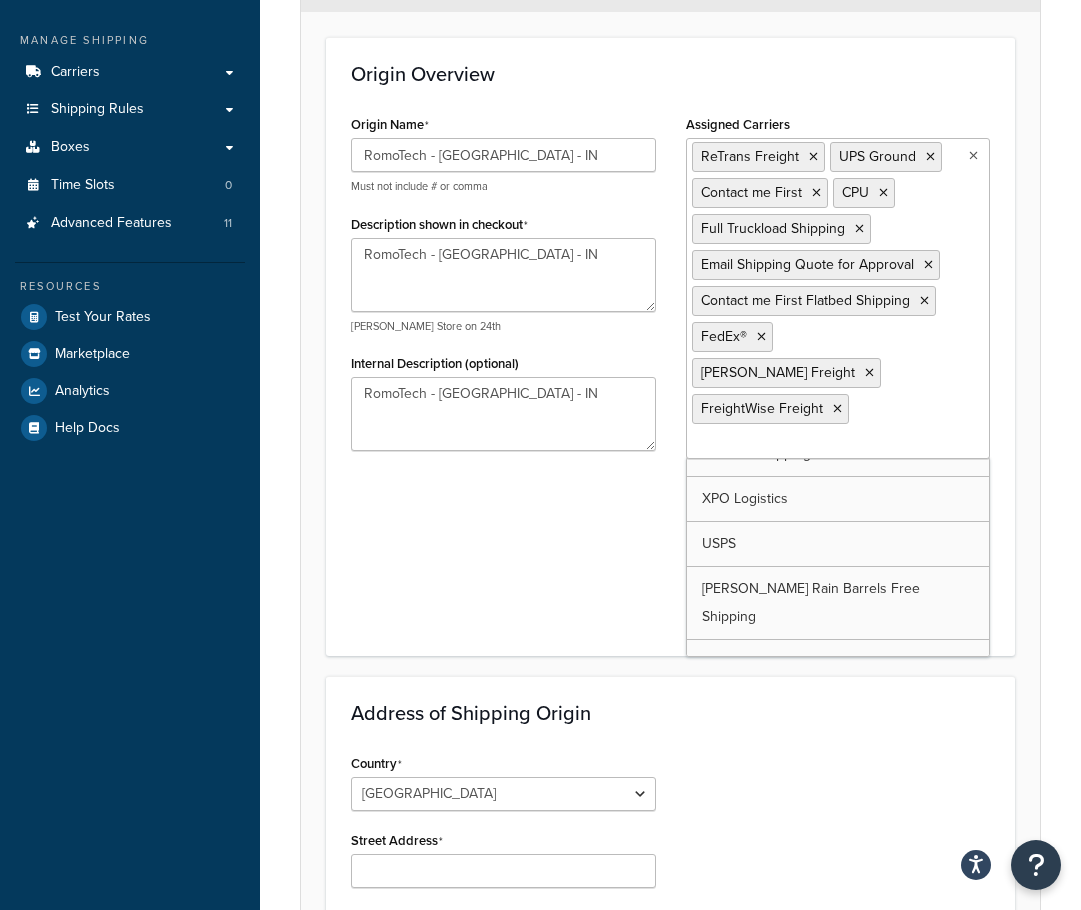 click on "Origin Name   RomoTech - New Paris - IN Must not include # or comma Description shown in checkout   RomoTech - New Paris - IN e.g. Hamleys Store on 24th Internal Description (optional)   RomoTech - New Paris - IN Assigned Carriers   ReTrans Freight   UPS Ground   Contact me First   CPU   Full Truckload Shipping   Email Shipping Quote for Approval   Contact me First Flatbed Shipping   FedEx®   Estes Freight   FreightWise Freight   Free 48 Hour Shipping XPO Logistics USPS Bushman Rain Barrels Free Shipping Flat Rate Shipping Carriers this origin applies to Assigned Websites   NTOTank.com   Sprayer Supplies PVC Pipe Supplies IBC Tanks Protank Florida Websites this origin applies to" at bounding box center [670, 370] 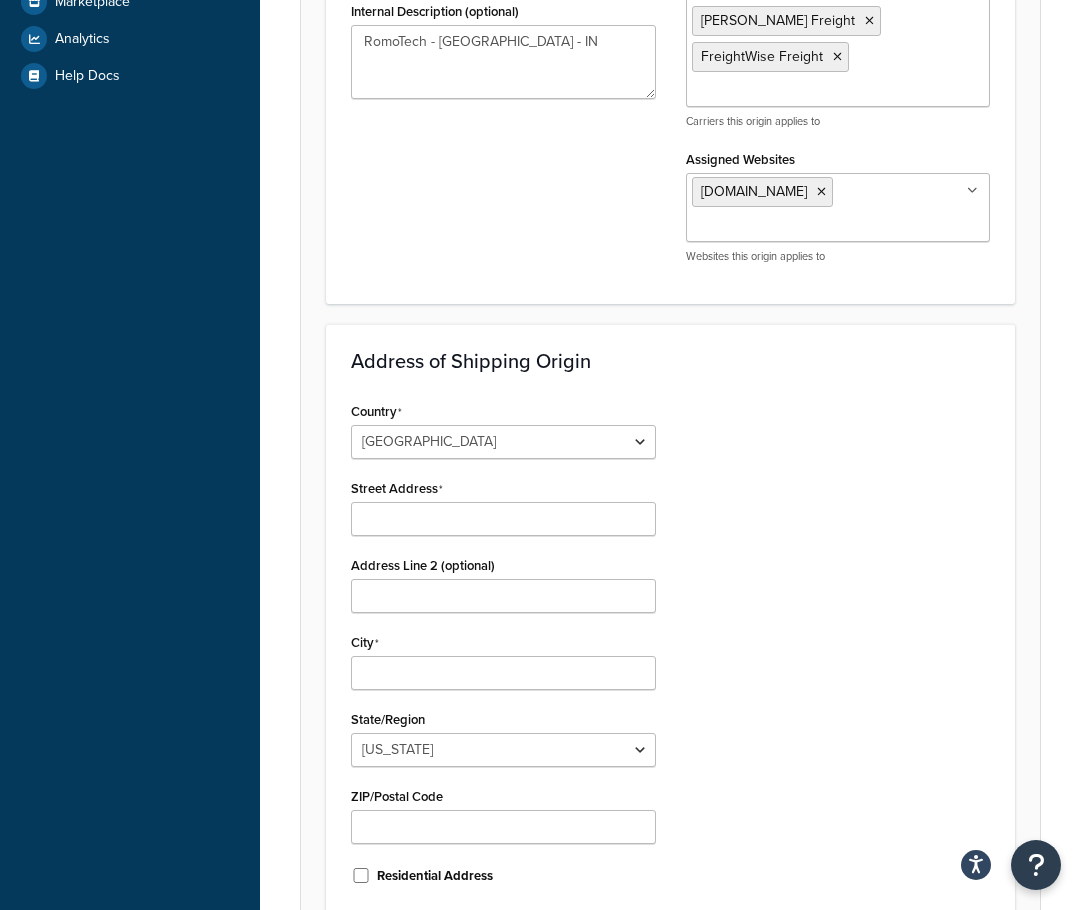 scroll, scrollTop: 700, scrollLeft: 0, axis: vertical 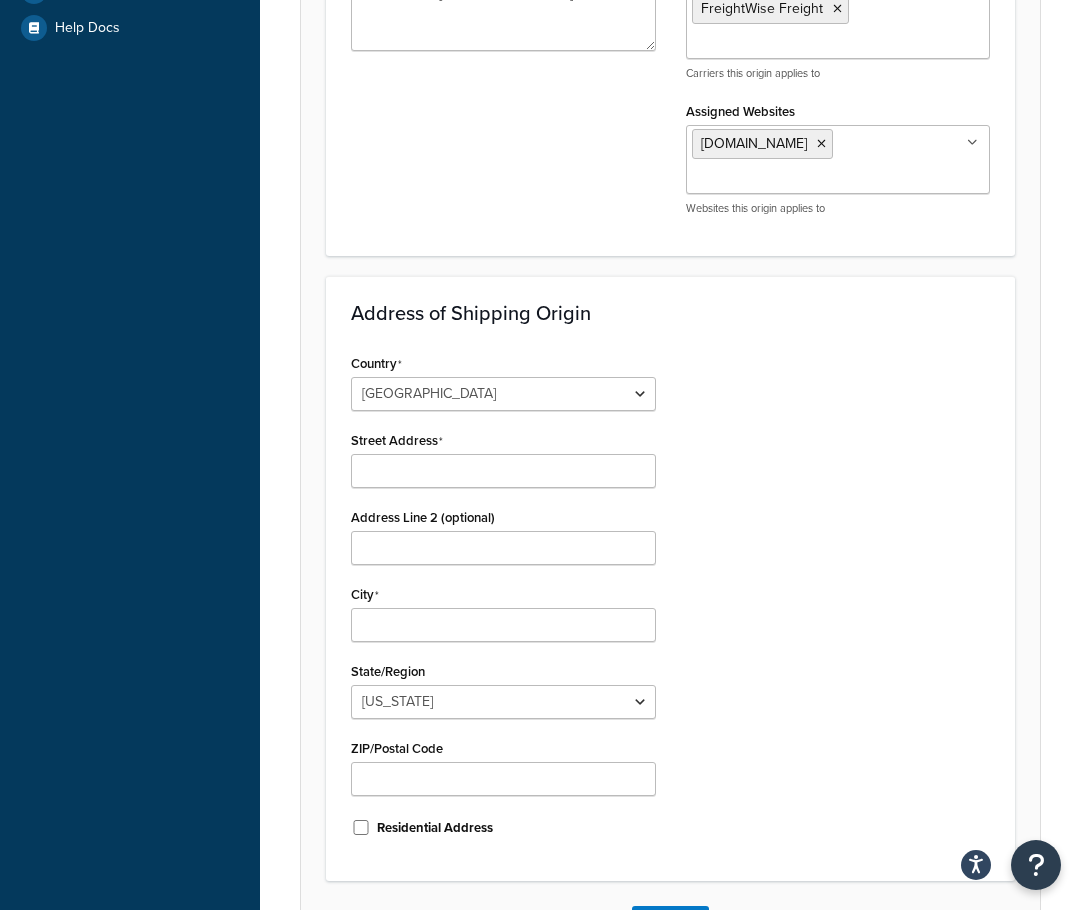 click on "Country   [GEOGRAPHIC_DATA]  [GEOGRAPHIC_DATA]  [GEOGRAPHIC_DATA]  [GEOGRAPHIC_DATA]  [GEOGRAPHIC_DATA]  [GEOGRAPHIC_DATA]  [US_STATE]  [GEOGRAPHIC_DATA]  [GEOGRAPHIC_DATA]  [GEOGRAPHIC_DATA]  [GEOGRAPHIC_DATA]  [GEOGRAPHIC_DATA]  [GEOGRAPHIC_DATA]  [GEOGRAPHIC_DATA]  [GEOGRAPHIC_DATA]  [GEOGRAPHIC_DATA]  [GEOGRAPHIC_DATA]  [GEOGRAPHIC_DATA]  [GEOGRAPHIC_DATA]  [GEOGRAPHIC_DATA]  [GEOGRAPHIC_DATA]  [GEOGRAPHIC_DATA]  [GEOGRAPHIC_DATA]  [GEOGRAPHIC_DATA]  [GEOGRAPHIC_DATA]  [GEOGRAPHIC_DATA]  [GEOGRAPHIC_DATA]  [GEOGRAPHIC_DATA]  [GEOGRAPHIC_DATA]  [GEOGRAPHIC_DATA]  [GEOGRAPHIC_DATA]  [GEOGRAPHIC_DATA]  [GEOGRAPHIC_DATA]  [GEOGRAPHIC_DATA]  [GEOGRAPHIC_DATA]  [GEOGRAPHIC_DATA]  [GEOGRAPHIC_DATA]  [GEOGRAPHIC_DATA]  [GEOGRAPHIC_DATA]  [GEOGRAPHIC_DATA]  [GEOGRAPHIC_DATA]  [GEOGRAPHIC_DATA]  [GEOGRAPHIC_DATA]  [GEOGRAPHIC_DATA]  [GEOGRAPHIC_DATA]  [GEOGRAPHIC_DATA]  [GEOGRAPHIC_DATA]  [GEOGRAPHIC_DATA]  [GEOGRAPHIC_DATA]  [GEOGRAPHIC_DATA]  [GEOGRAPHIC_DATA]  [GEOGRAPHIC_DATA]  [GEOGRAPHIC_DATA]  [GEOGRAPHIC_DATA], [GEOGRAPHIC_DATA]  [GEOGRAPHIC_DATA]  [GEOGRAPHIC_DATA]  [GEOGRAPHIC_DATA]  [GEOGRAPHIC_DATA]  [GEOGRAPHIC_DATA]  [GEOGRAPHIC_DATA]  [GEOGRAPHIC_DATA]  [GEOGRAPHIC_DATA]  [GEOGRAPHIC_DATA]  [GEOGRAPHIC_DATA]  [GEOGRAPHIC_DATA]  [GEOGRAPHIC_DATA]  [GEOGRAPHIC_DATA]  [GEOGRAPHIC_DATA]  [GEOGRAPHIC_DATA]  [GEOGRAPHIC_DATA]  [GEOGRAPHIC_DATA]  [GEOGRAPHIC_DATA]  [GEOGRAPHIC_DATA] ([GEOGRAPHIC_DATA])  [GEOGRAPHIC_DATA]  [GEOGRAPHIC_DATA]  [GEOGRAPHIC_DATA]  [GEOGRAPHIC_DATA]  [GEOGRAPHIC_DATA]  [GEOGRAPHIC_DATA]" at bounding box center [670, 602] 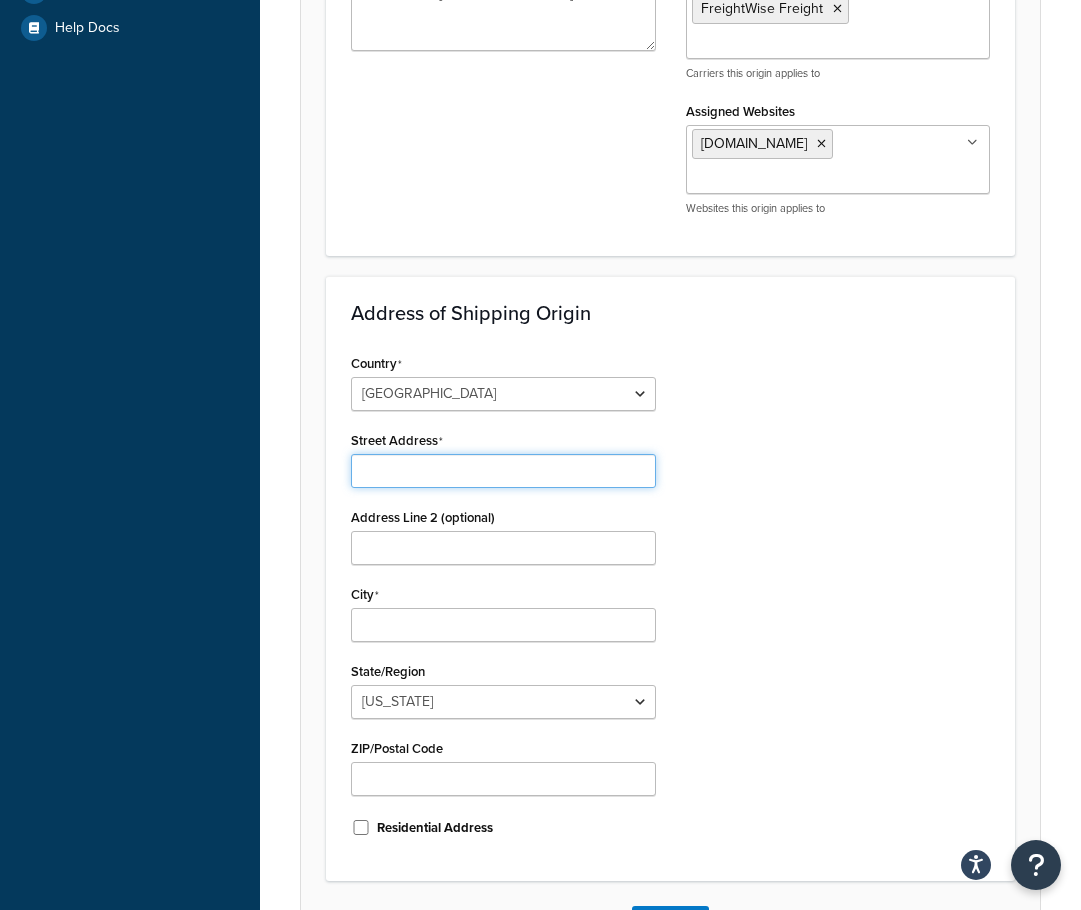 click on "Street Address" at bounding box center (503, 471) 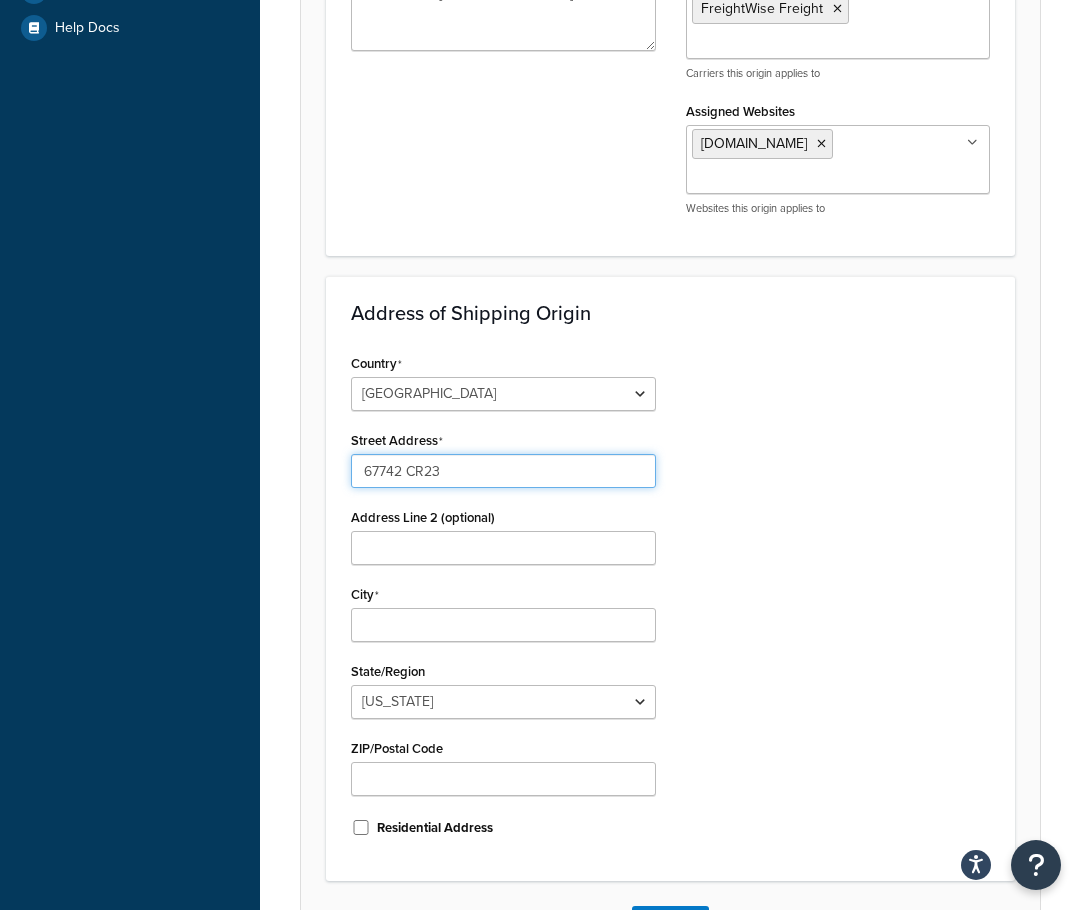 type on "67742 CR23" 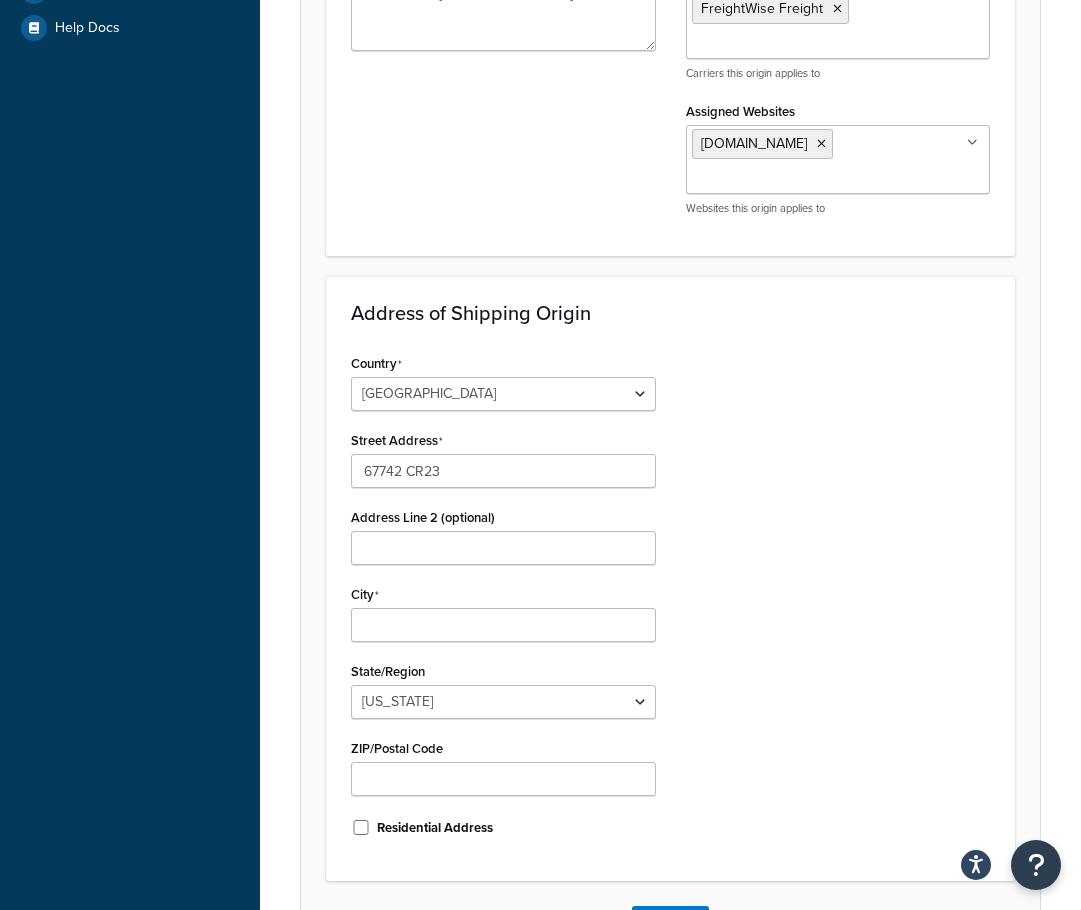 click on "Country   [GEOGRAPHIC_DATA]  [GEOGRAPHIC_DATA]  [GEOGRAPHIC_DATA]  [GEOGRAPHIC_DATA]  [GEOGRAPHIC_DATA]  [GEOGRAPHIC_DATA]  [US_STATE]  [GEOGRAPHIC_DATA]  [GEOGRAPHIC_DATA]  [GEOGRAPHIC_DATA]  [GEOGRAPHIC_DATA]  [GEOGRAPHIC_DATA]  [GEOGRAPHIC_DATA]  [GEOGRAPHIC_DATA]  [GEOGRAPHIC_DATA]  [GEOGRAPHIC_DATA]  [GEOGRAPHIC_DATA]  [GEOGRAPHIC_DATA]  [GEOGRAPHIC_DATA]  [GEOGRAPHIC_DATA]  [GEOGRAPHIC_DATA]  [GEOGRAPHIC_DATA]  [GEOGRAPHIC_DATA]  [GEOGRAPHIC_DATA]  [GEOGRAPHIC_DATA]  [GEOGRAPHIC_DATA]  [GEOGRAPHIC_DATA]  [GEOGRAPHIC_DATA]  [GEOGRAPHIC_DATA]  [GEOGRAPHIC_DATA]  [GEOGRAPHIC_DATA]  [GEOGRAPHIC_DATA]  [GEOGRAPHIC_DATA]  [GEOGRAPHIC_DATA]  [GEOGRAPHIC_DATA]  [GEOGRAPHIC_DATA]  [GEOGRAPHIC_DATA]  [GEOGRAPHIC_DATA]  [GEOGRAPHIC_DATA]  [GEOGRAPHIC_DATA]  [GEOGRAPHIC_DATA]  [GEOGRAPHIC_DATA]  [GEOGRAPHIC_DATA]  [GEOGRAPHIC_DATA]  [GEOGRAPHIC_DATA]  [GEOGRAPHIC_DATA]  [GEOGRAPHIC_DATA]  [GEOGRAPHIC_DATA]  [GEOGRAPHIC_DATA]  [GEOGRAPHIC_DATA]  [GEOGRAPHIC_DATA]  [GEOGRAPHIC_DATA]  [GEOGRAPHIC_DATA]  [GEOGRAPHIC_DATA], [GEOGRAPHIC_DATA]  [GEOGRAPHIC_DATA]  [GEOGRAPHIC_DATA]  [GEOGRAPHIC_DATA]  [GEOGRAPHIC_DATA]  [GEOGRAPHIC_DATA]  [GEOGRAPHIC_DATA]  [GEOGRAPHIC_DATA]  [GEOGRAPHIC_DATA]  [GEOGRAPHIC_DATA]  [GEOGRAPHIC_DATA]  [GEOGRAPHIC_DATA]  [GEOGRAPHIC_DATA]  [GEOGRAPHIC_DATA]  [GEOGRAPHIC_DATA]  [GEOGRAPHIC_DATA]  [GEOGRAPHIC_DATA]  [GEOGRAPHIC_DATA]  [GEOGRAPHIC_DATA]  [GEOGRAPHIC_DATA] ([GEOGRAPHIC_DATA])  [GEOGRAPHIC_DATA]  [GEOGRAPHIC_DATA]  [GEOGRAPHIC_DATA]  [GEOGRAPHIC_DATA]  [GEOGRAPHIC_DATA]  [GEOGRAPHIC_DATA]" at bounding box center [670, 602] 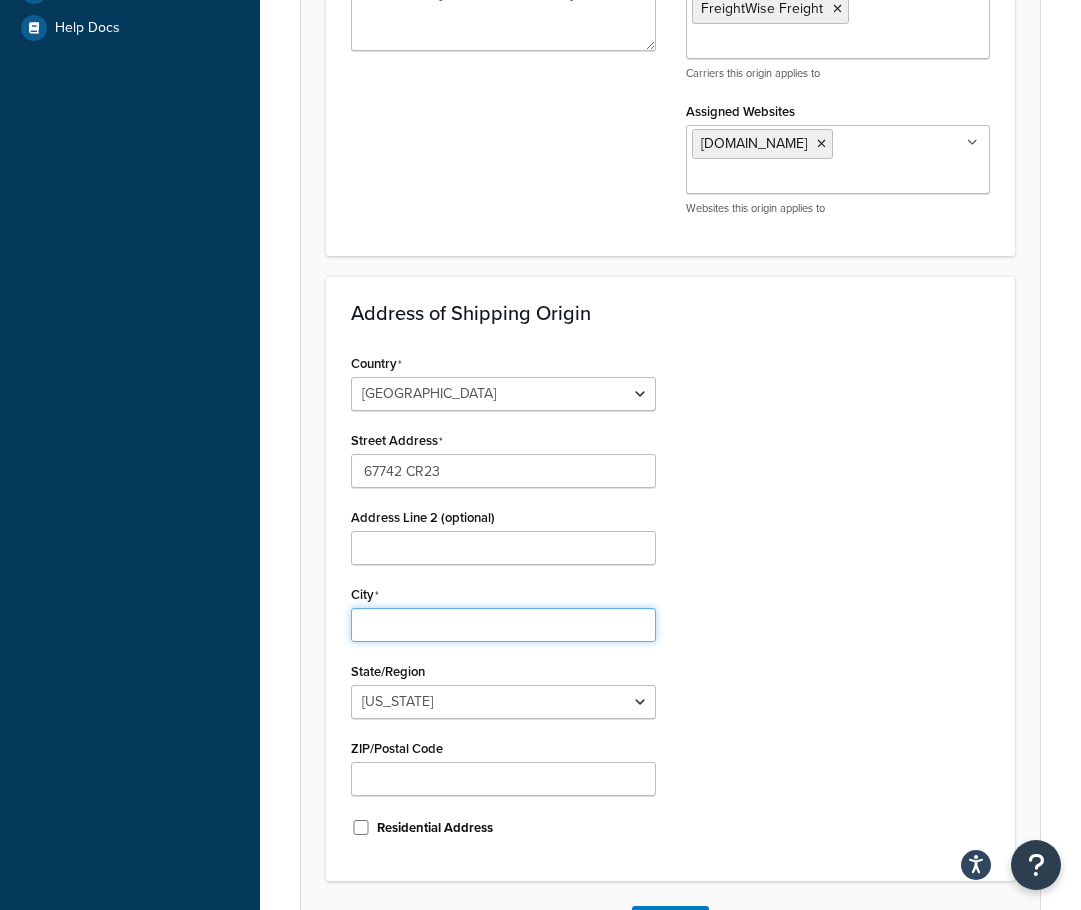 click on "City" at bounding box center [503, 625] 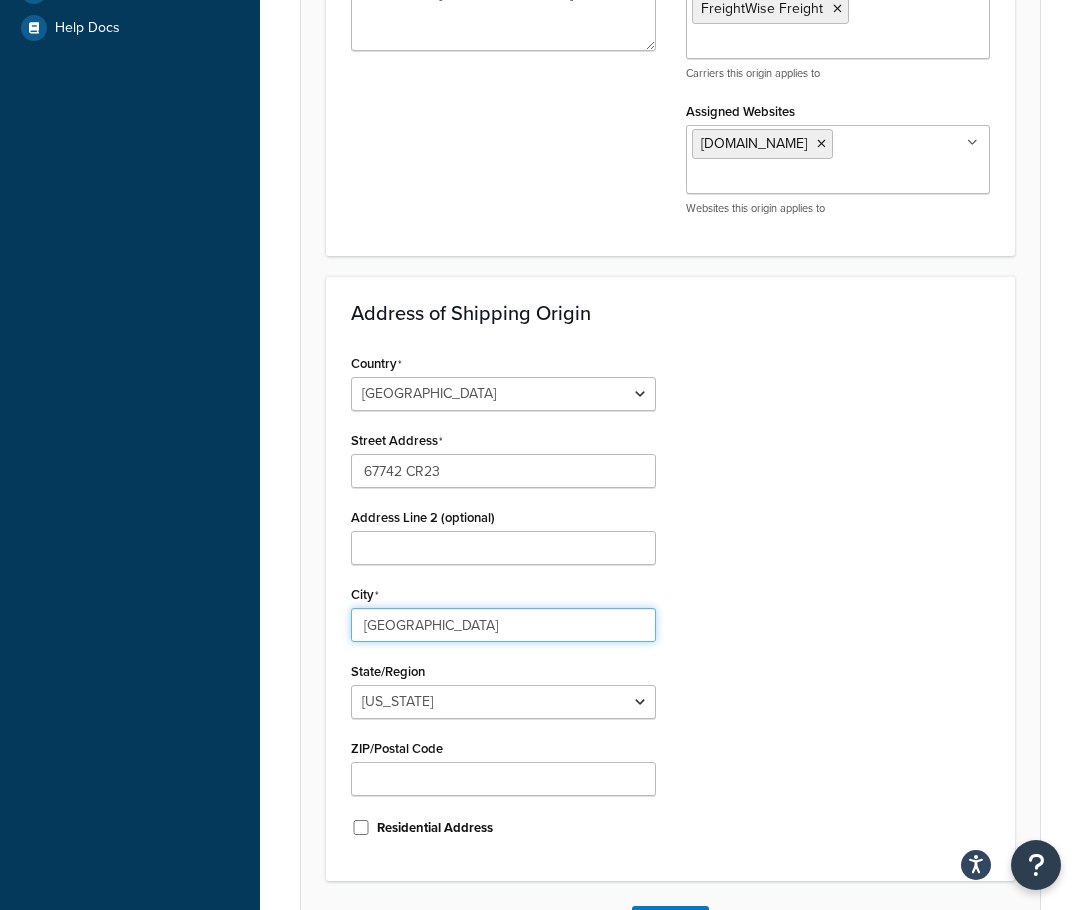 type on "[GEOGRAPHIC_DATA]" 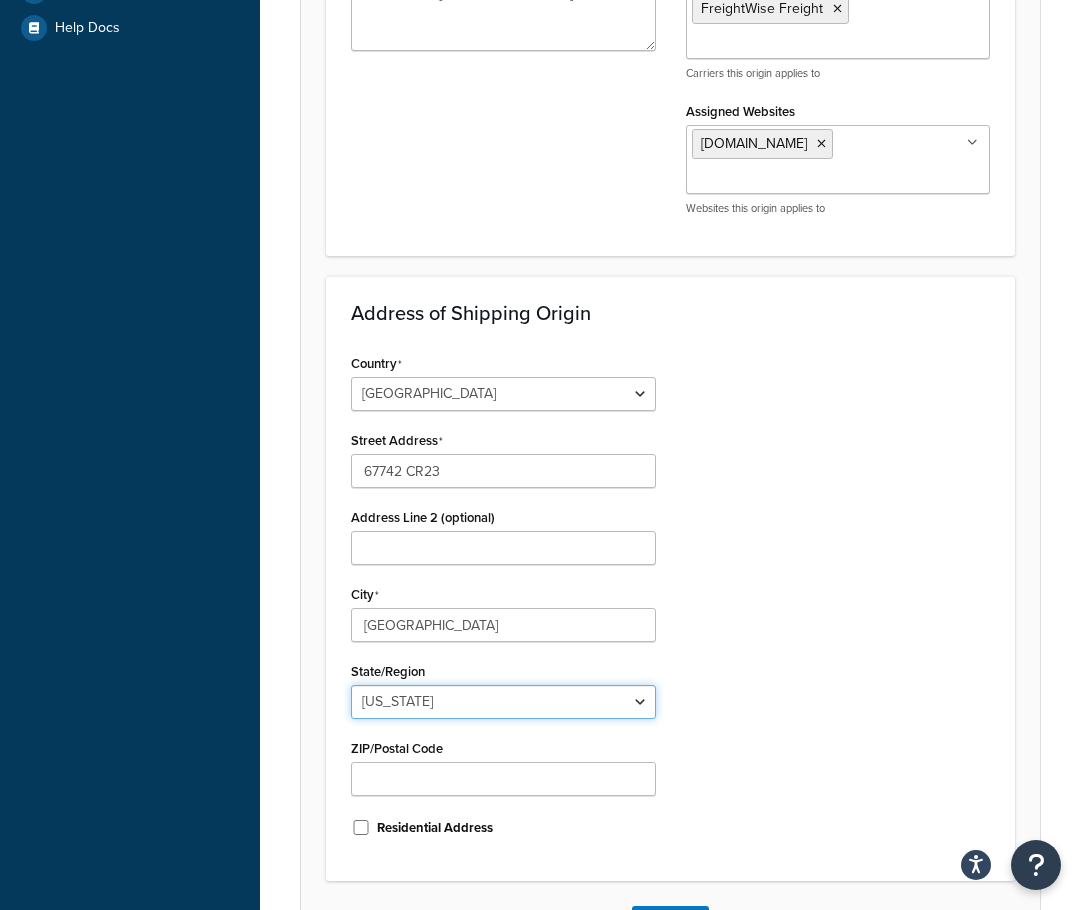 click on "Alabama  Alaska  American Samoa  Arizona  Arkansas  Armed Forces Americas  Armed Forces Europe, Middle East, Africa, Canada  Armed Forces Pacific  California  Colorado  Connecticut  Delaware  District of Columbia  Federated States of Micronesia  Florida  Georgia  Guam  Hawaii  Idaho  Illinois  Indiana  Iowa  Kansas  Kentucky  Louisiana  Maine  Marshall Islands  Maryland  Massachusetts  Michigan  Minnesota  Mississippi  Missouri  Montana  Nebraska  Nevada  New Hampshire  New Jersey  New Mexico  New York  North Carolina  North Dakota  Northern Mariana Islands  Ohio  Oklahoma  Oregon  Palau  Pennsylvania  Puerto Rico  Rhode Island  South Carolina  South Dakota  Tennessee  Texas  United States Minor Outlying Islands  Utah  Vermont  Virgin Islands  Virginia  Washington  West Virginia  Wisconsin  Wyoming" at bounding box center [503, 702] 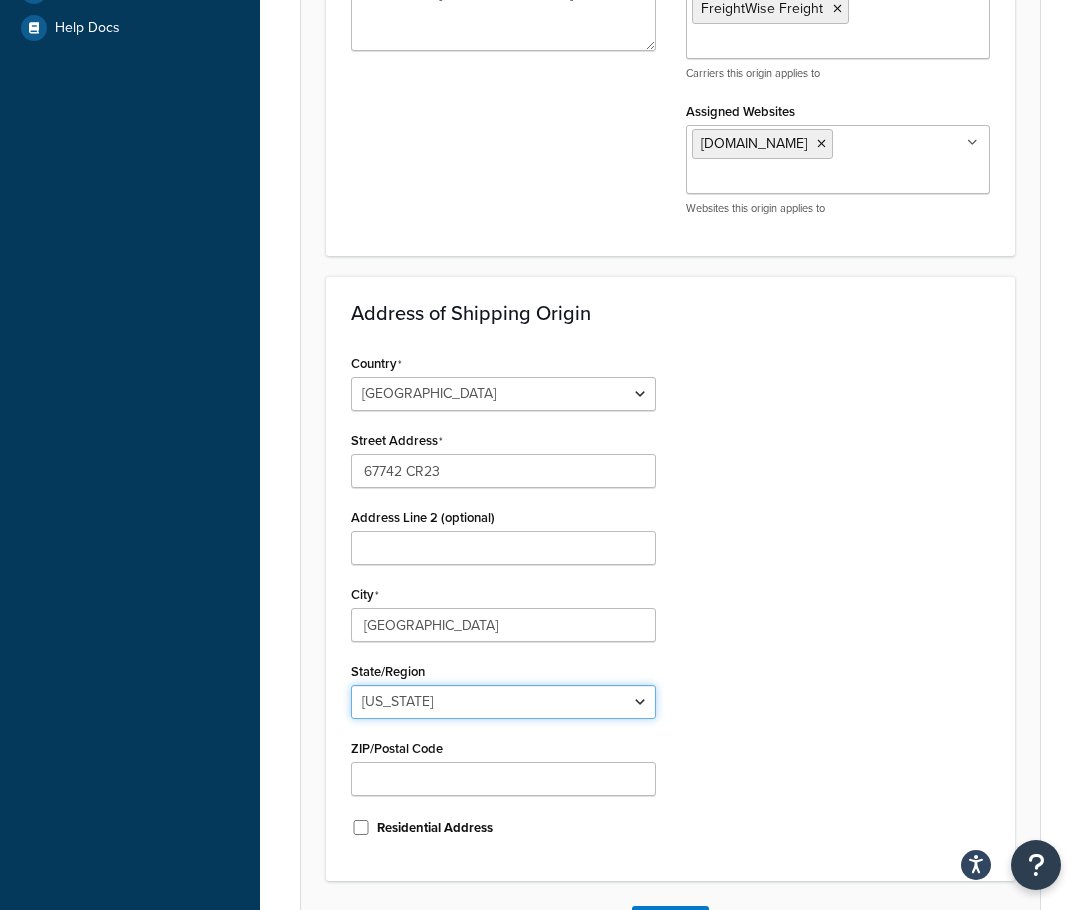 select on "14" 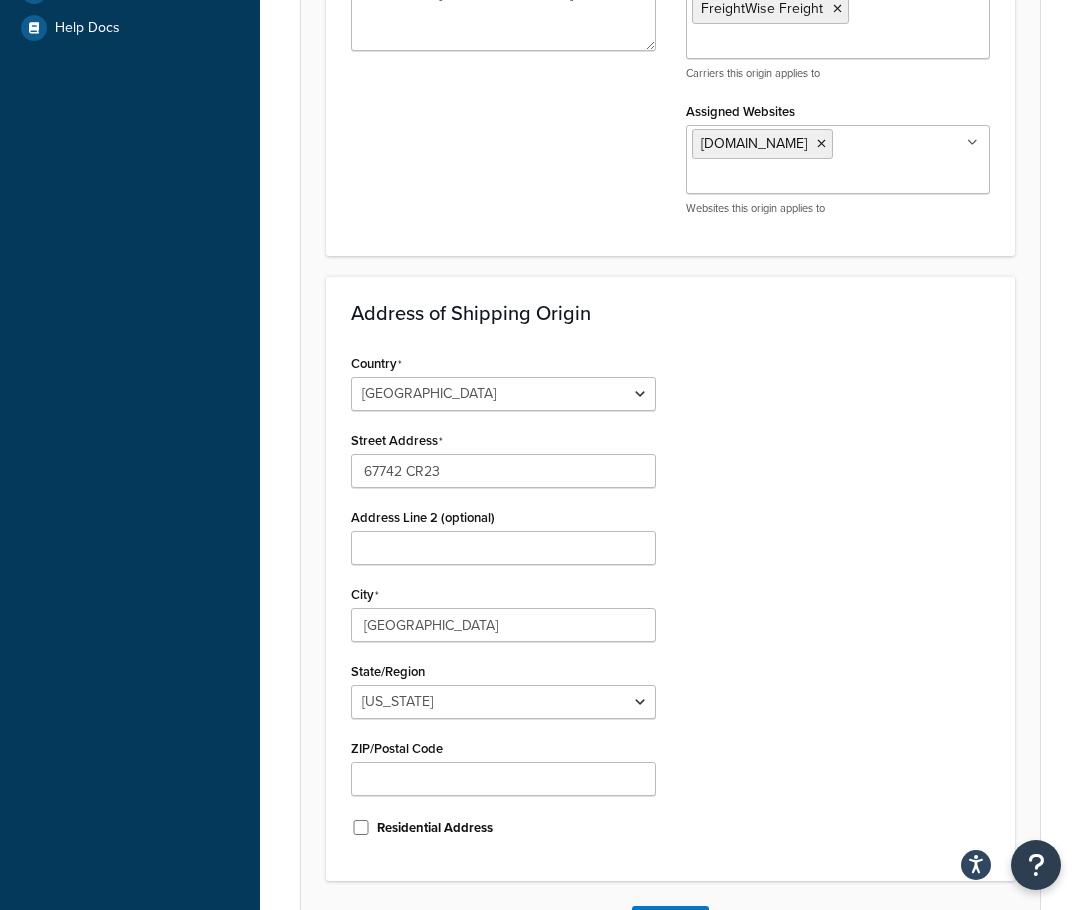 click on "Country   [GEOGRAPHIC_DATA]  [GEOGRAPHIC_DATA]  [GEOGRAPHIC_DATA]  [GEOGRAPHIC_DATA]  [GEOGRAPHIC_DATA]  [GEOGRAPHIC_DATA]  [US_STATE]  [GEOGRAPHIC_DATA]  [GEOGRAPHIC_DATA]  [GEOGRAPHIC_DATA]  [GEOGRAPHIC_DATA]  [GEOGRAPHIC_DATA]  [GEOGRAPHIC_DATA]  [GEOGRAPHIC_DATA]  [GEOGRAPHIC_DATA]  [GEOGRAPHIC_DATA]  [GEOGRAPHIC_DATA]  [GEOGRAPHIC_DATA]  [GEOGRAPHIC_DATA]  [GEOGRAPHIC_DATA]  [GEOGRAPHIC_DATA]  [GEOGRAPHIC_DATA]  [GEOGRAPHIC_DATA]  [GEOGRAPHIC_DATA]  [GEOGRAPHIC_DATA]  [GEOGRAPHIC_DATA]  [GEOGRAPHIC_DATA]  [GEOGRAPHIC_DATA]  [GEOGRAPHIC_DATA]  [GEOGRAPHIC_DATA]  [GEOGRAPHIC_DATA]  [GEOGRAPHIC_DATA]  [GEOGRAPHIC_DATA]  [GEOGRAPHIC_DATA]  [GEOGRAPHIC_DATA]  [GEOGRAPHIC_DATA]  [GEOGRAPHIC_DATA]  [GEOGRAPHIC_DATA]  [GEOGRAPHIC_DATA]  [GEOGRAPHIC_DATA]  [GEOGRAPHIC_DATA]  [GEOGRAPHIC_DATA]  [GEOGRAPHIC_DATA]  [GEOGRAPHIC_DATA]  [GEOGRAPHIC_DATA]  [GEOGRAPHIC_DATA]  [GEOGRAPHIC_DATA]  [GEOGRAPHIC_DATA]  [GEOGRAPHIC_DATA]  [GEOGRAPHIC_DATA]  [GEOGRAPHIC_DATA]  [GEOGRAPHIC_DATA]  [GEOGRAPHIC_DATA]  [GEOGRAPHIC_DATA], [GEOGRAPHIC_DATA]  [GEOGRAPHIC_DATA]  [GEOGRAPHIC_DATA]  [GEOGRAPHIC_DATA]  [GEOGRAPHIC_DATA]  [GEOGRAPHIC_DATA]  [GEOGRAPHIC_DATA]  [GEOGRAPHIC_DATA]  [GEOGRAPHIC_DATA]  [GEOGRAPHIC_DATA]  [GEOGRAPHIC_DATA]  [GEOGRAPHIC_DATA]  [GEOGRAPHIC_DATA]  [GEOGRAPHIC_DATA]  [GEOGRAPHIC_DATA]  [GEOGRAPHIC_DATA]  [GEOGRAPHIC_DATA]  [GEOGRAPHIC_DATA]  [GEOGRAPHIC_DATA]  [GEOGRAPHIC_DATA] ([GEOGRAPHIC_DATA])  [GEOGRAPHIC_DATA]  [GEOGRAPHIC_DATA]  [GEOGRAPHIC_DATA]  [GEOGRAPHIC_DATA]  [GEOGRAPHIC_DATA]  [GEOGRAPHIC_DATA]" at bounding box center [670, 602] 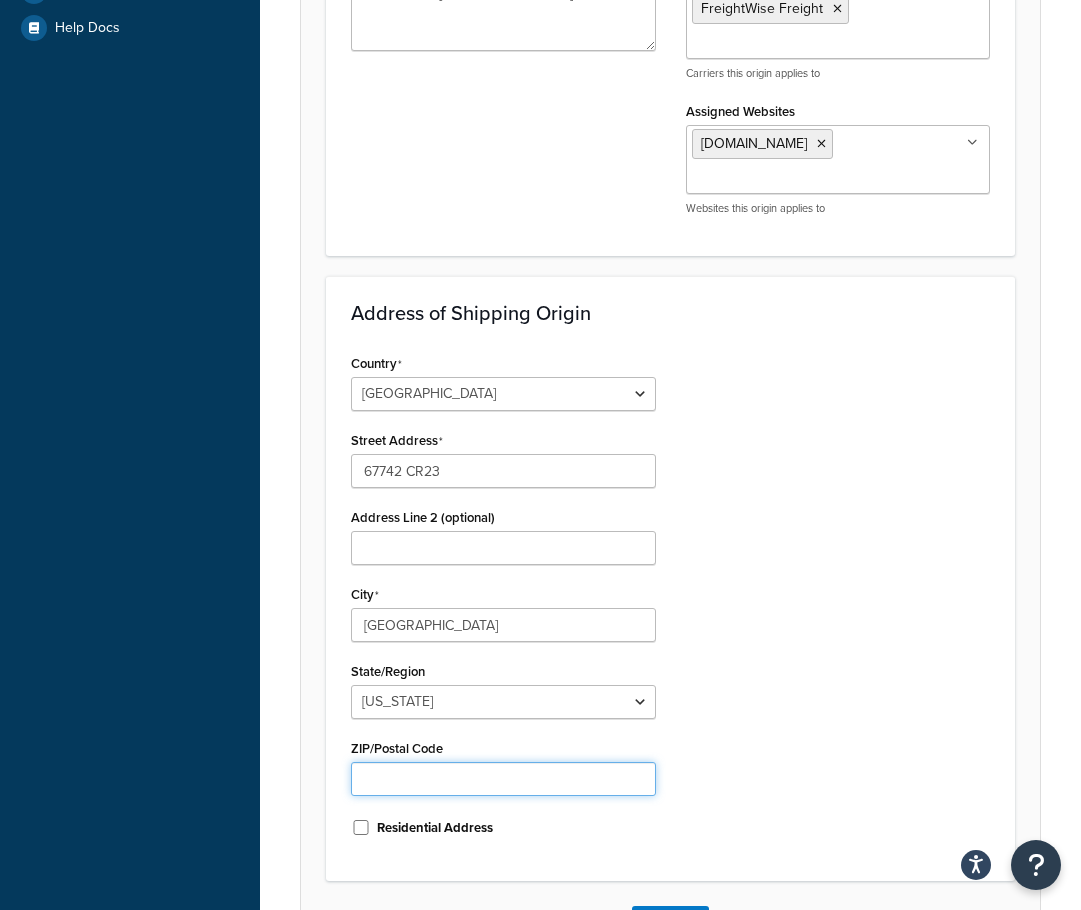click on "ZIP/Postal Code" at bounding box center (503, 779) 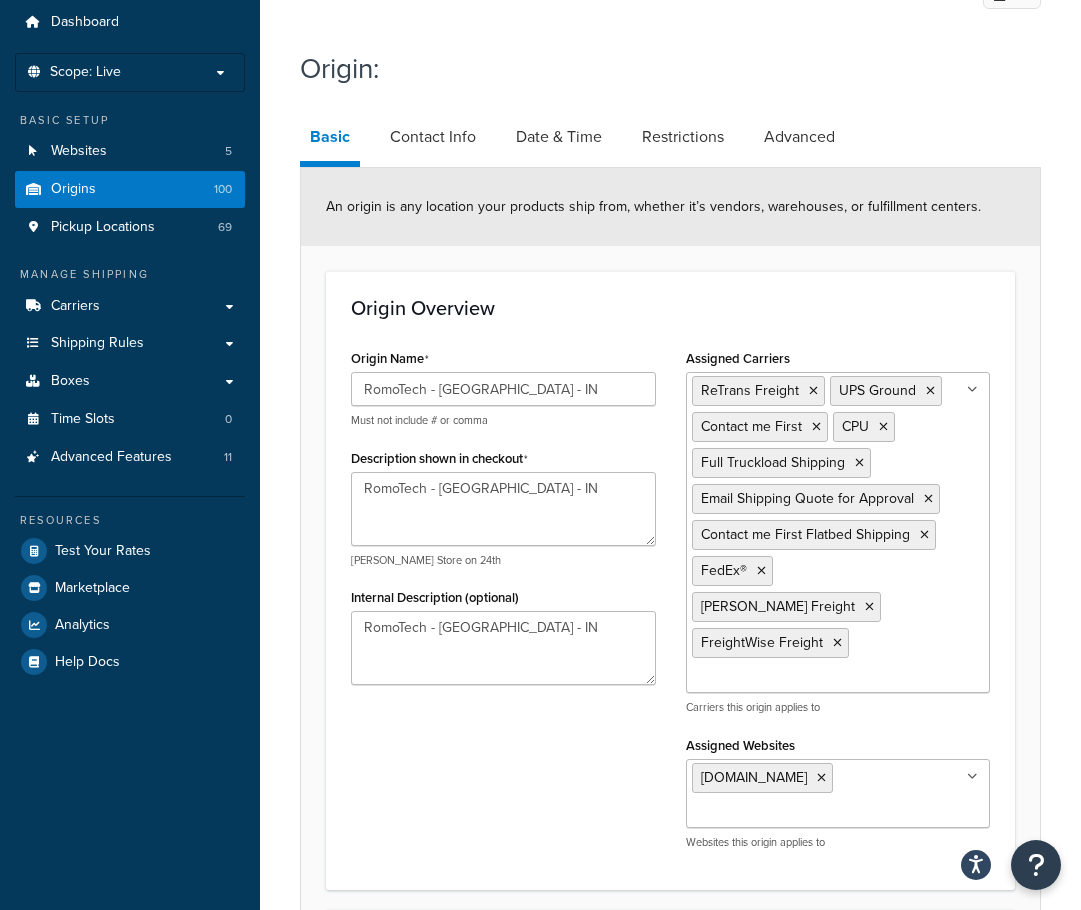 scroll, scrollTop: 0, scrollLeft: 0, axis: both 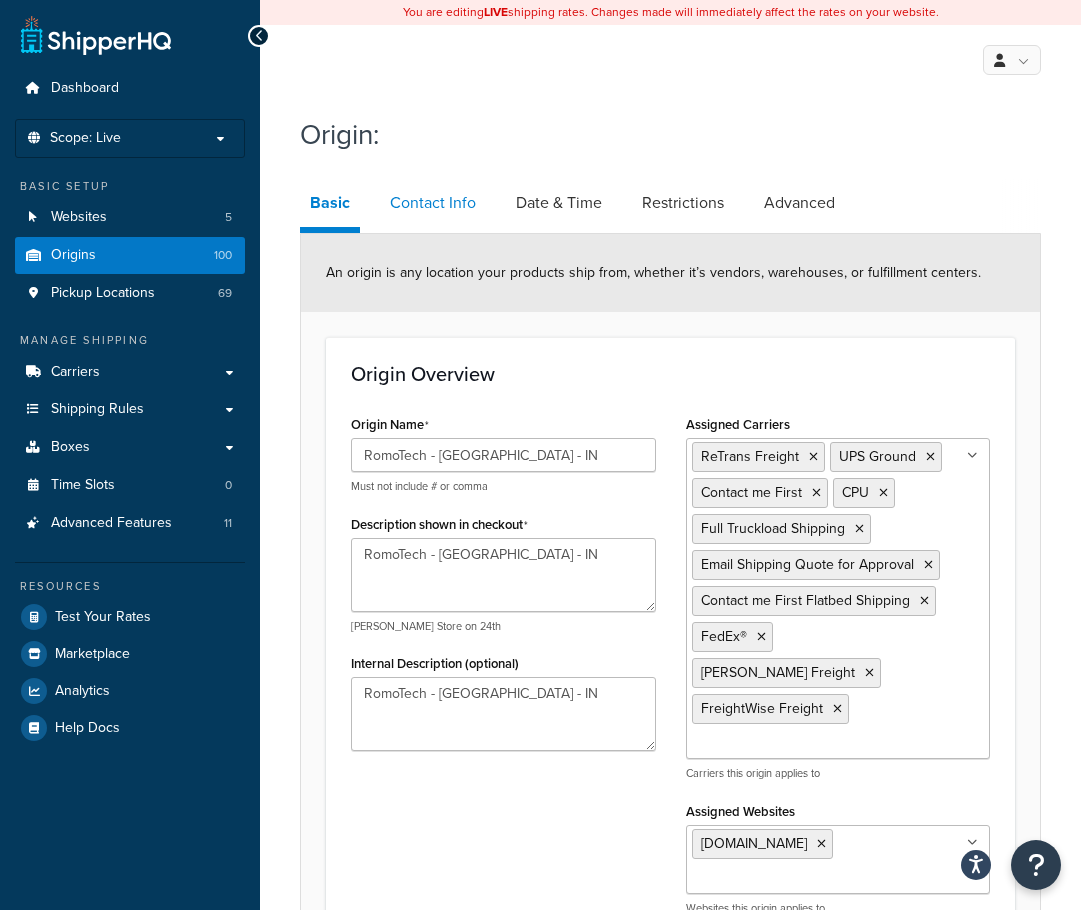 type on "46553" 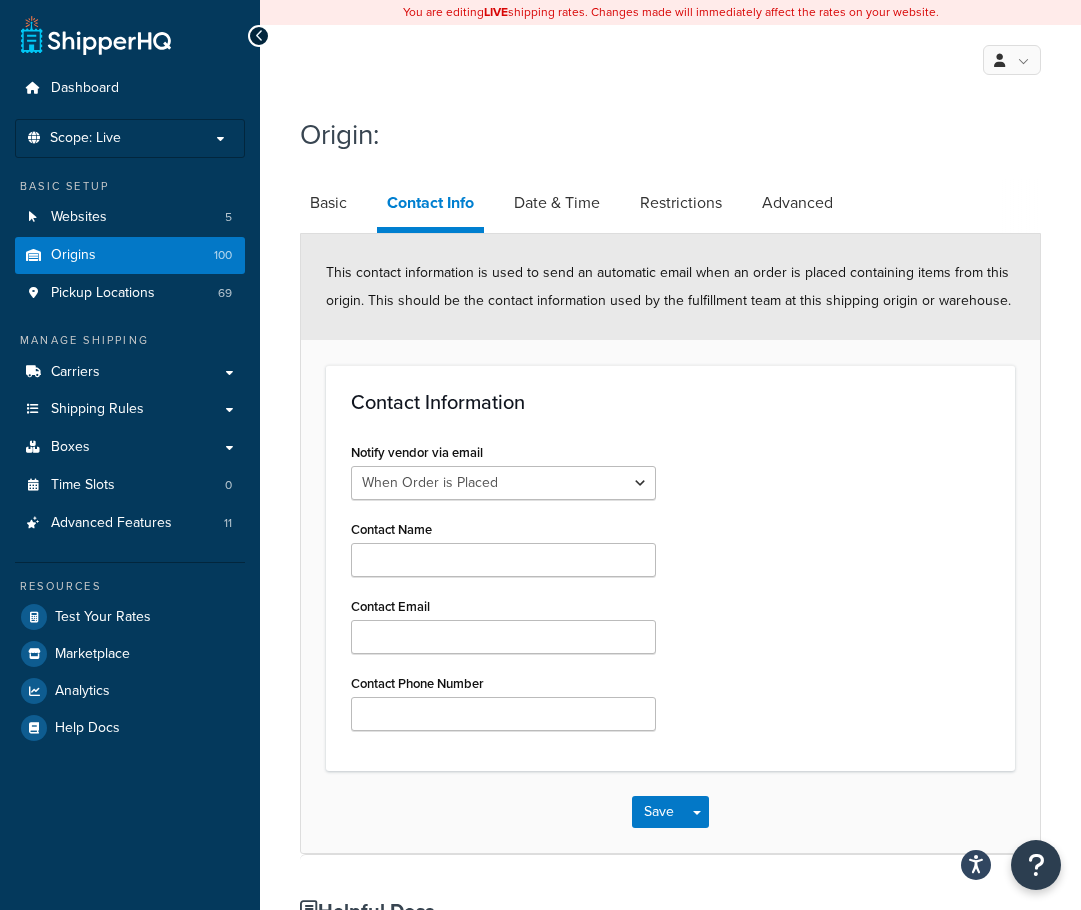 click on "Notify vendor via email   Never  When Order is Placed  When Invoice is Placed  Contact Name   Contact Email   Contact Phone Number" at bounding box center [670, 592] 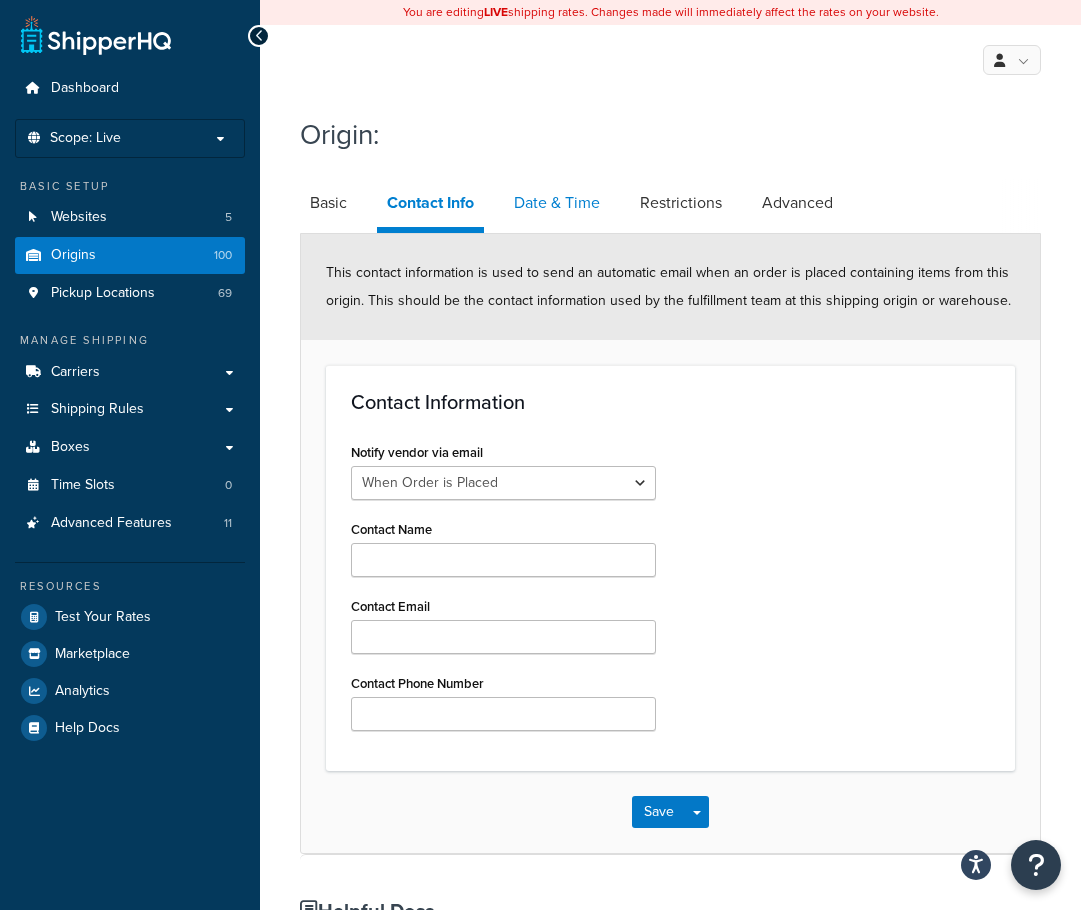 click on "Date & Time" at bounding box center (557, 203) 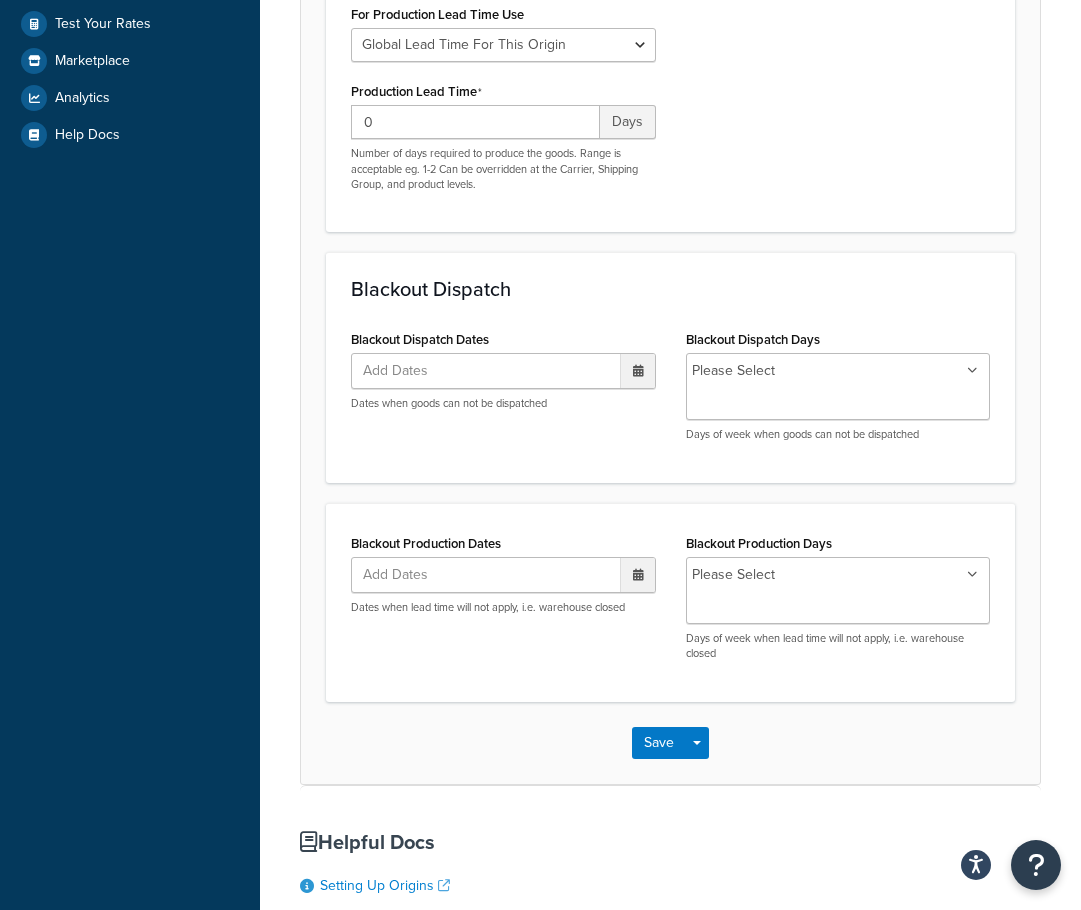 scroll, scrollTop: 800, scrollLeft: 0, axis: vertical 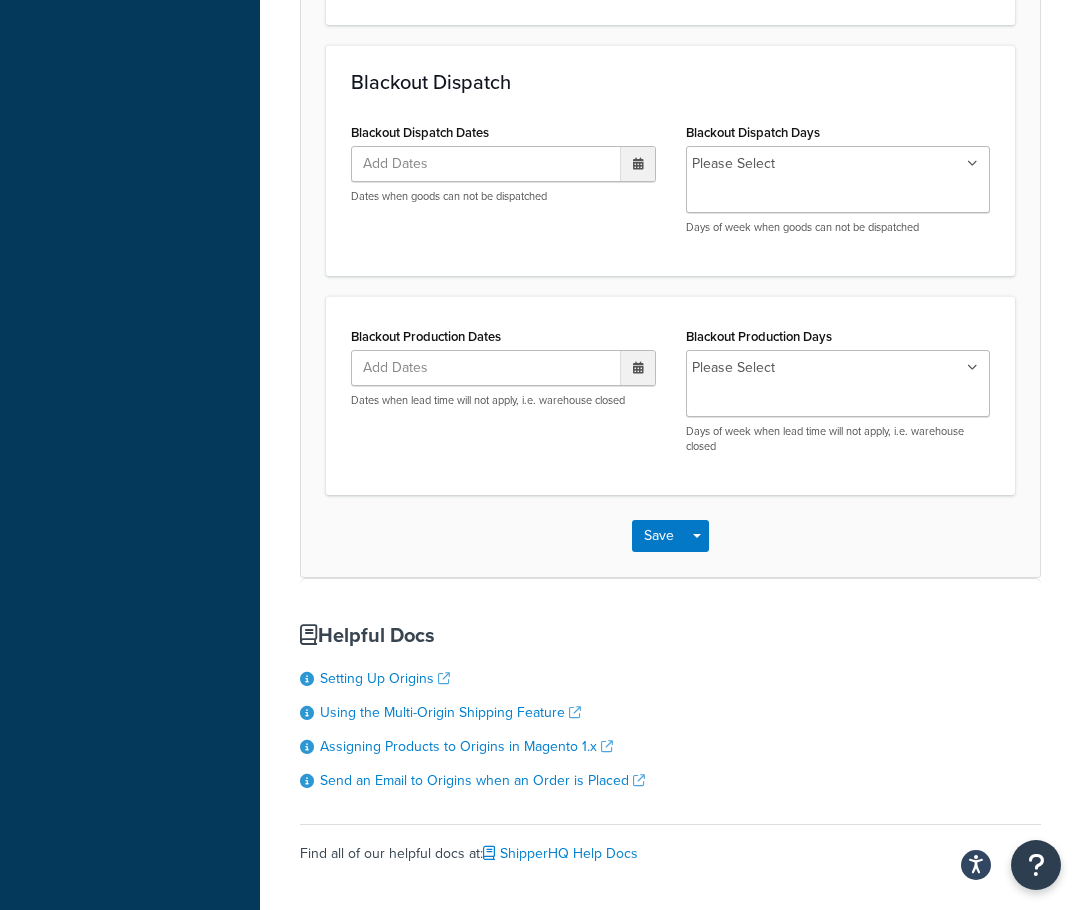 click on "Helpful Docs Setting Up Origins Using the Multi-Origin Shipping Feature Assigning Products to Origins in Magento 1.x Send an Email to Origins when an Order is Placed" at bounding box center [670, 706] 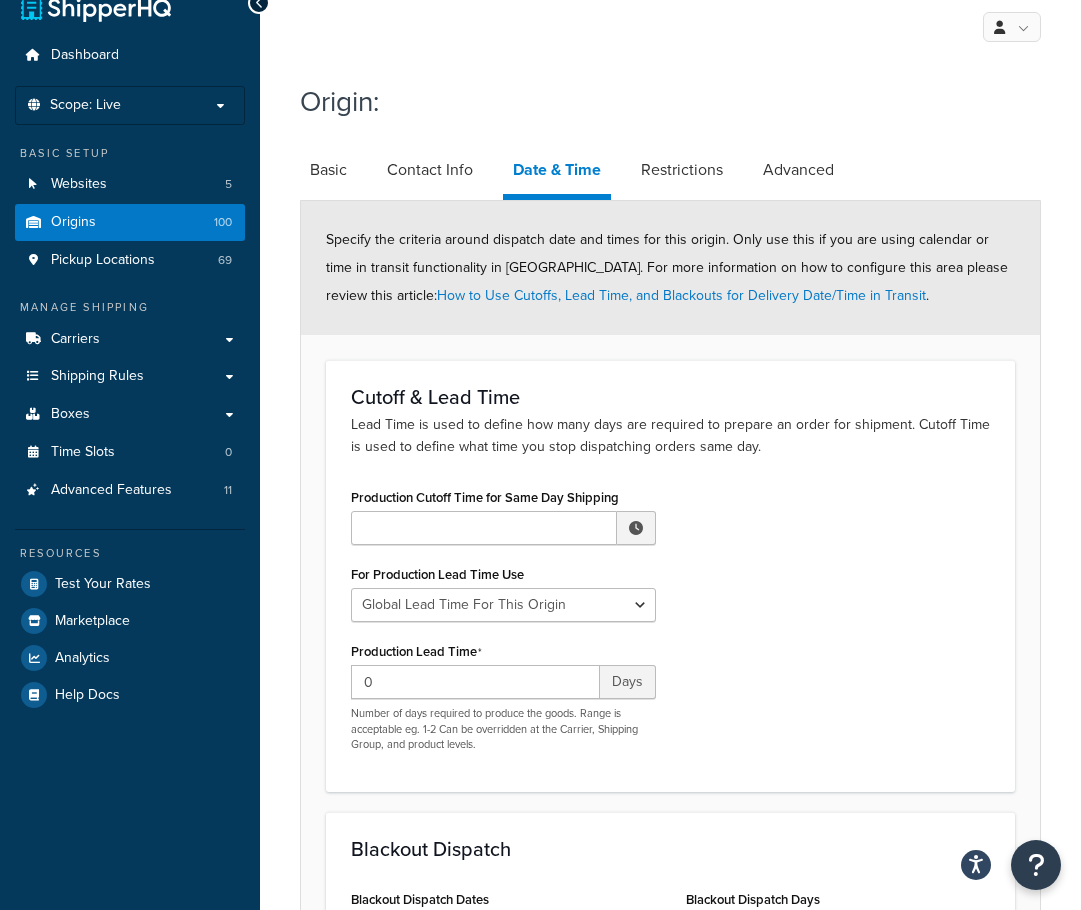 scroll, scrollTop: 0, scrollLeft: 0, axis: both 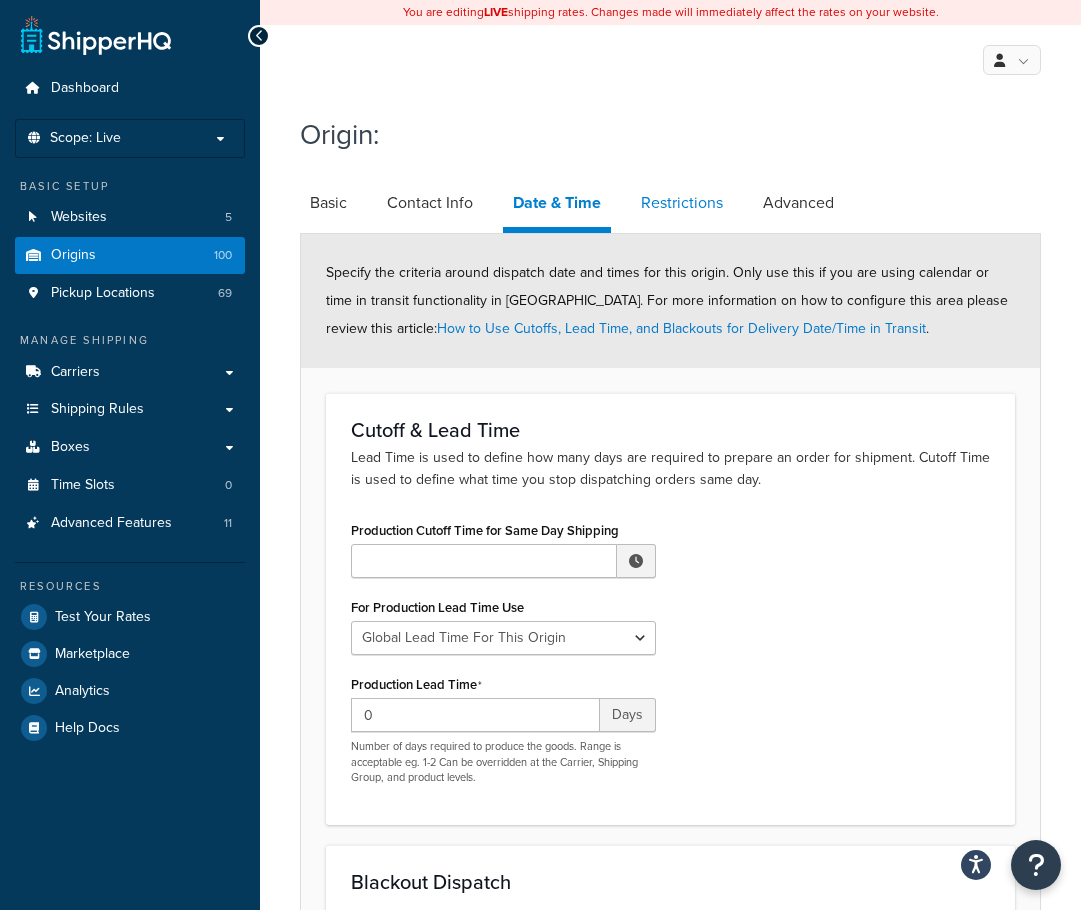 click on "Restrictions" at bounding box center (682, 203) 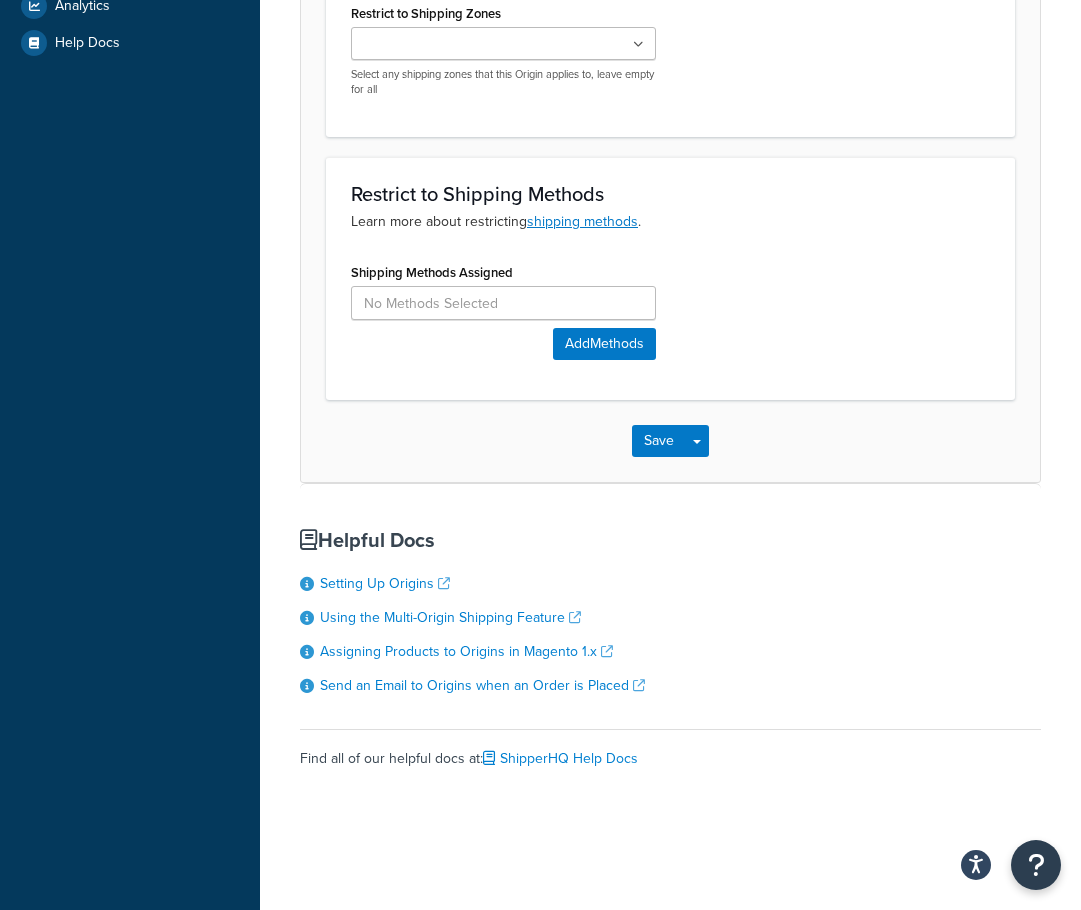 scroll, scrollTop: 708, scrollLeft: 0, axis: vertical 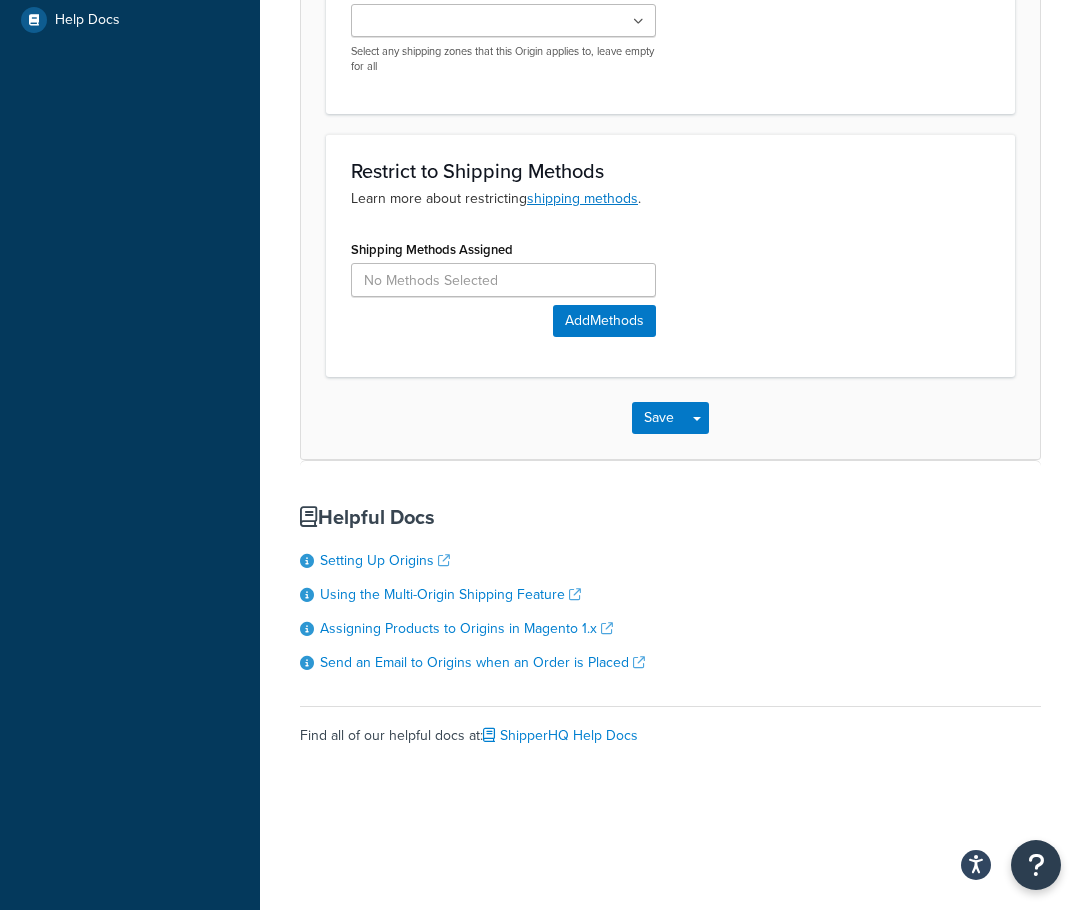 click on "Shipping Methods Assigned Add  Methods" at bounding box center [503, 286] 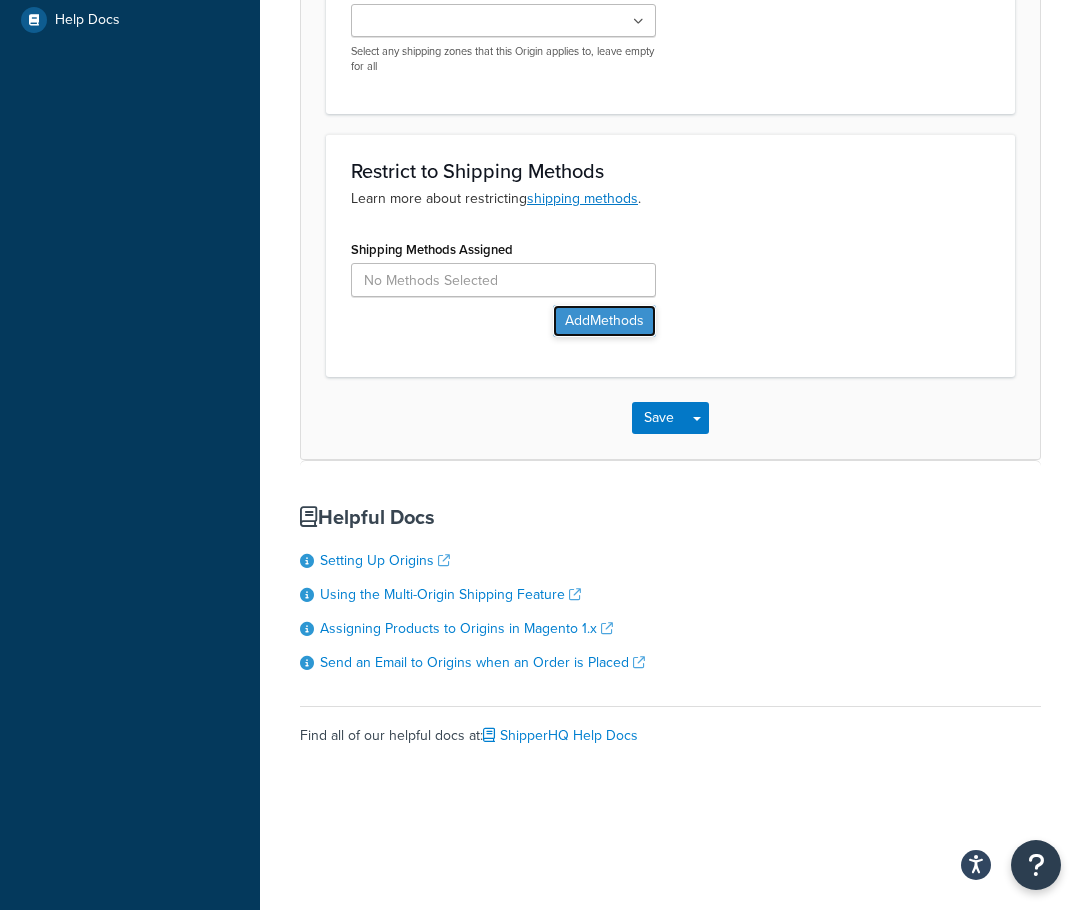 click on "Add  Methods" at bounding box center (604, 321) 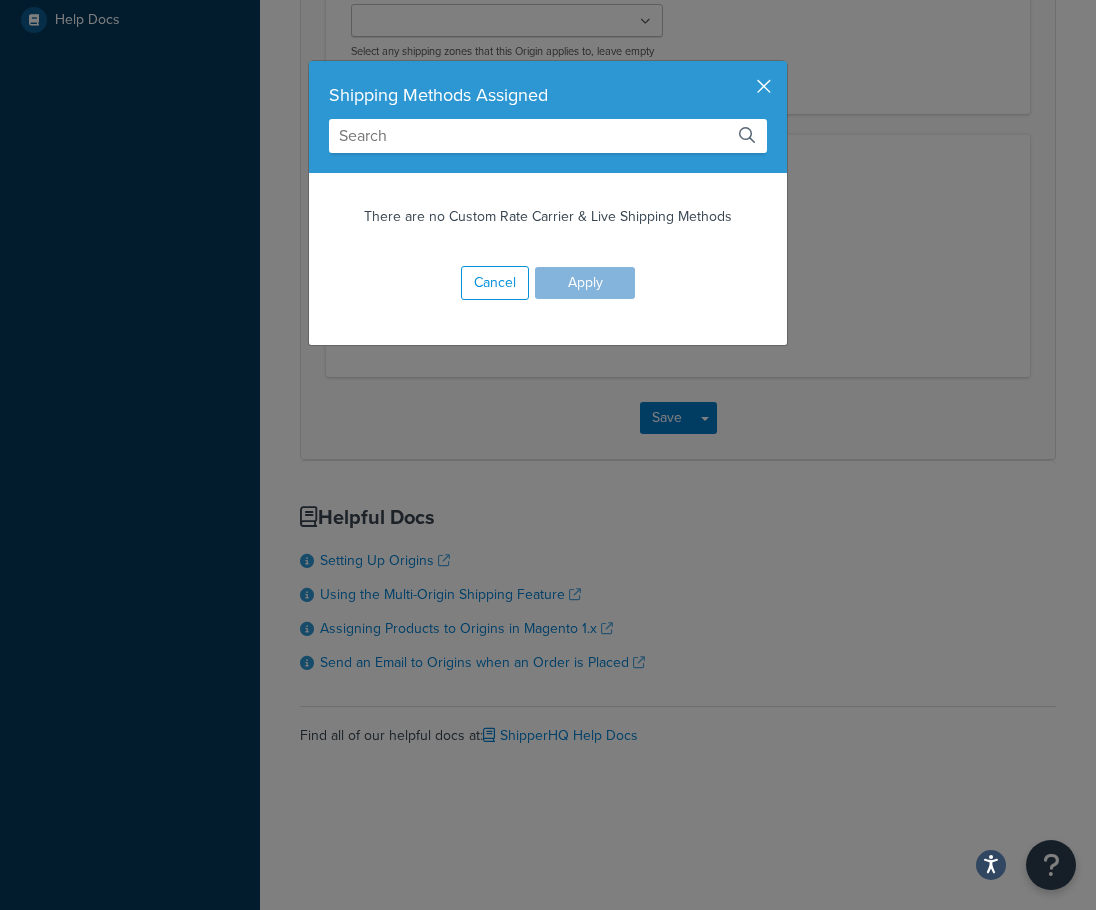 click at bounding box center (784, 63) 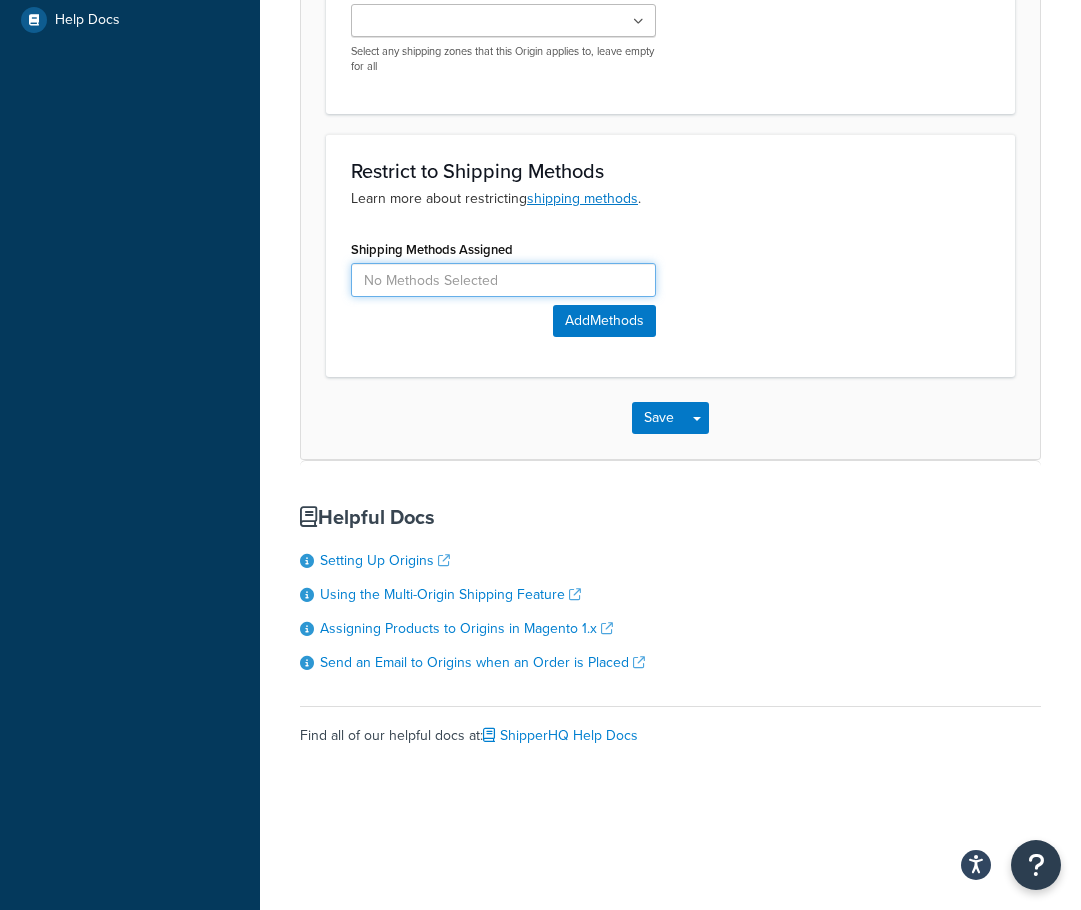 click at bounding box center (503, 280) 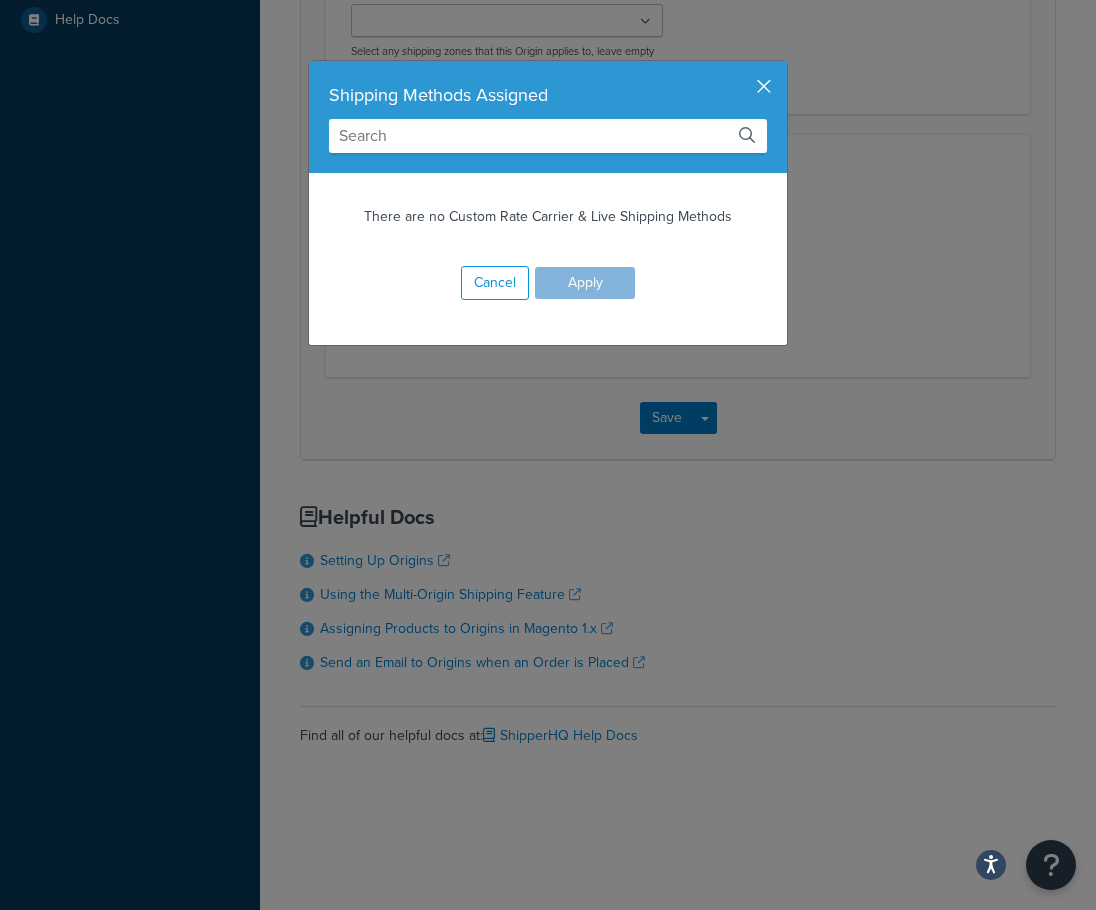 click at bounding box center [784, 63] 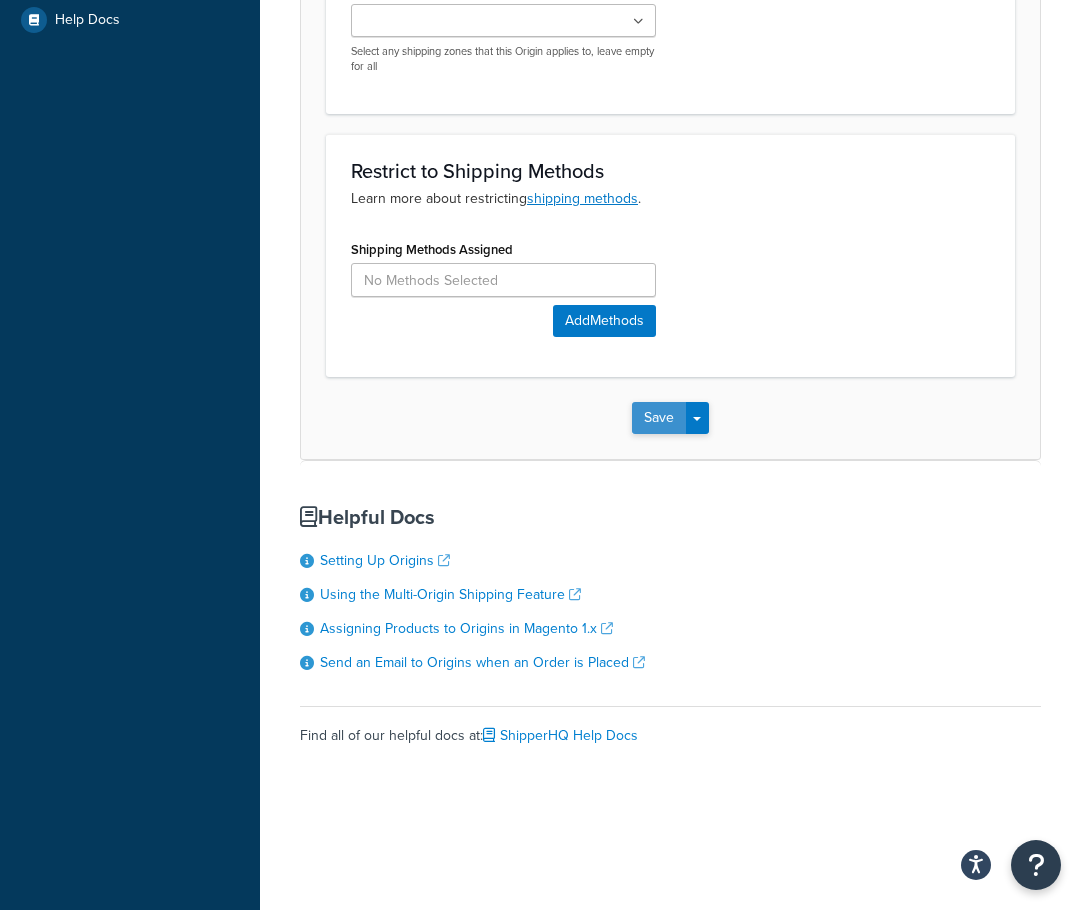 click on "Save" at bounding box center (659, 418) 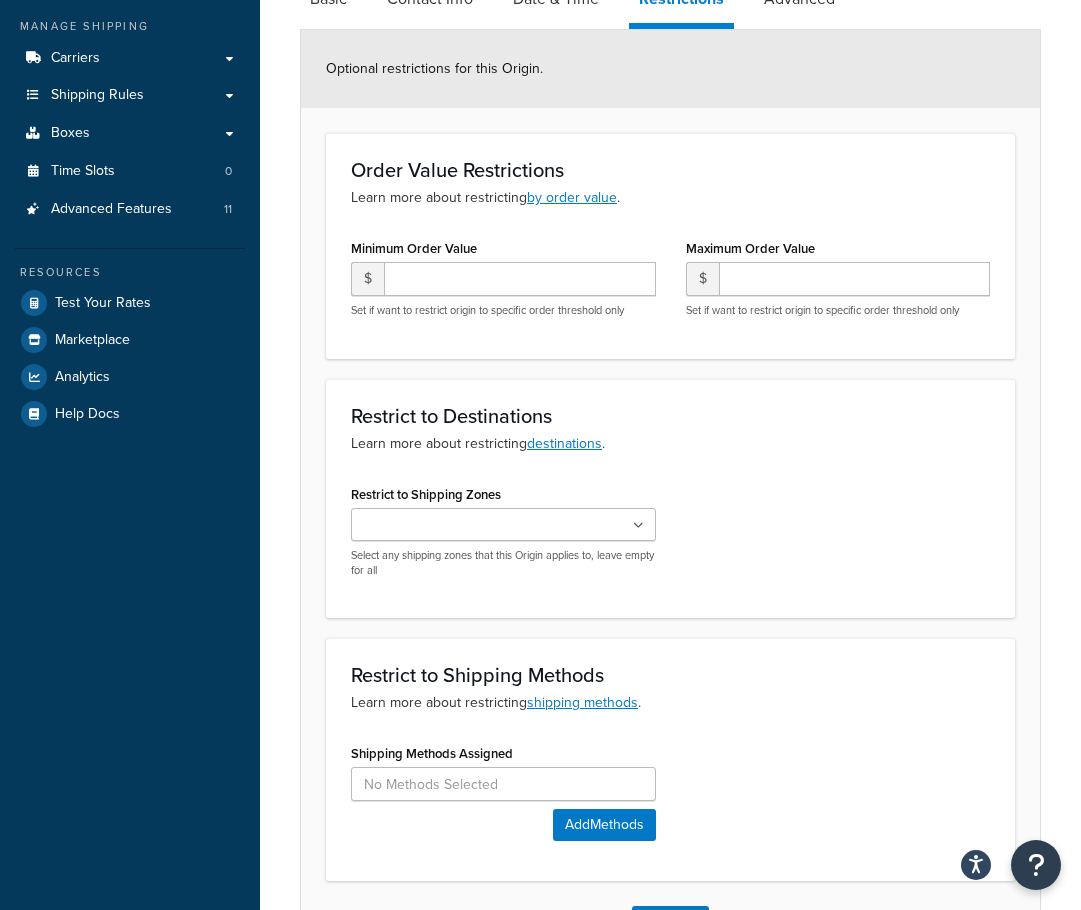 scroll, scrollTop: 308, scrollLeft: 0, axis: vertical 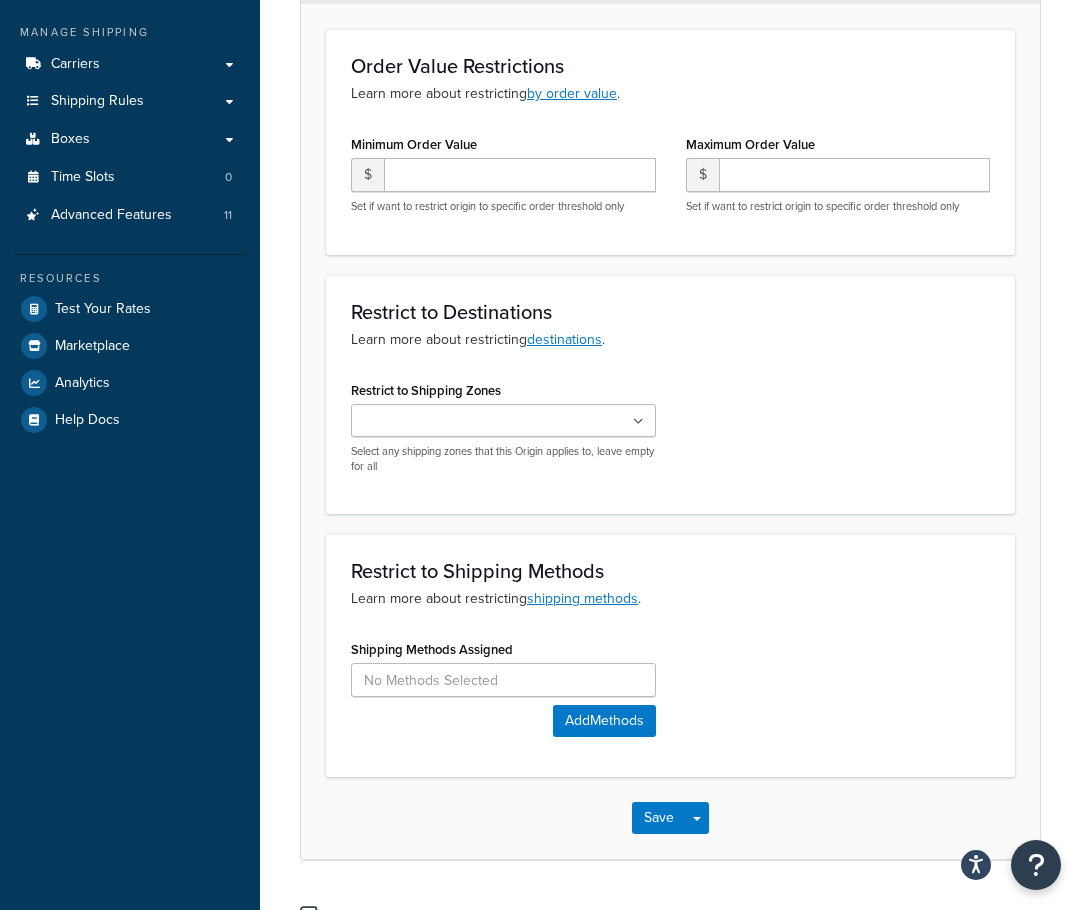 click on "Restrict to Shipping Zones   US 48 US APO PPS Canada Ace Tax States Norwesco Tax States Snyder Tax States California Snyder Handling Charge CRMI US POBox US POBox US POBox US POBox Add New Select any shipping zones that this Origin applies to, leave empty for all" at bounding box center (670, 433) 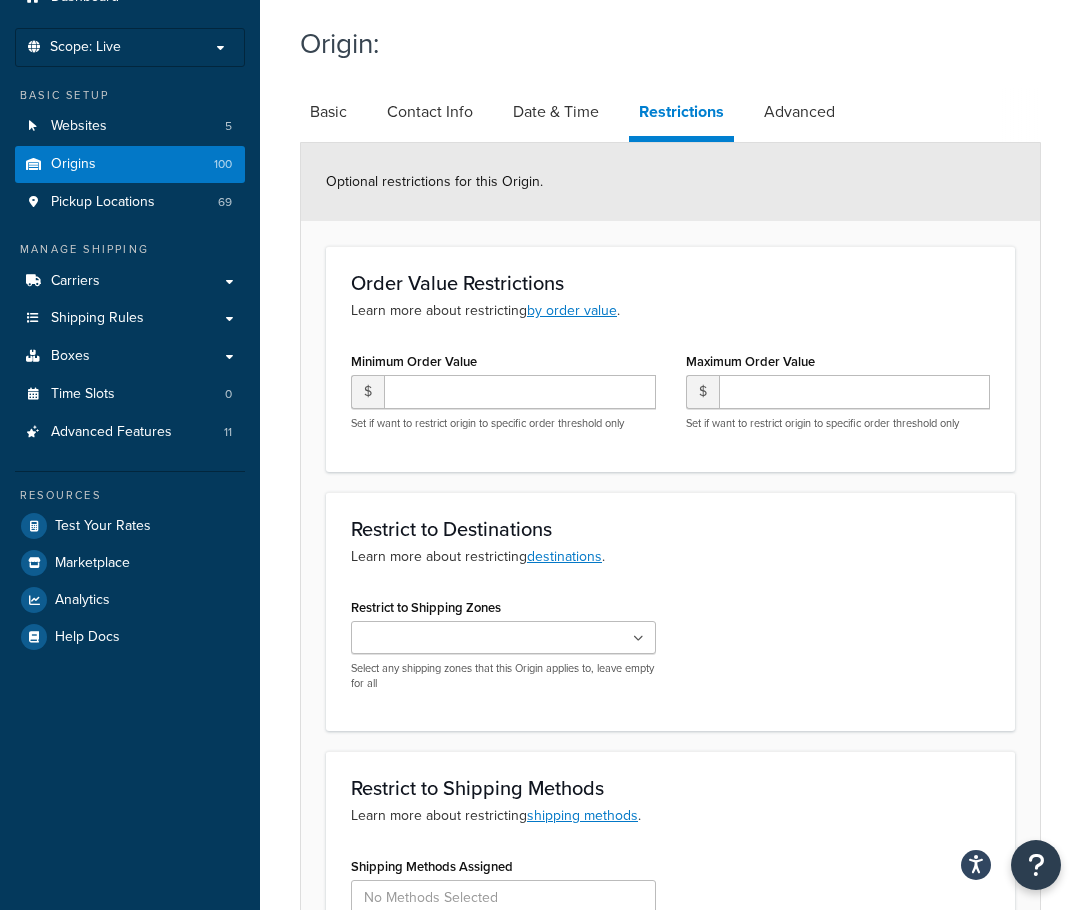 scroll, scrollTop: 0, scrollLeft: 0, axis: both 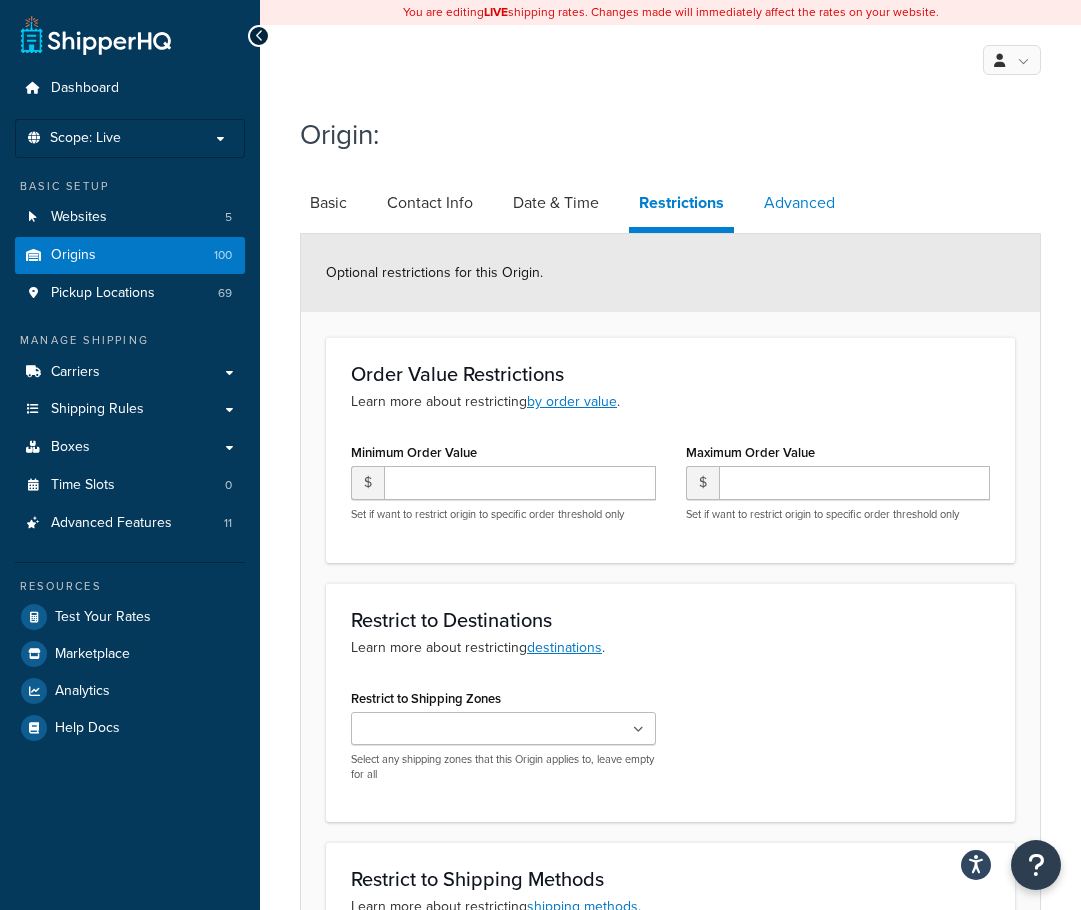 click on "Advanced" at bounding box center [799, 203] 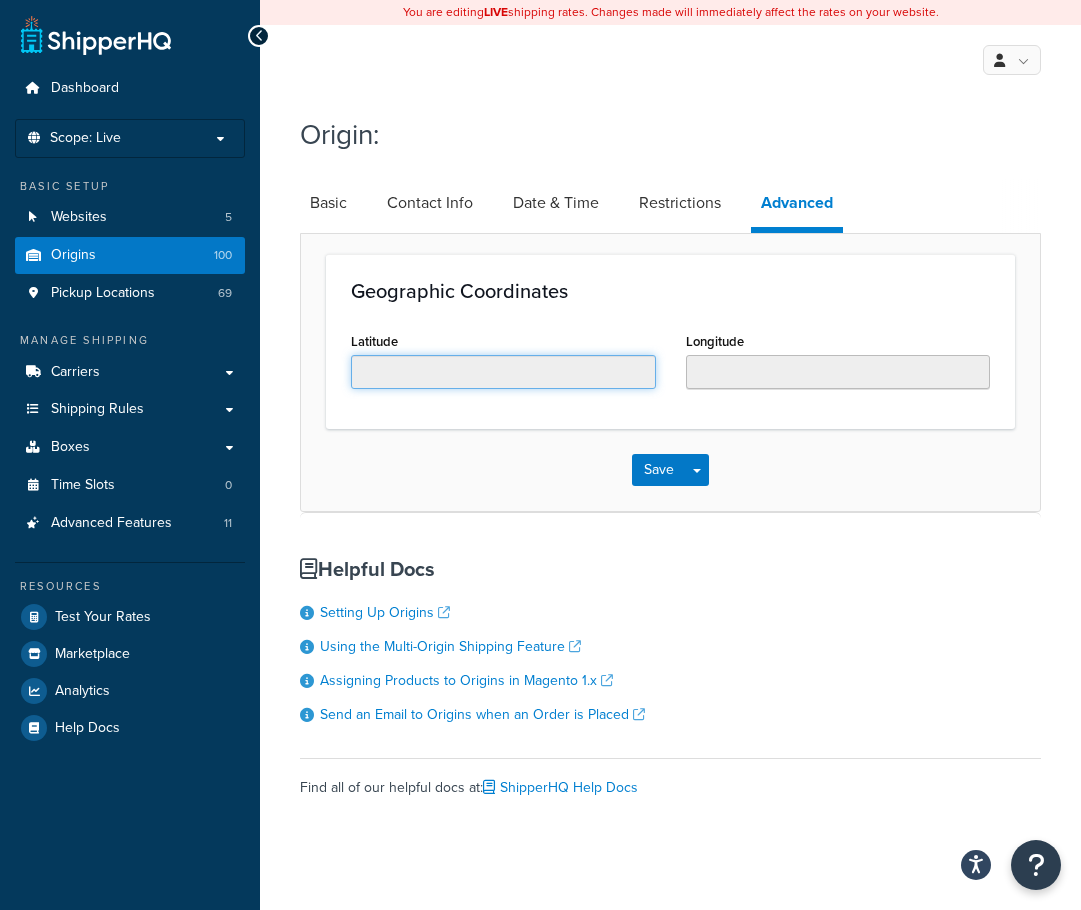 click on "Latitude" at bounding box center (503, 372) 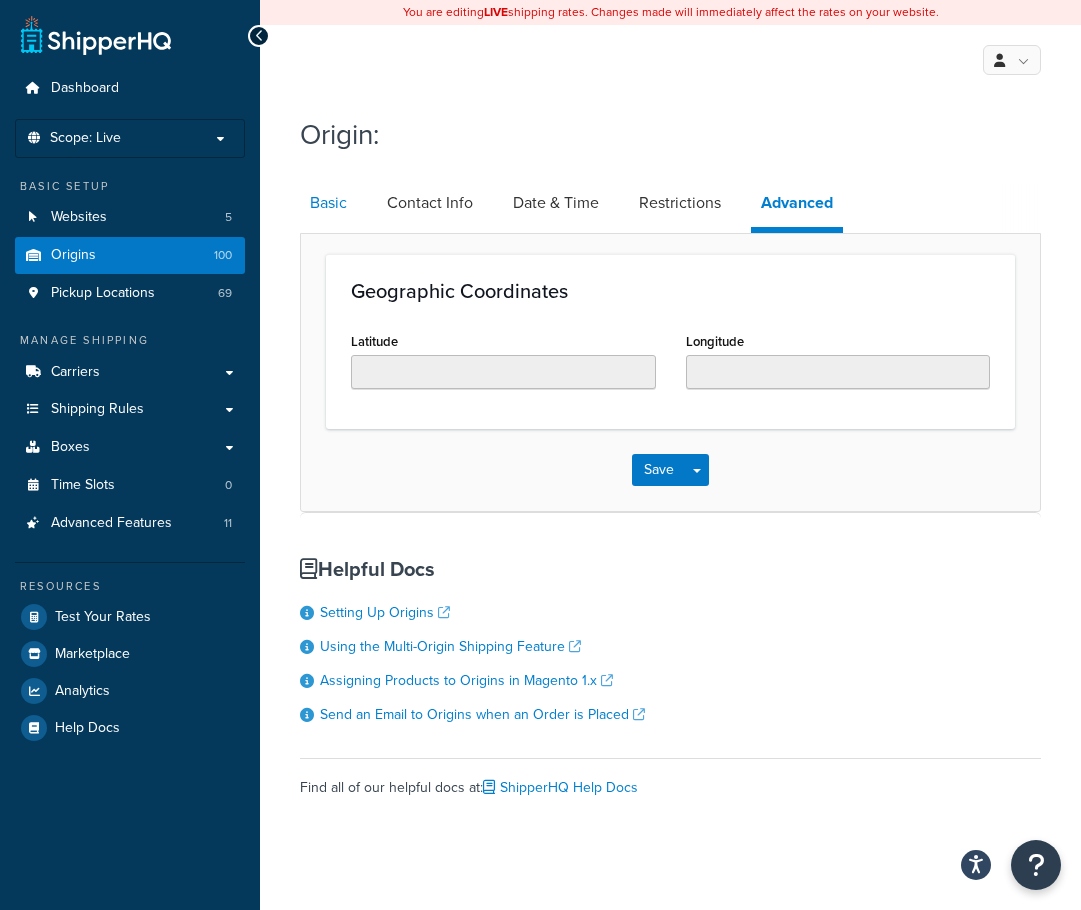 click on "Basic" at bounding box center [328, 203] 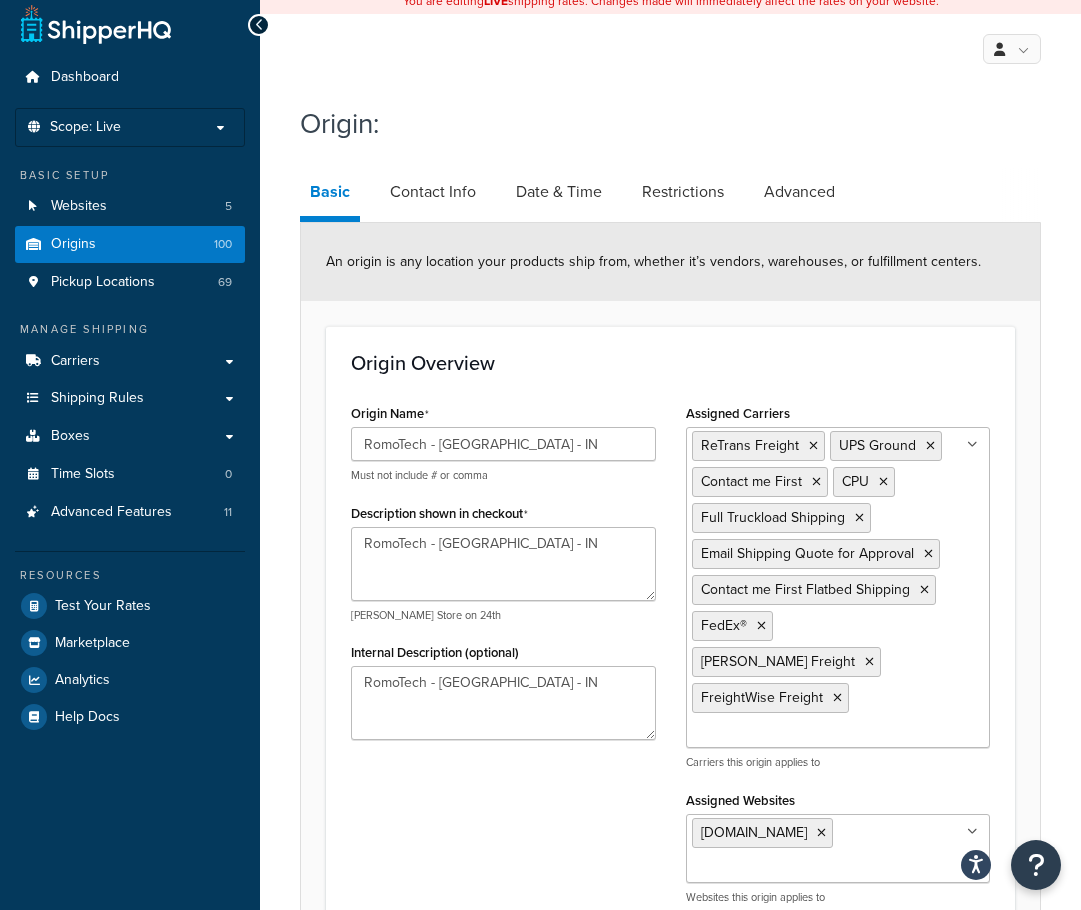 scroll, scrollTop: 0, scrollLeft: 0, axis: both 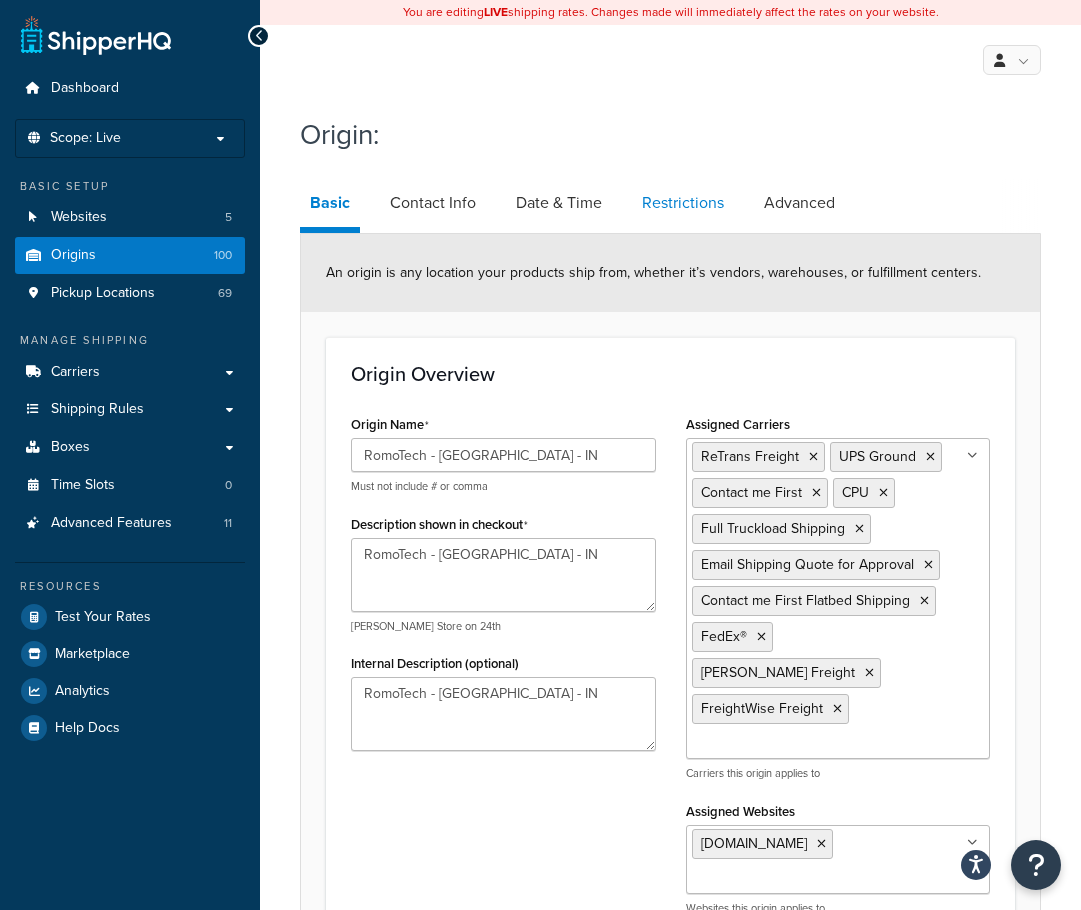 click on "Restrictions" at bounding box center [683, 203] 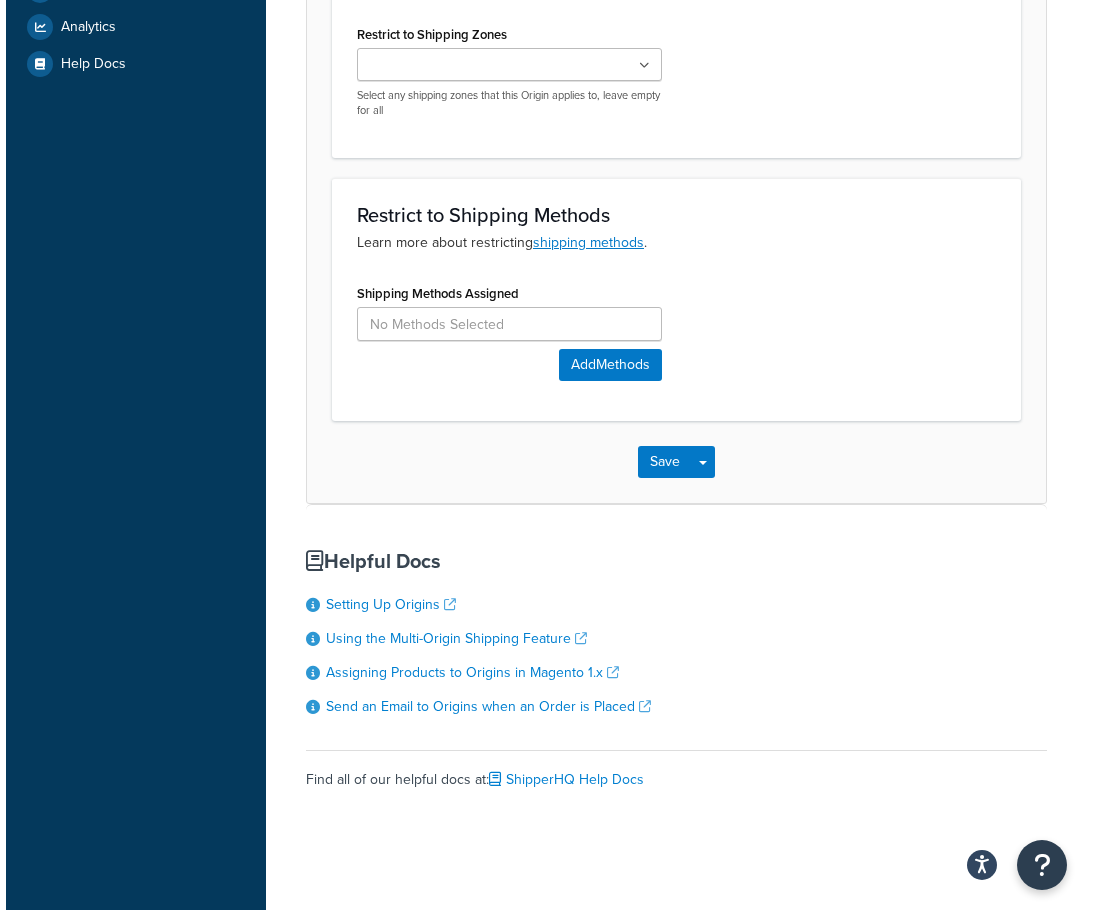 scroll, scrollTop: 708, scrollLeft: 0, axis: vertical 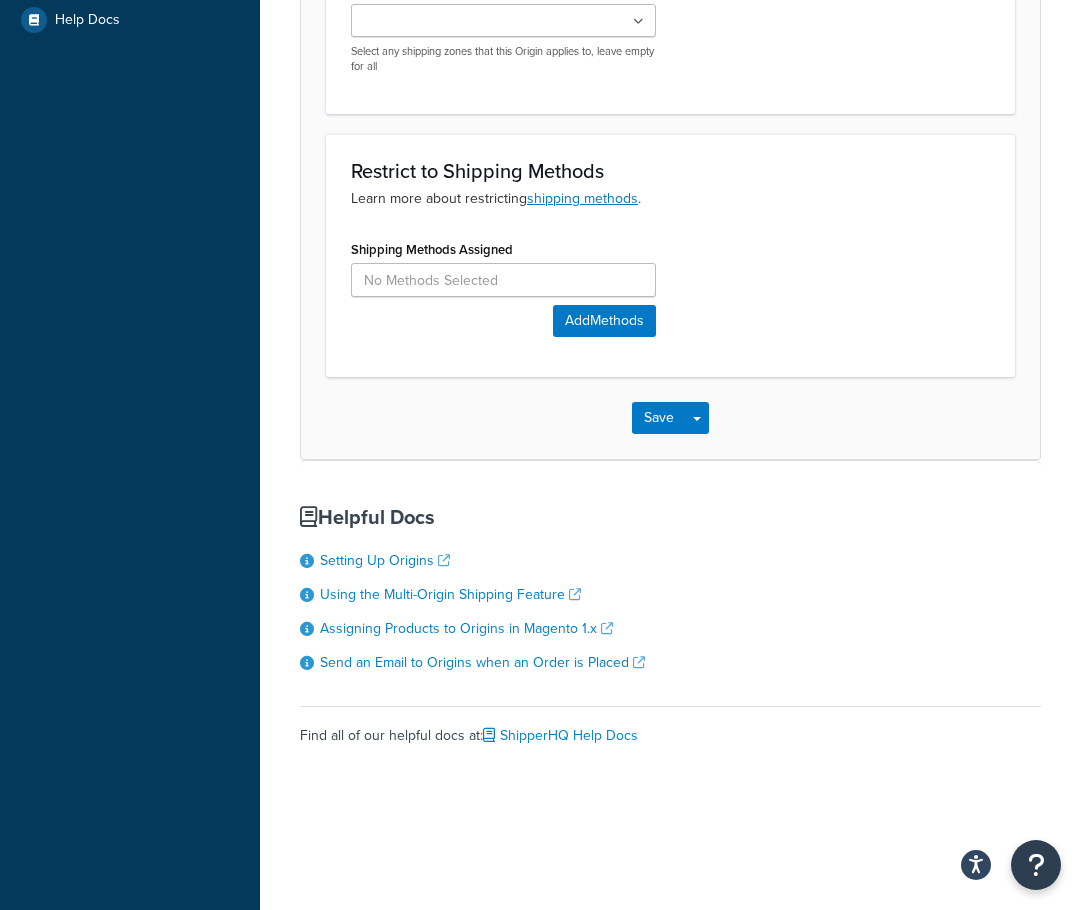 click on "Shipping Methods Assigned Add  Methods" at bounding box center (670, 293) 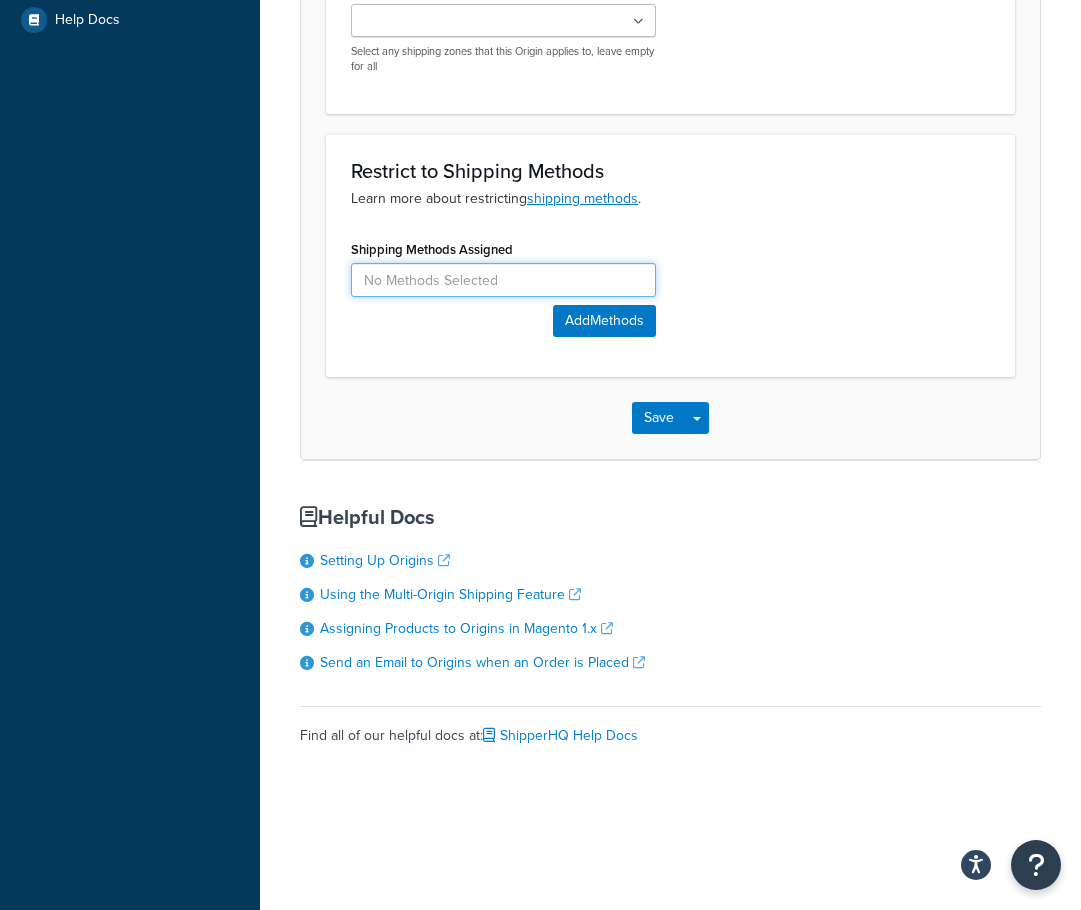 click at bounding box center [503, 280] 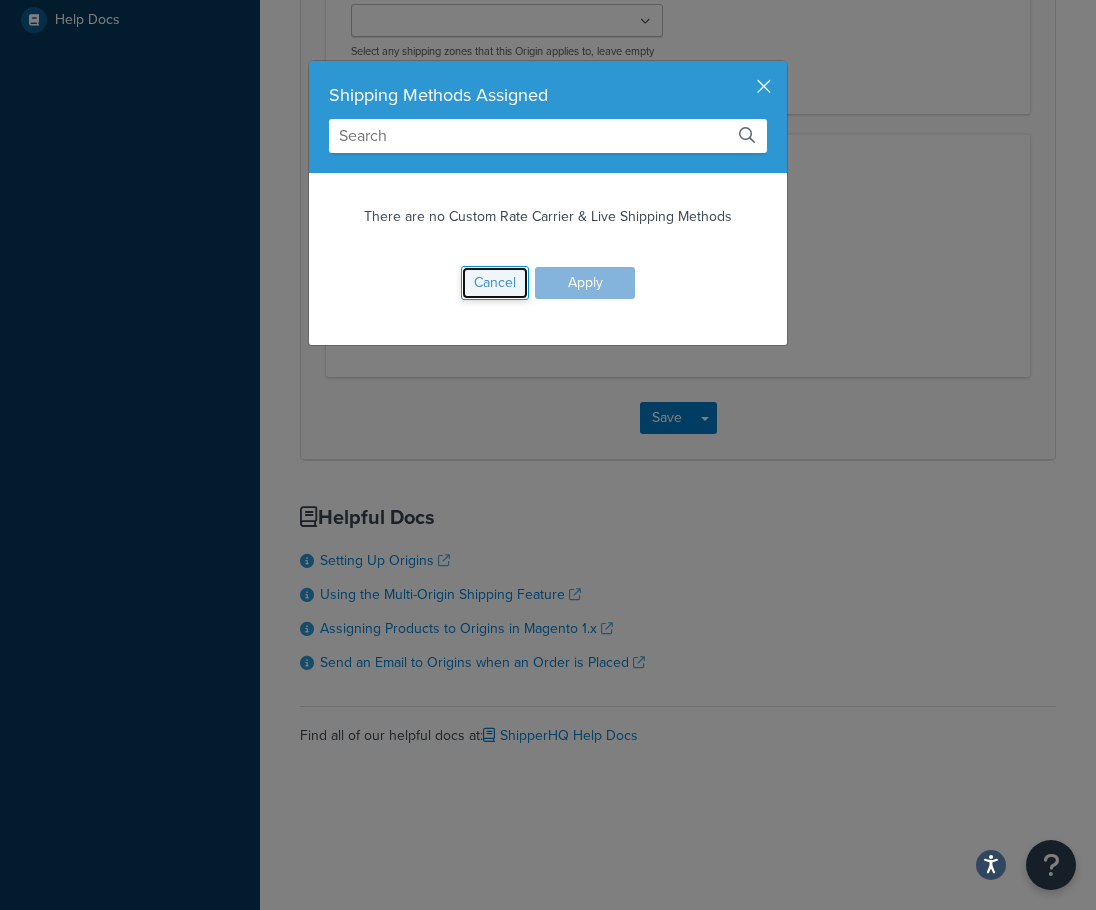 click on "Cancel" at bounding box center (495, 283) 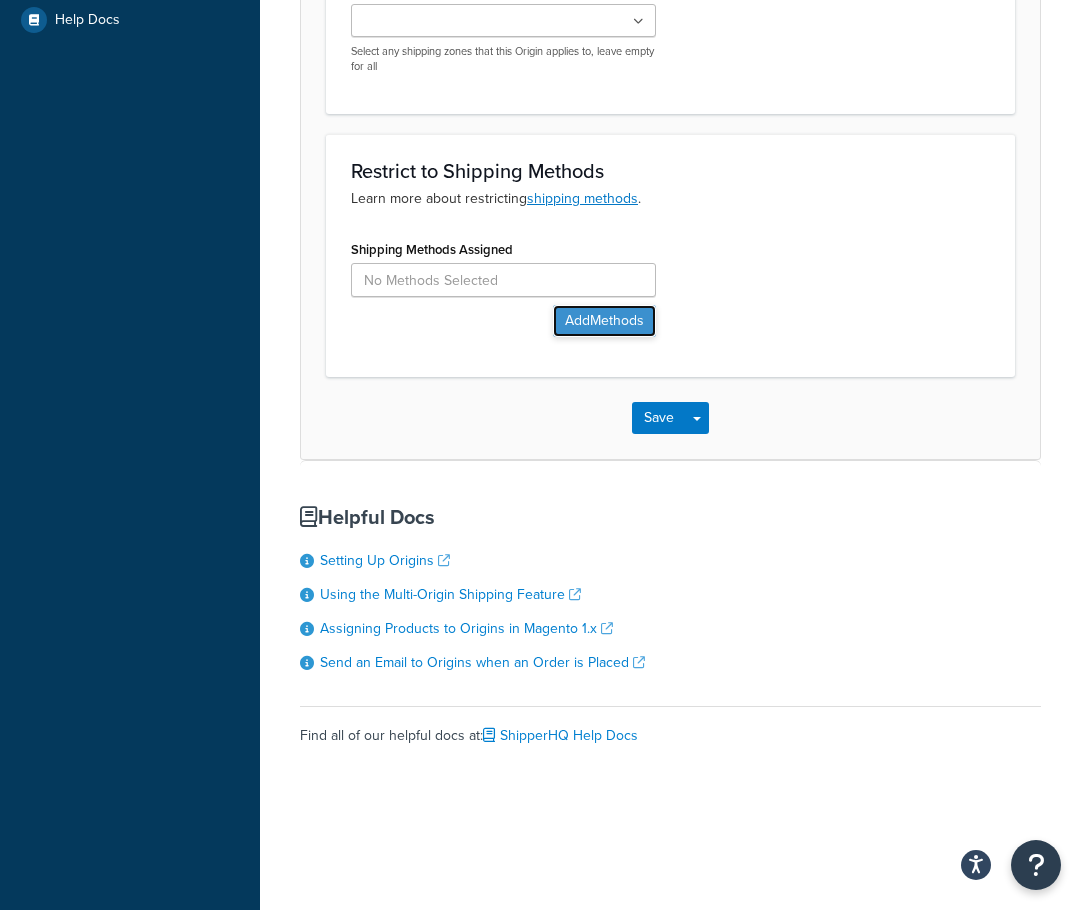 click on "Add  Methods" at bounding box center [604, 321] 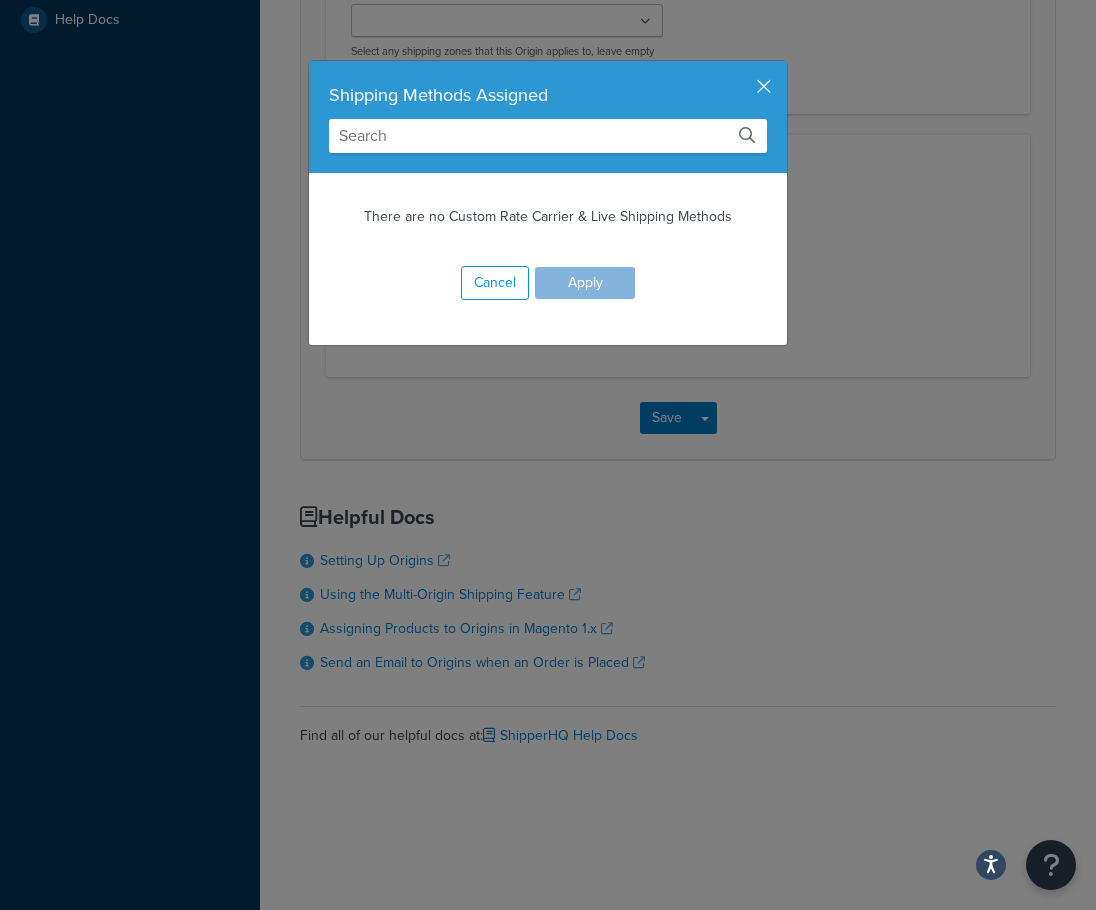 click at bounding box center (548, 136) 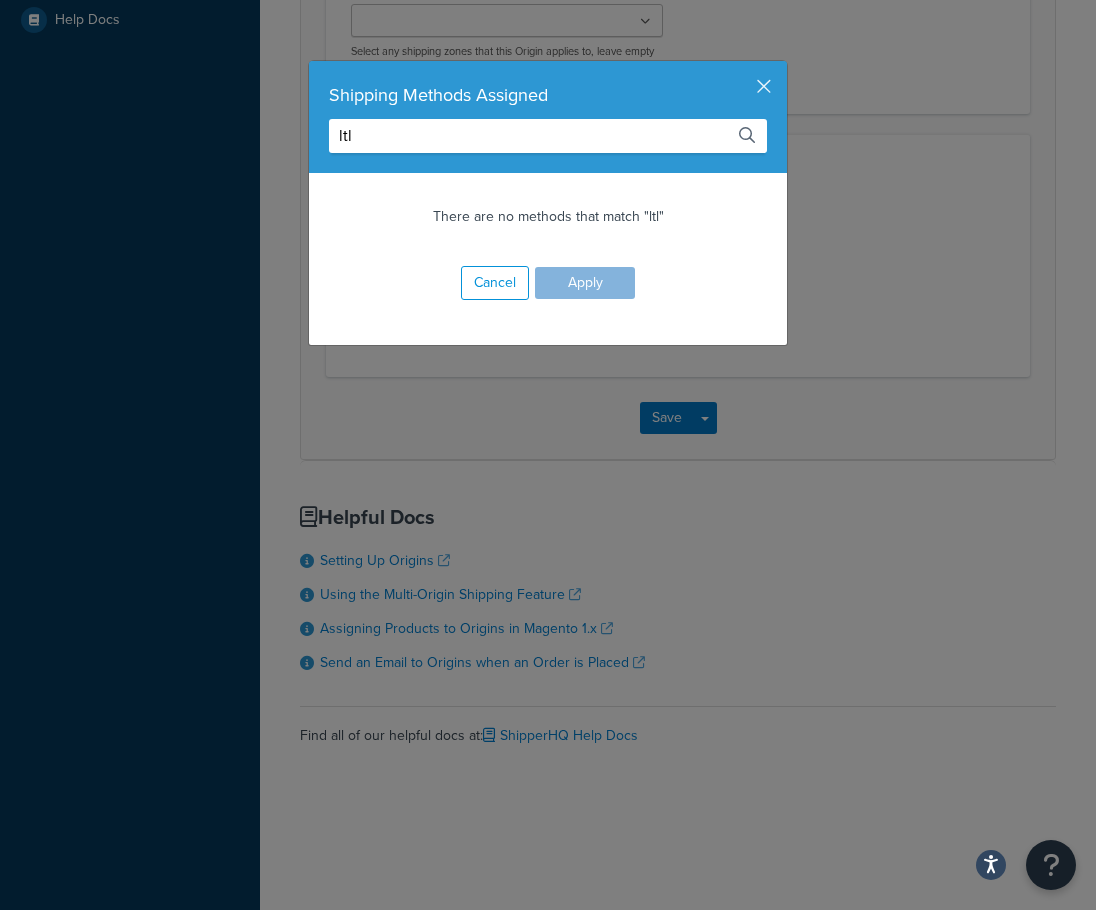 type on "ltl" 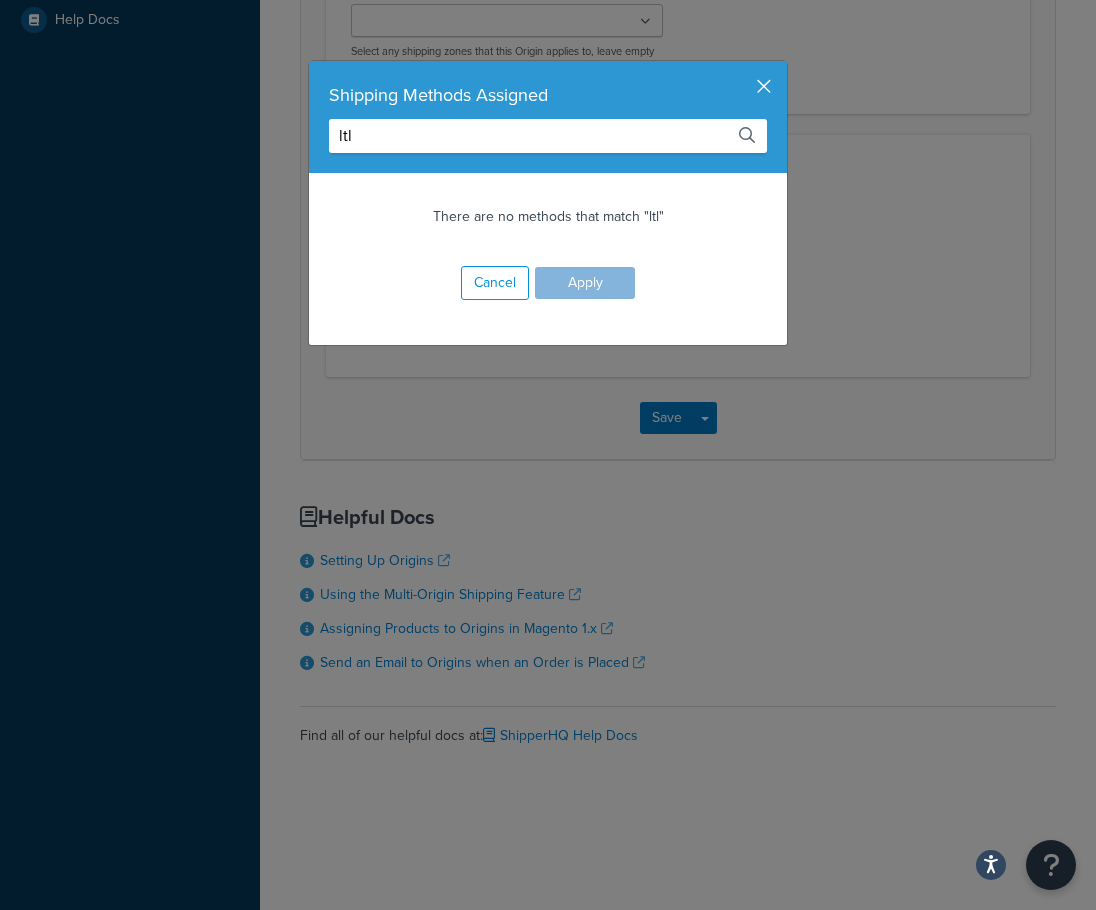 click at bounding box center [784, 63] 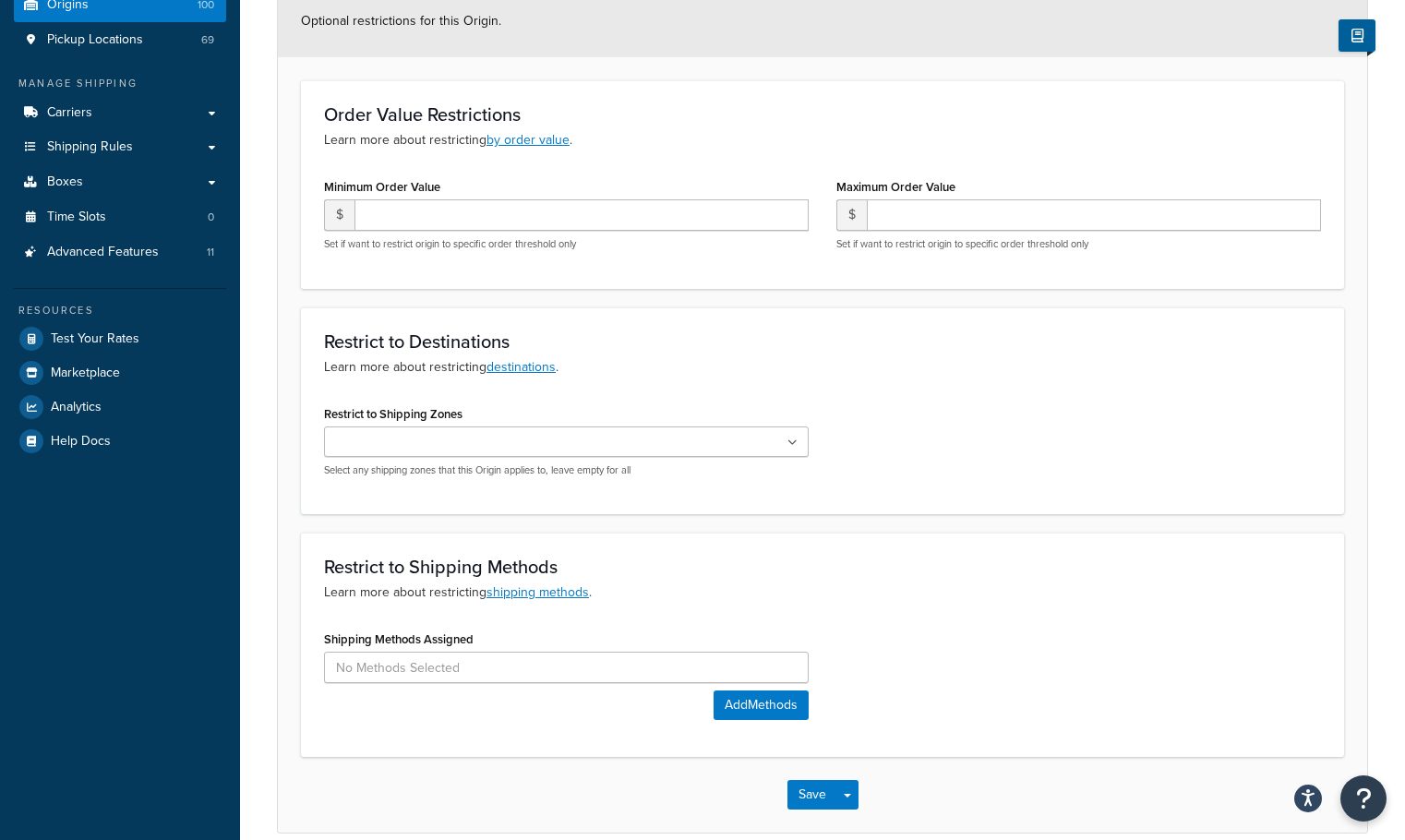scroll, scrollTop: 0, scrollLeft: 0, axis: both 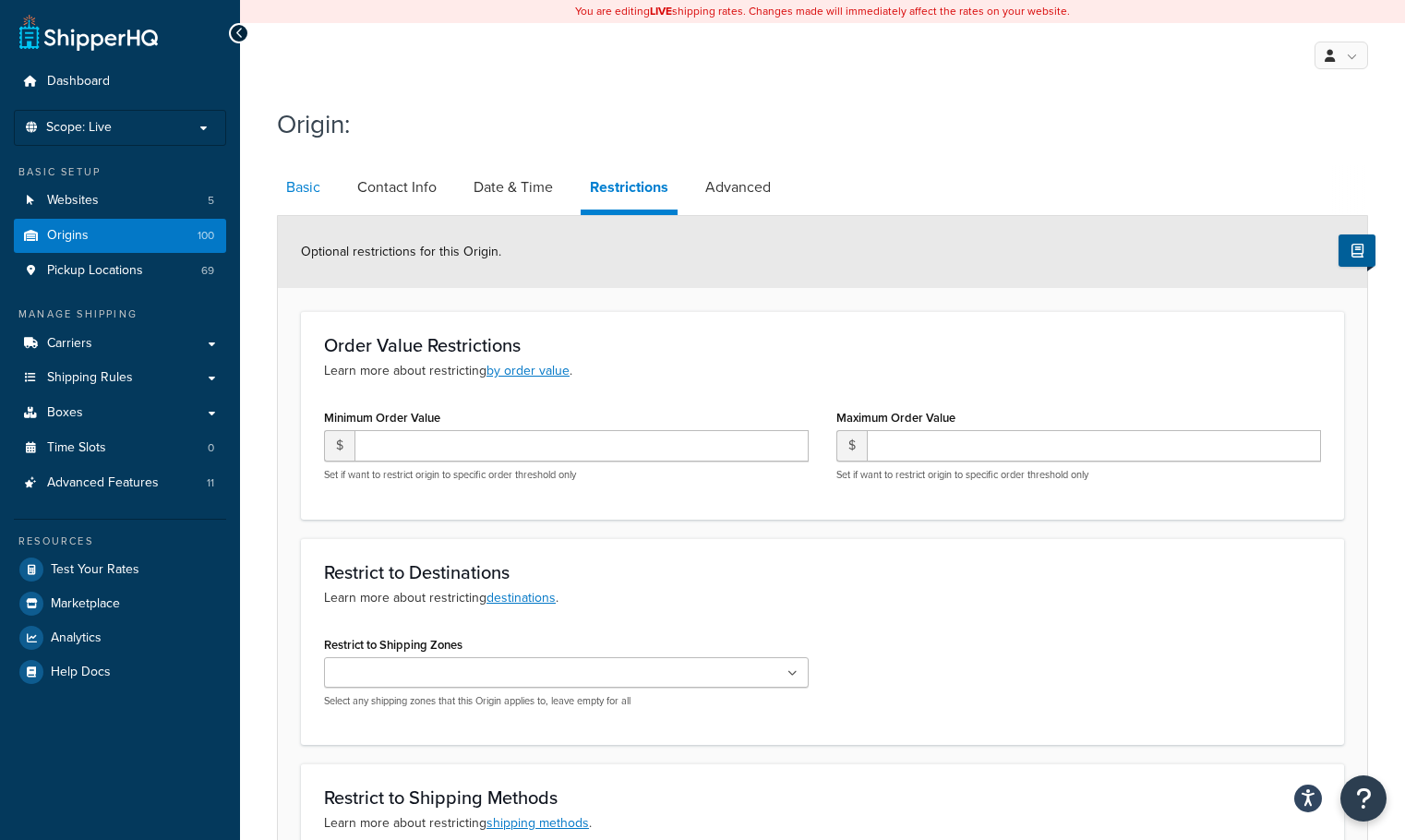 click on "Basic" at bounding box center (303, 187) 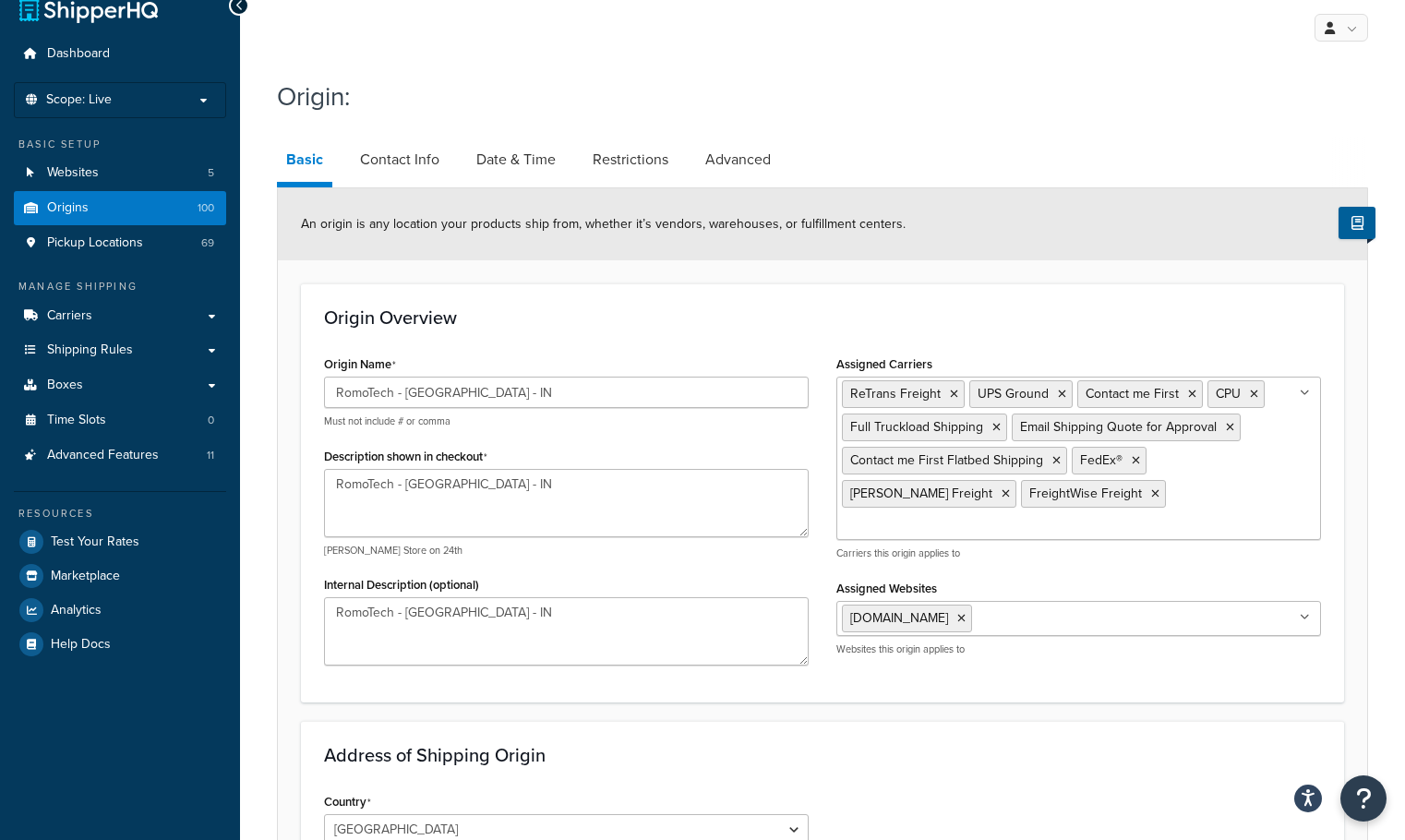 scroll, scrollTop: 92, scrollLeft: 0, axis: vertical 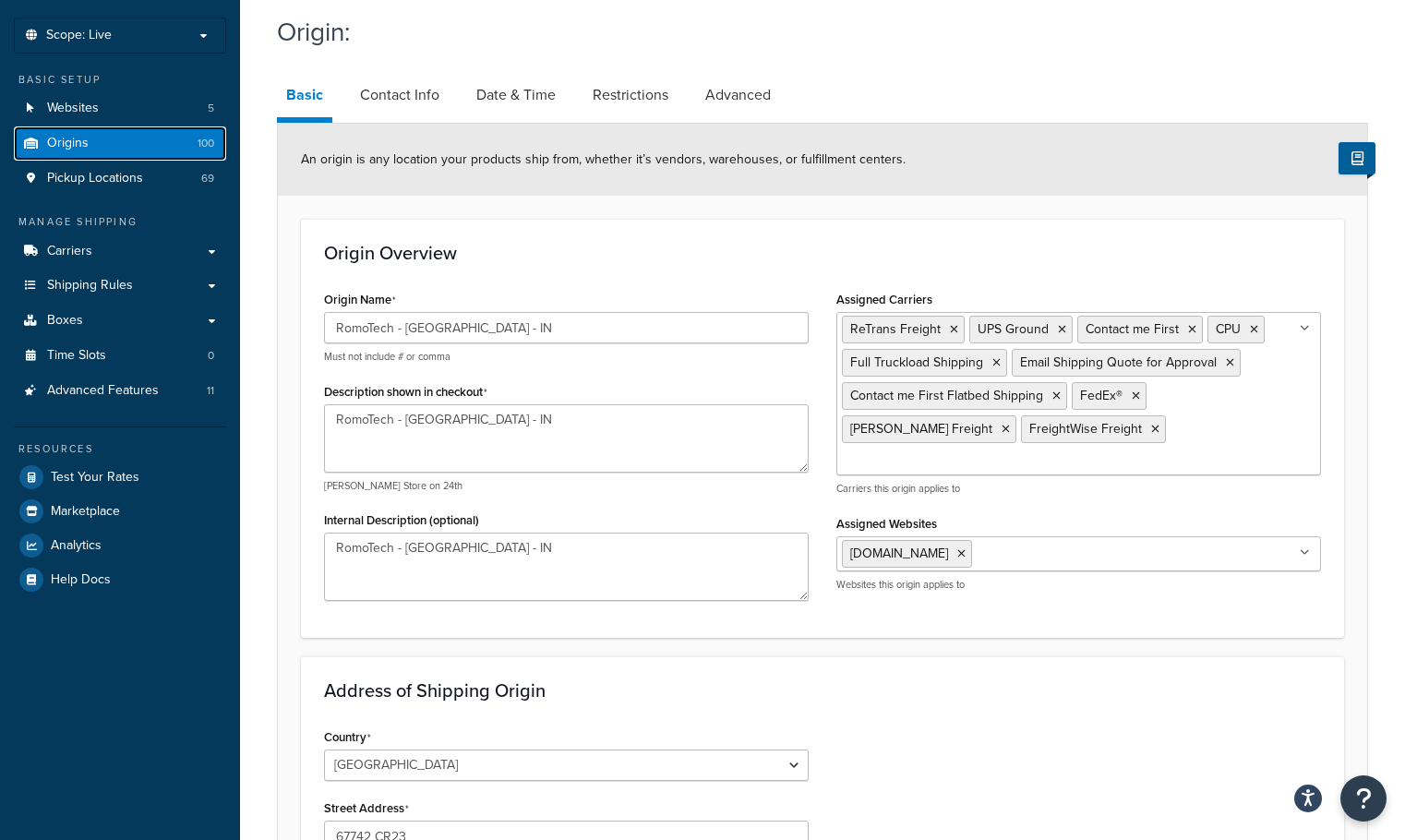 click on "Origins" at bounding box center [67, 143] 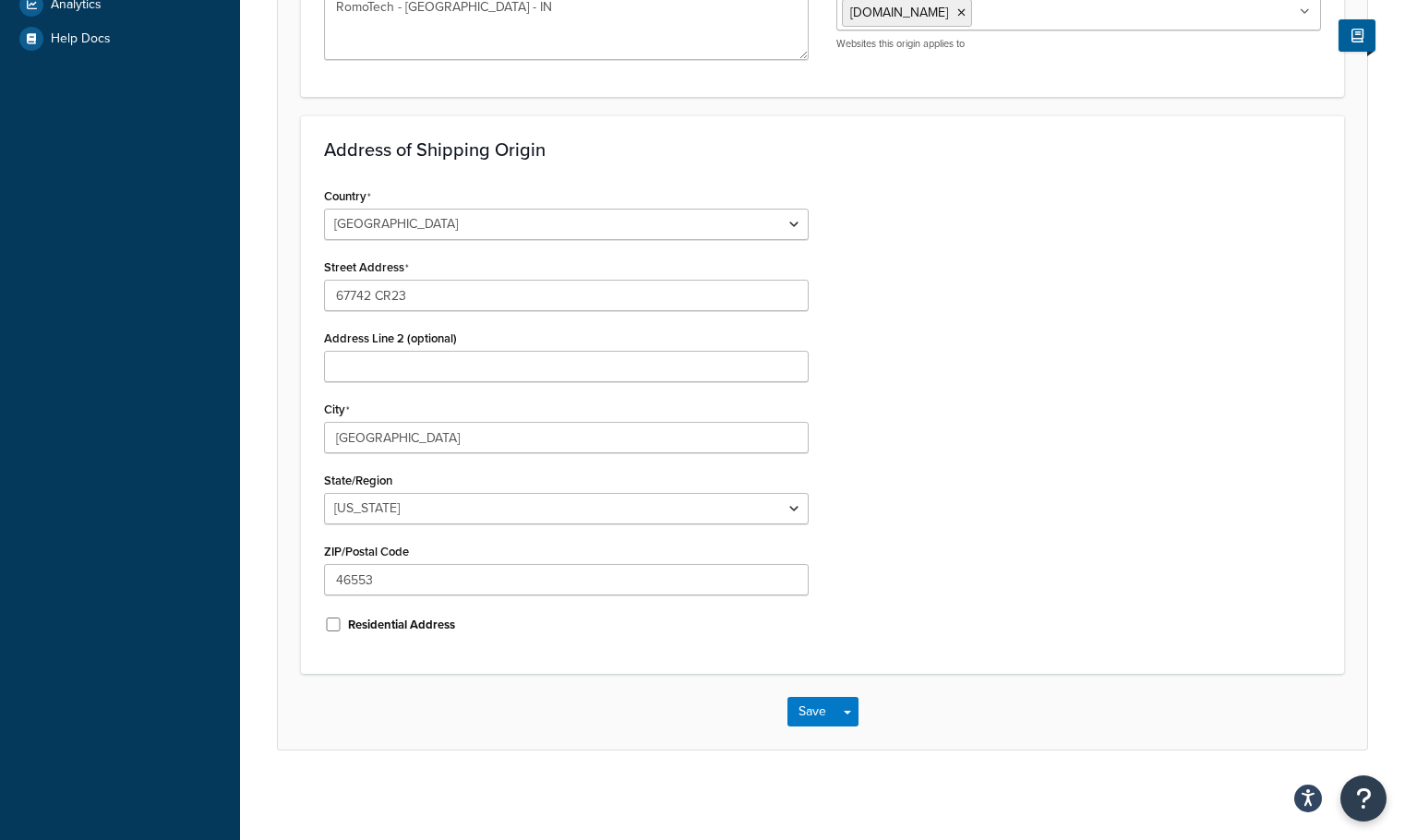 scroll, scrollTop: 636, scrollLeft: 0, axis: vertical 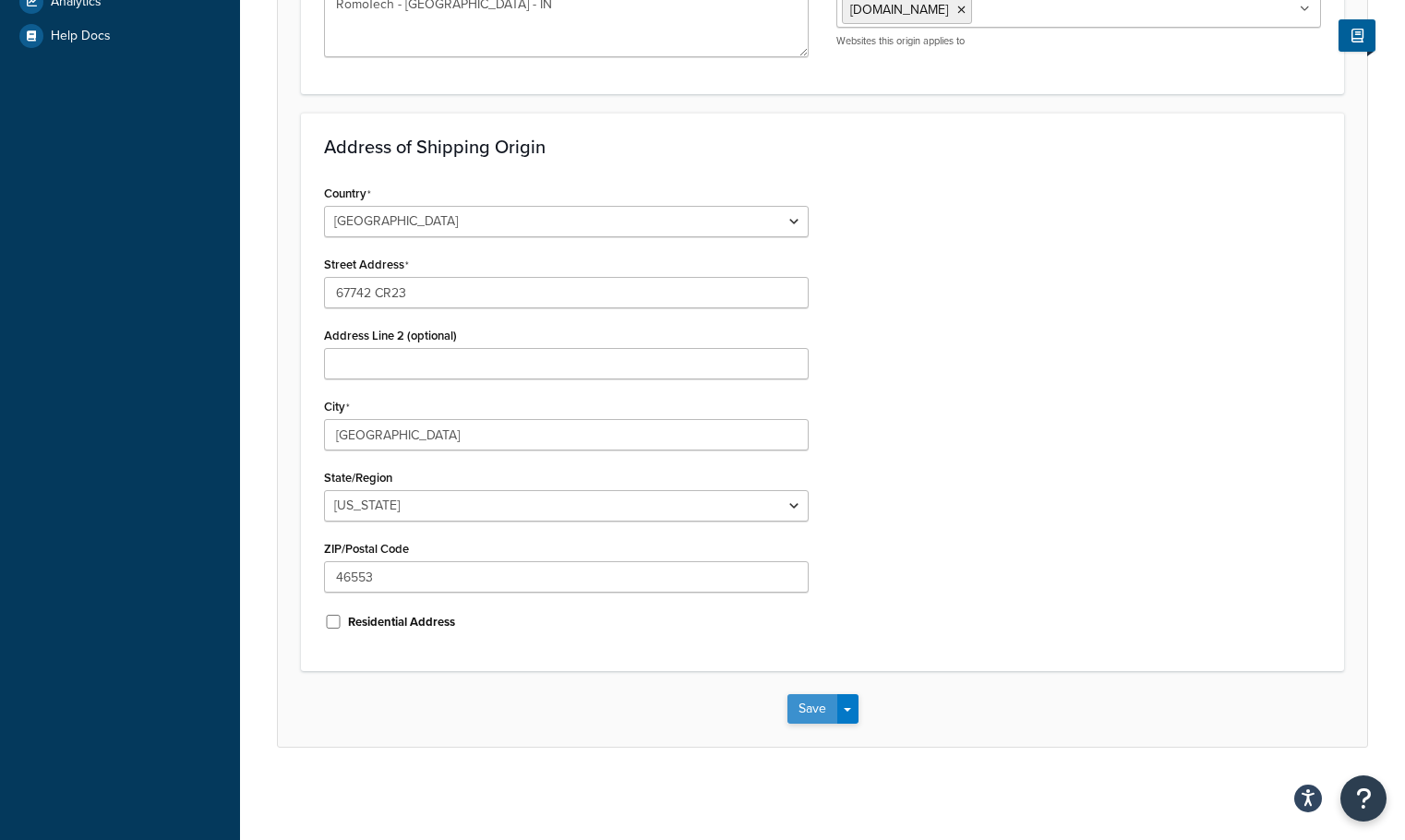 click on "Save" at bounding box center [812, 709] 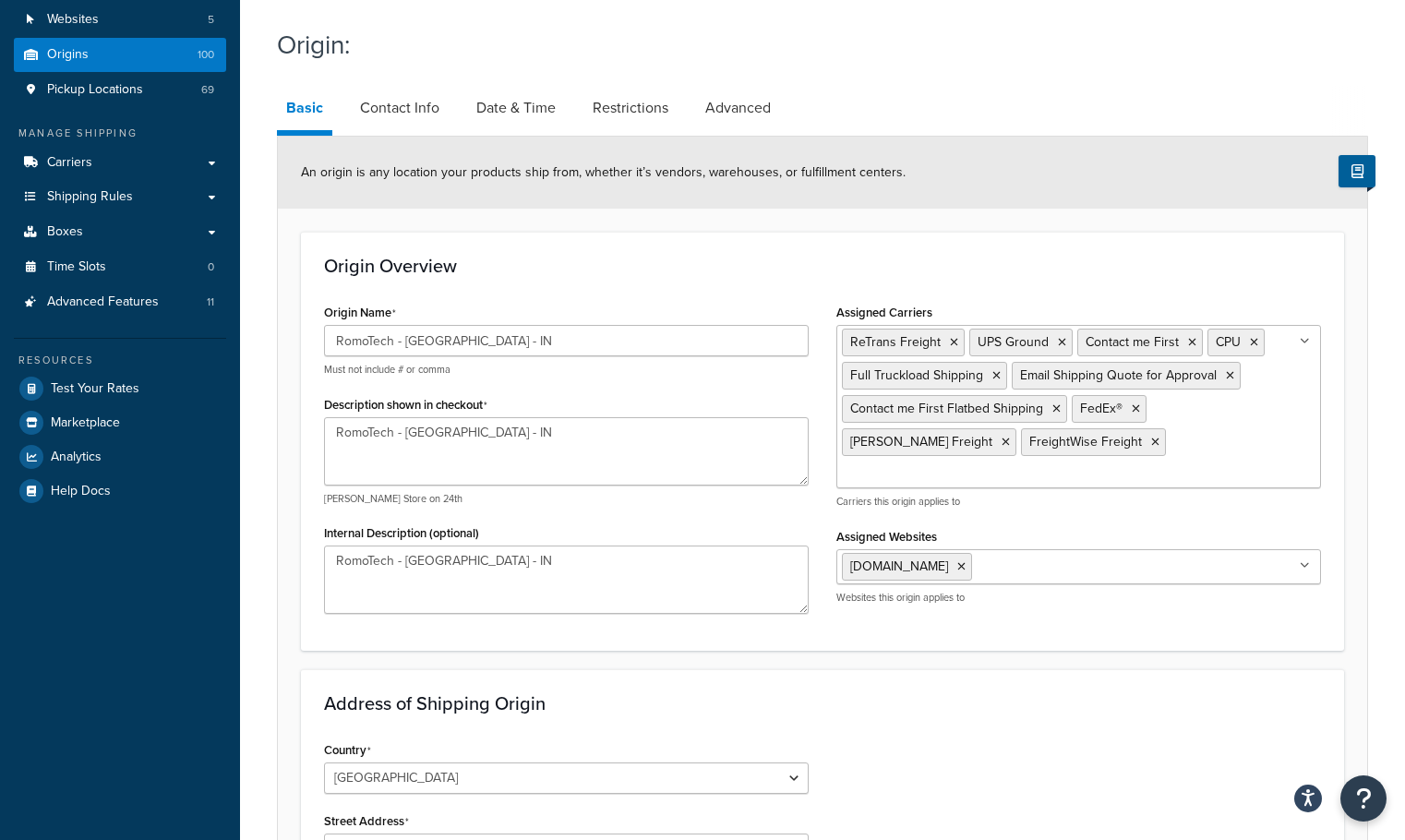 scroll, scrollTop: 82, scrollLeft: 0, axis: vertical 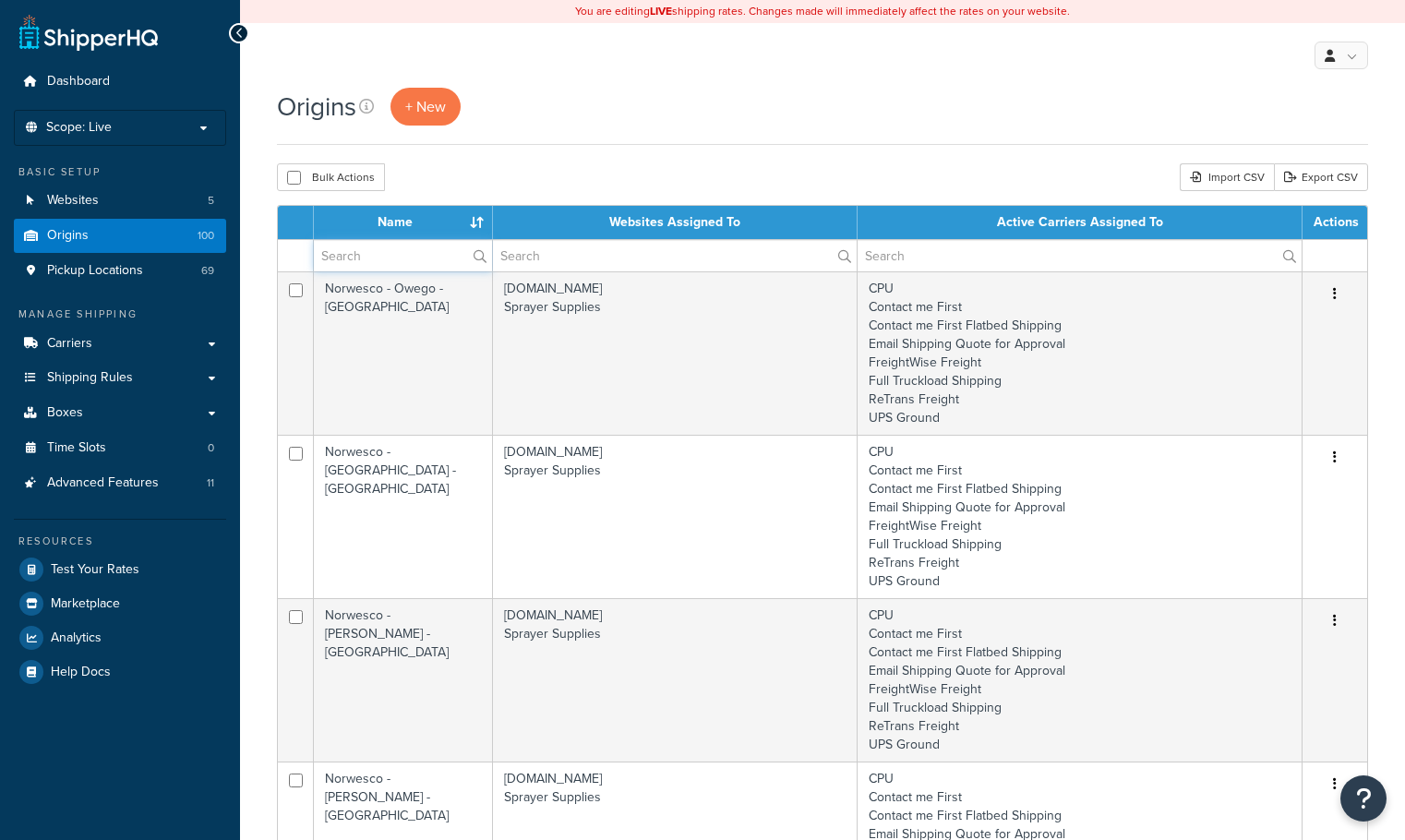 click at bounding box center [402, 256] 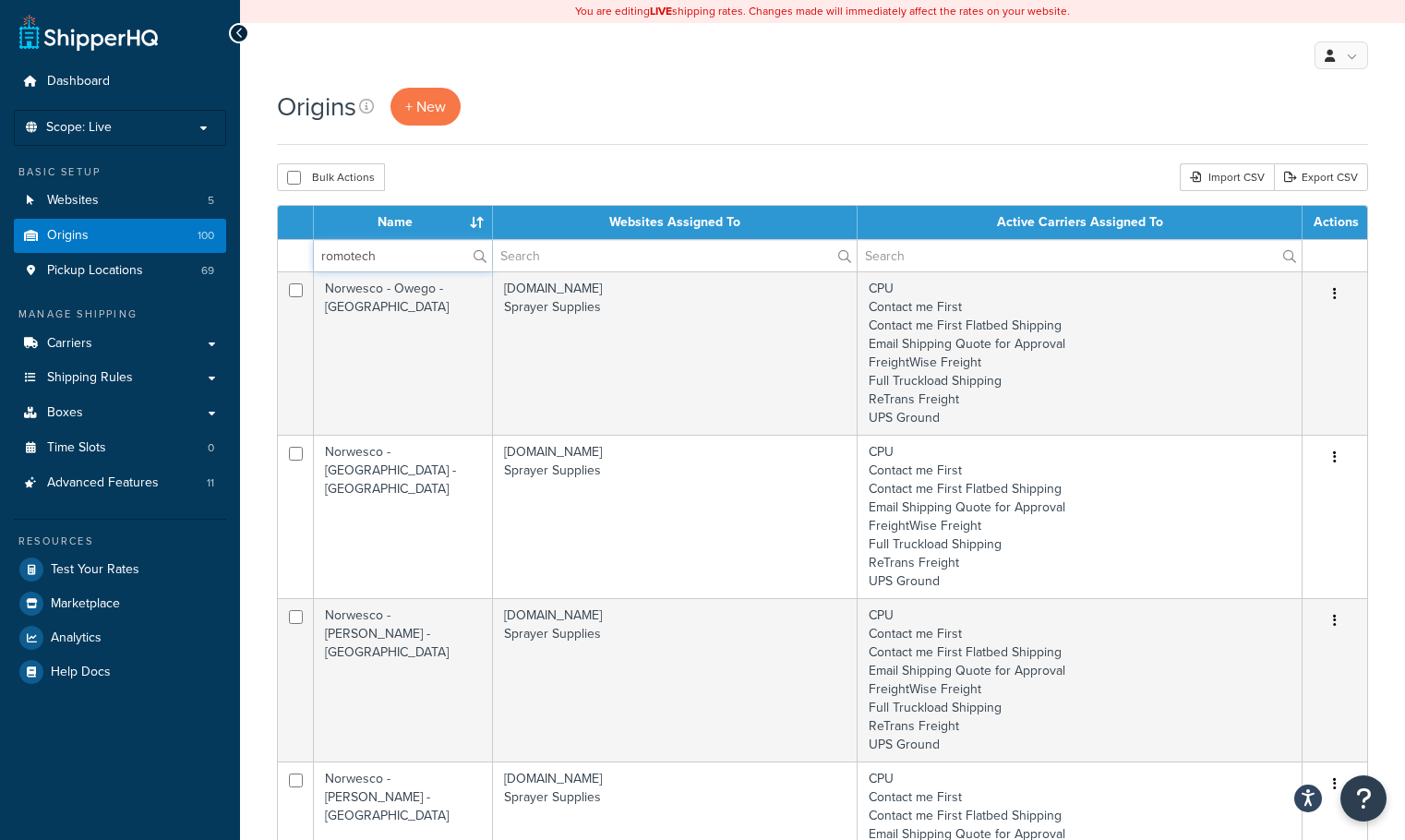 type on "romotech" 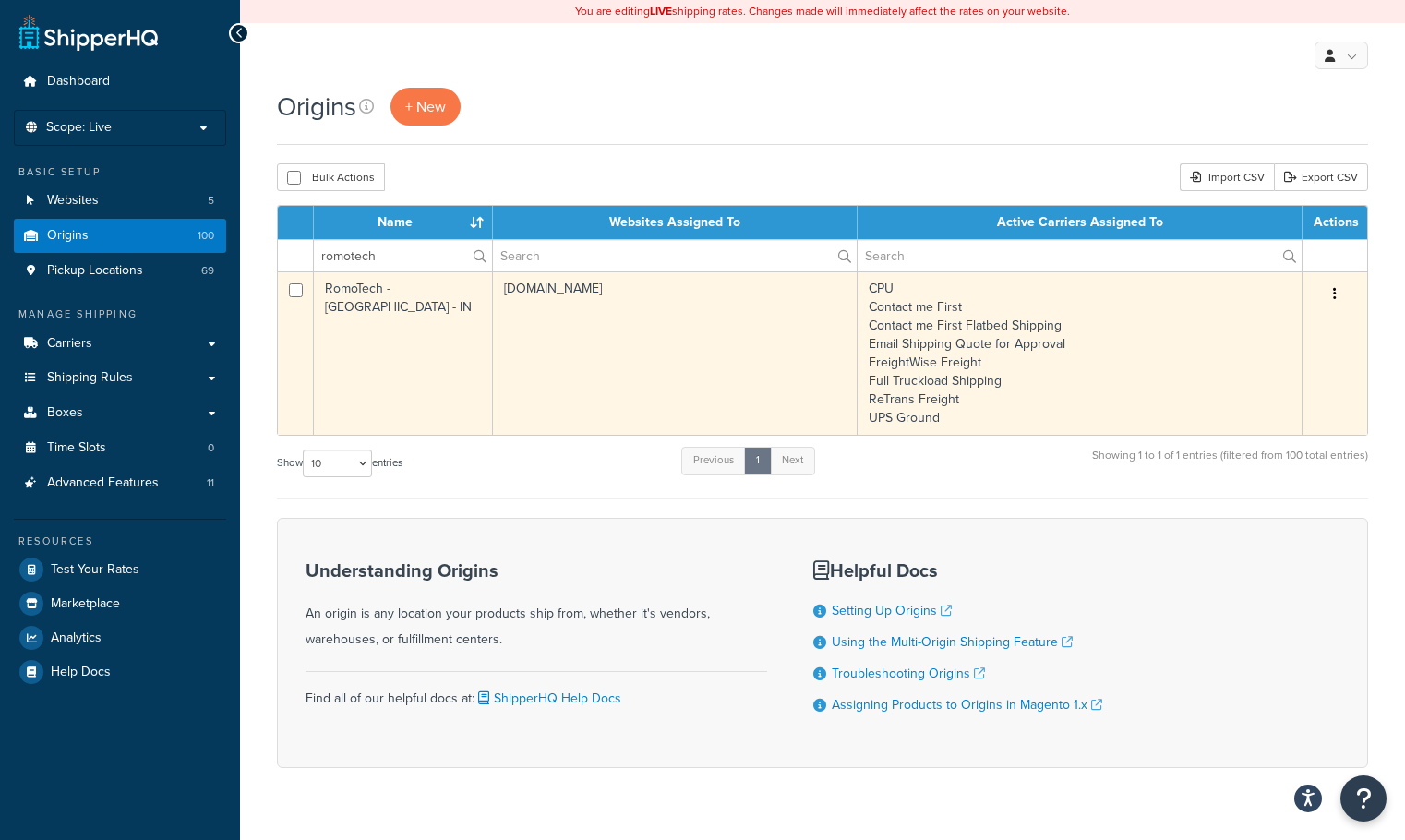 click on "RomoTech - [GEOGRAPHIC_DATA] - IN" at bounding box center (403, 353) 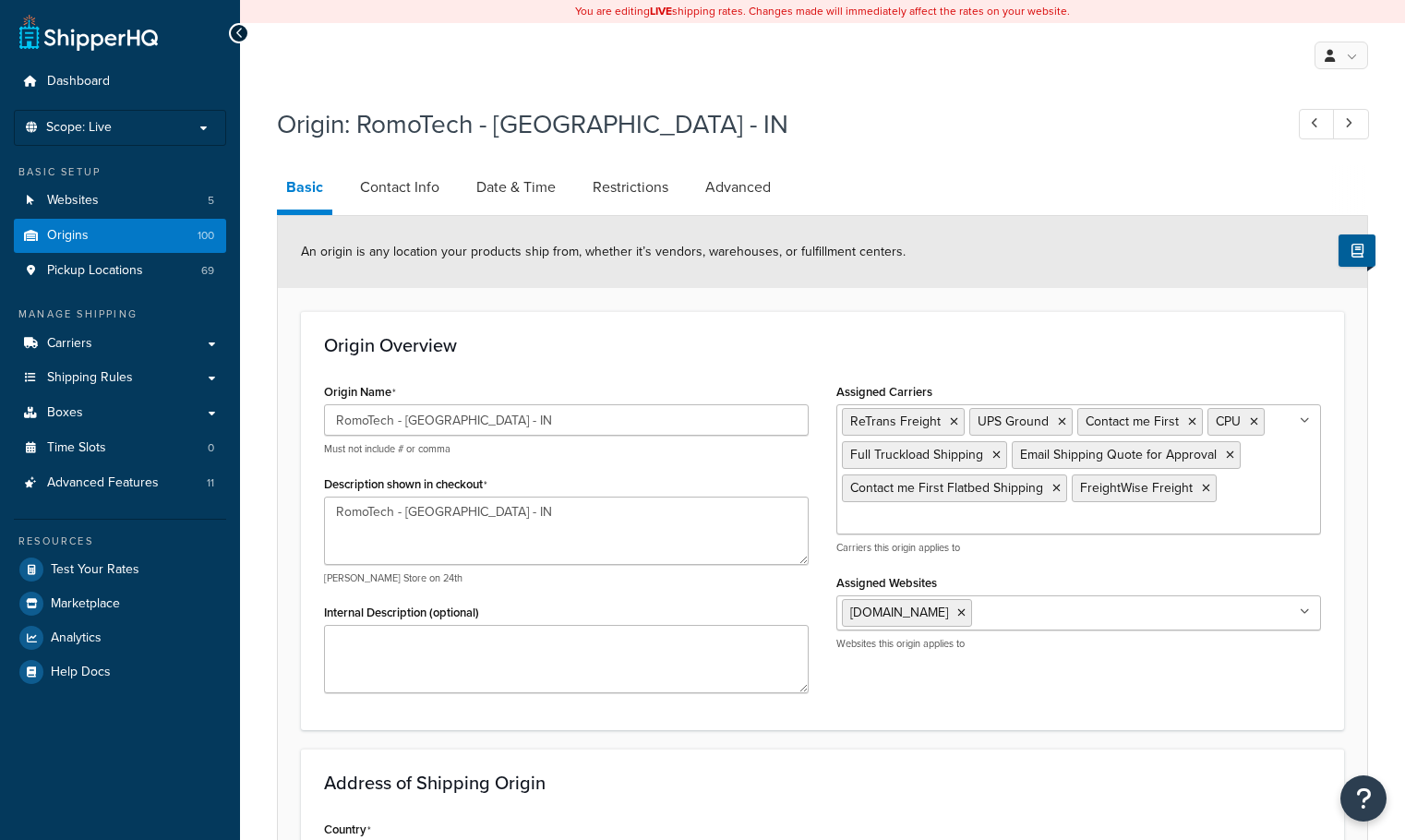 select on "14" 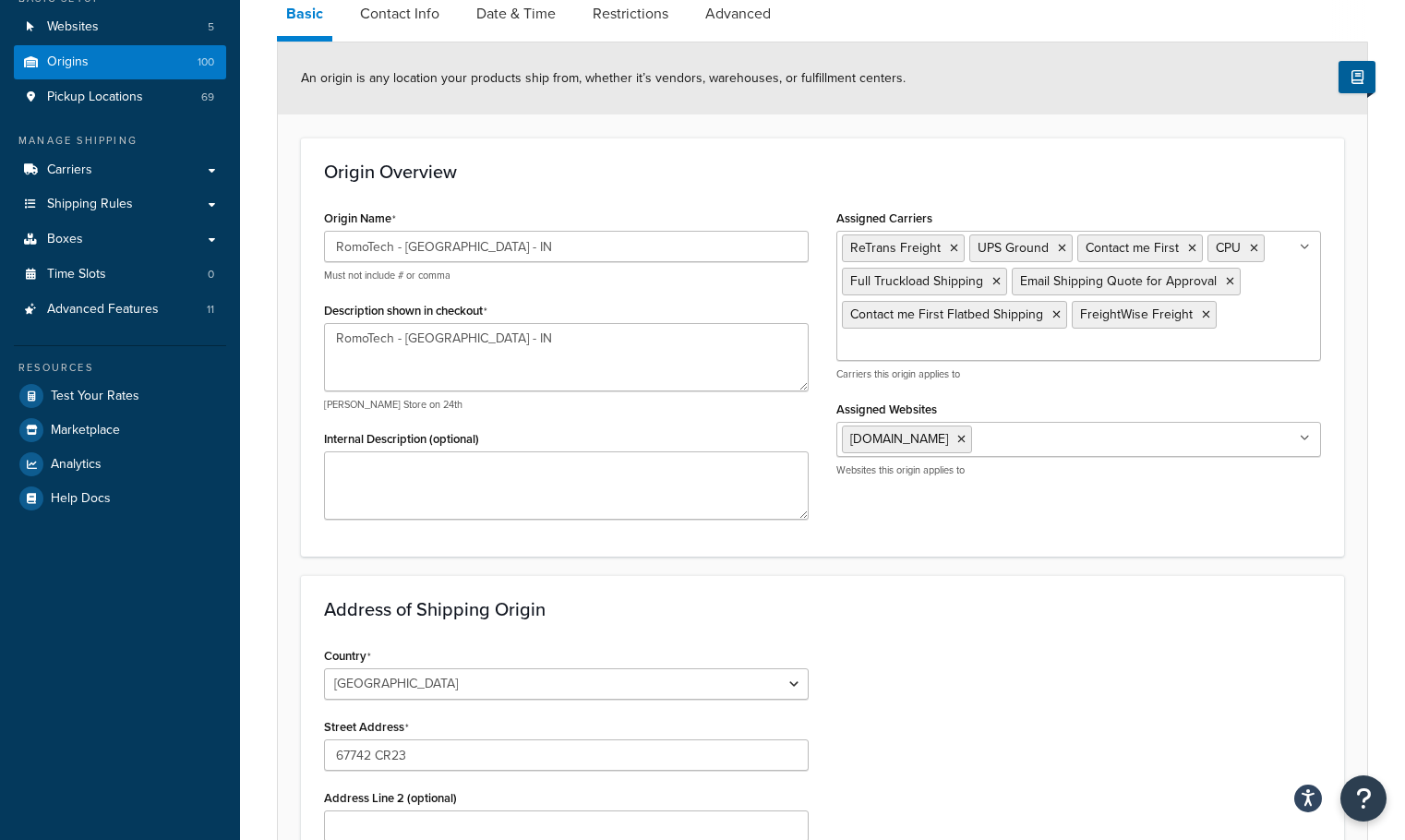 scroll, scrollTop: 82, scrollLeft: 0, axis: vertical 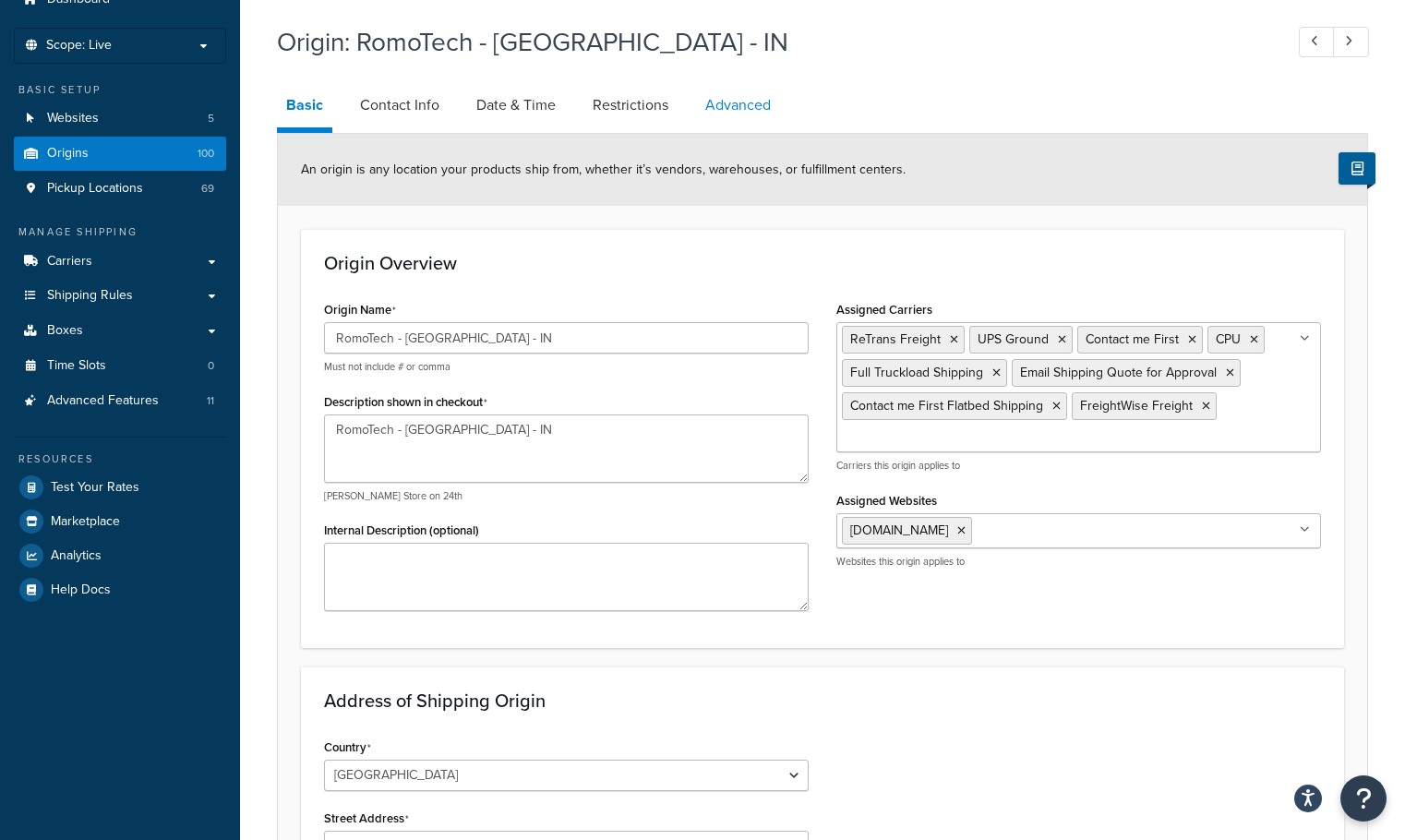 click on "Advanced" at bounding box center (738, 105) 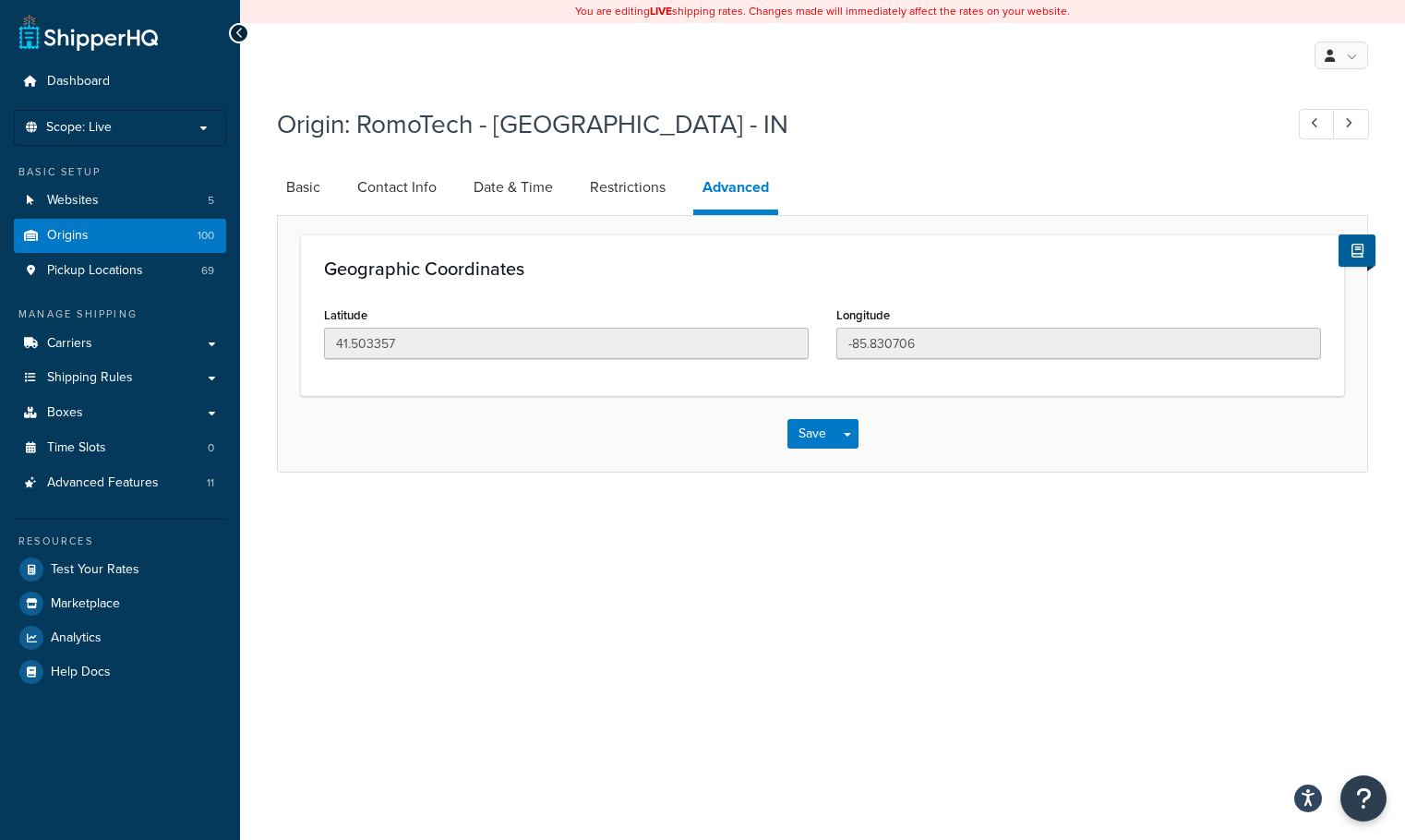 scroll, scrollTop: 0, scrollLeft: 0, axis: both 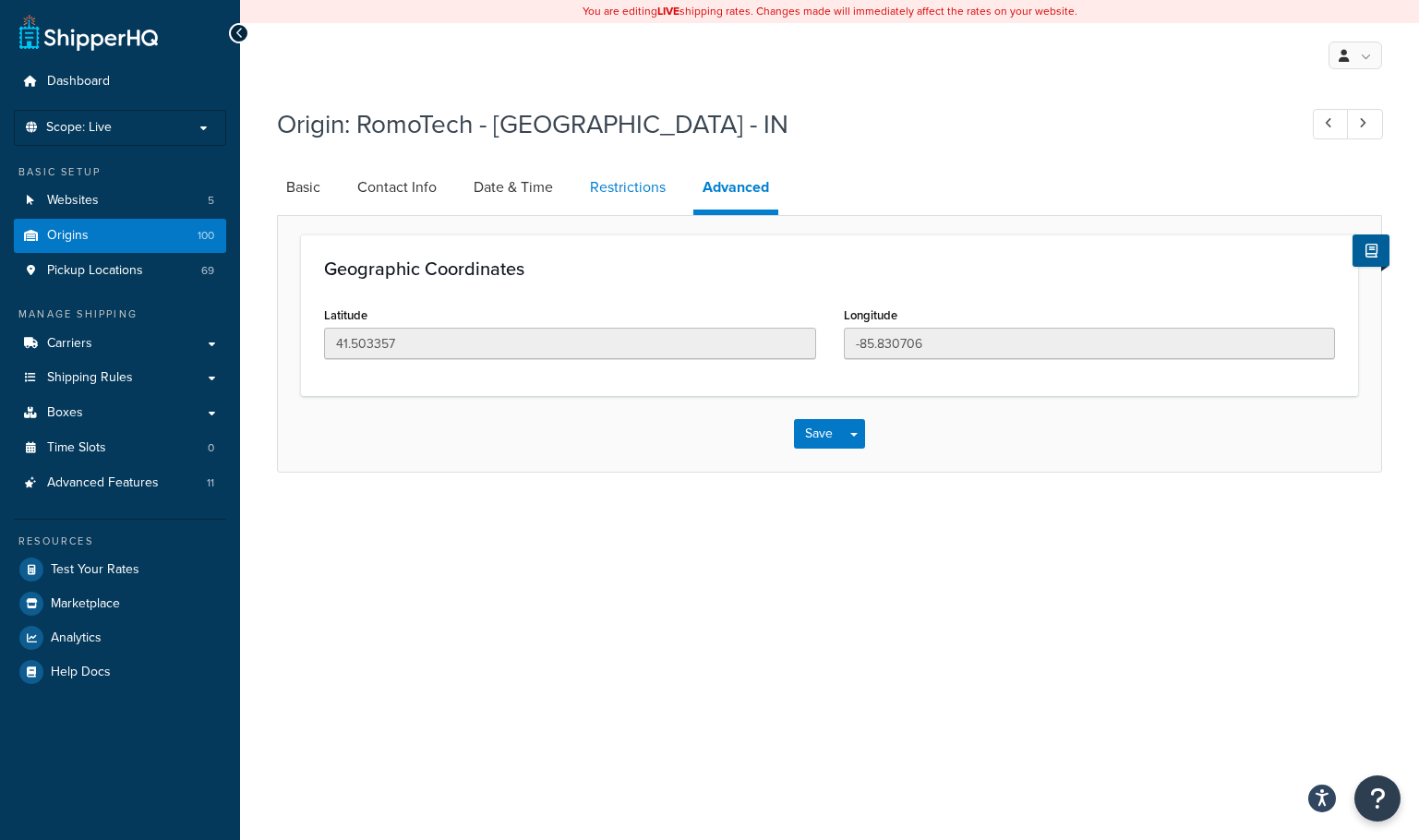 click on "Restrictions" at bounding box center [628, 187] 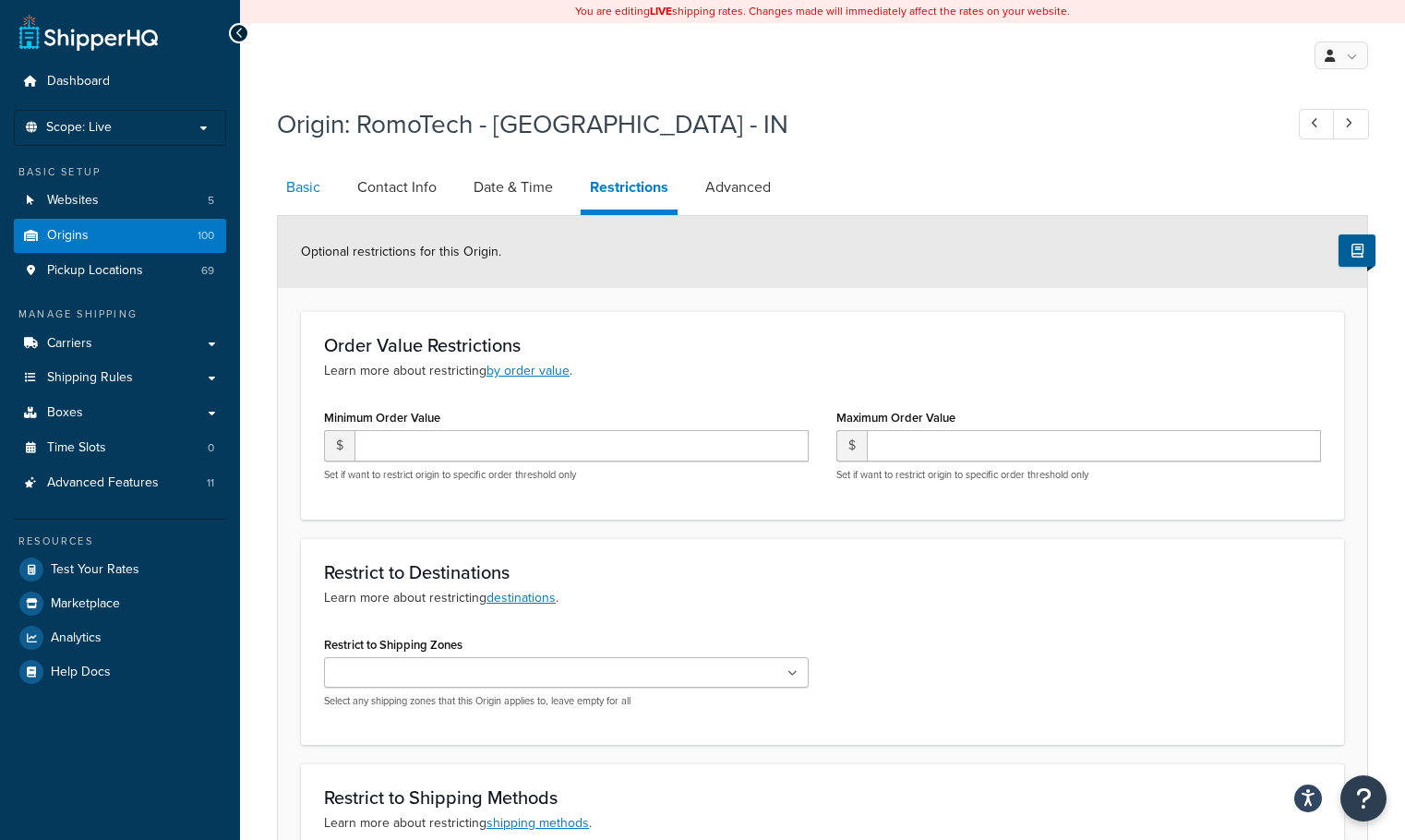 click on "Basic" at bounding box center (303, 187) 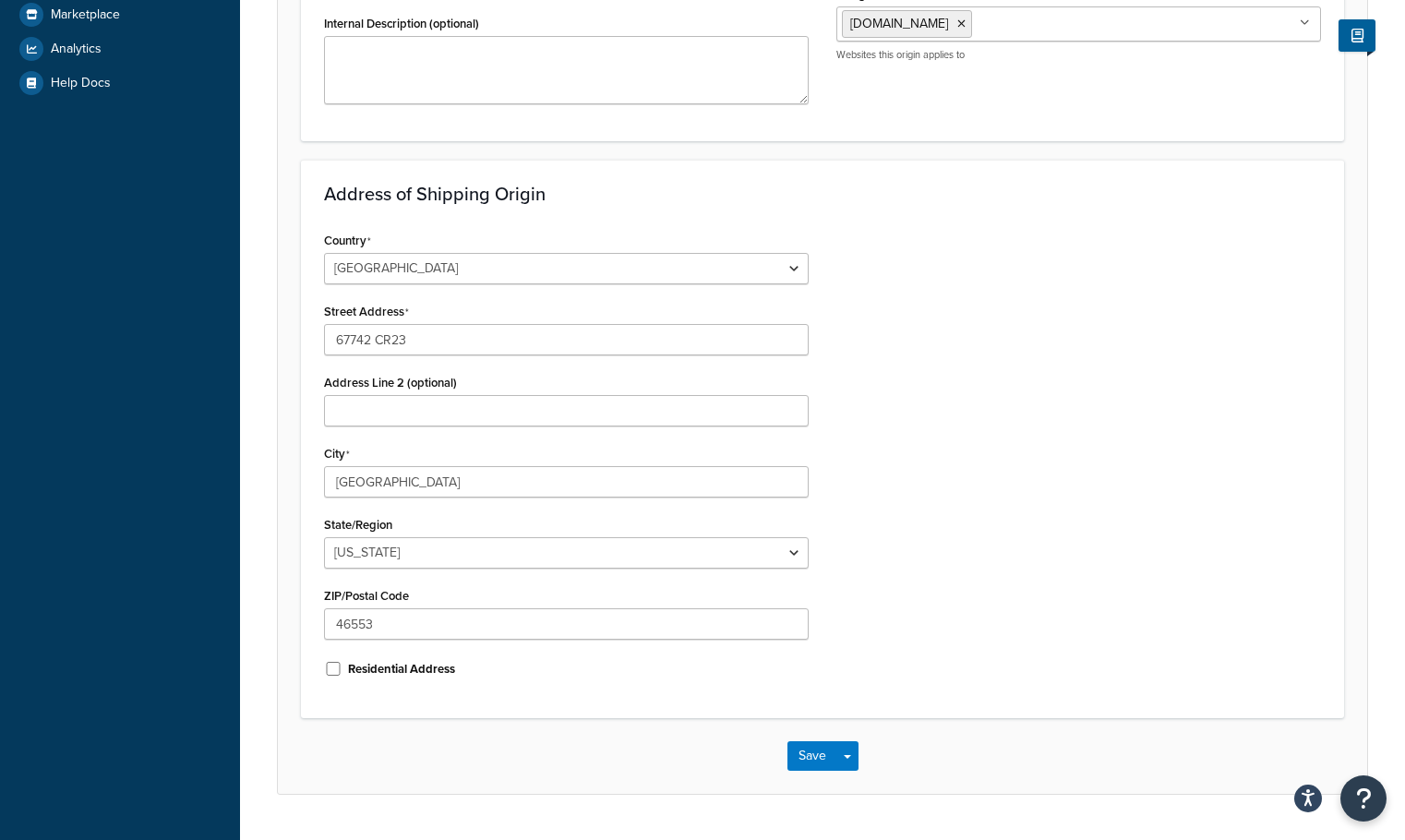 scroll, scrollTop: 636, scrollLeft: 0, axis: vertical 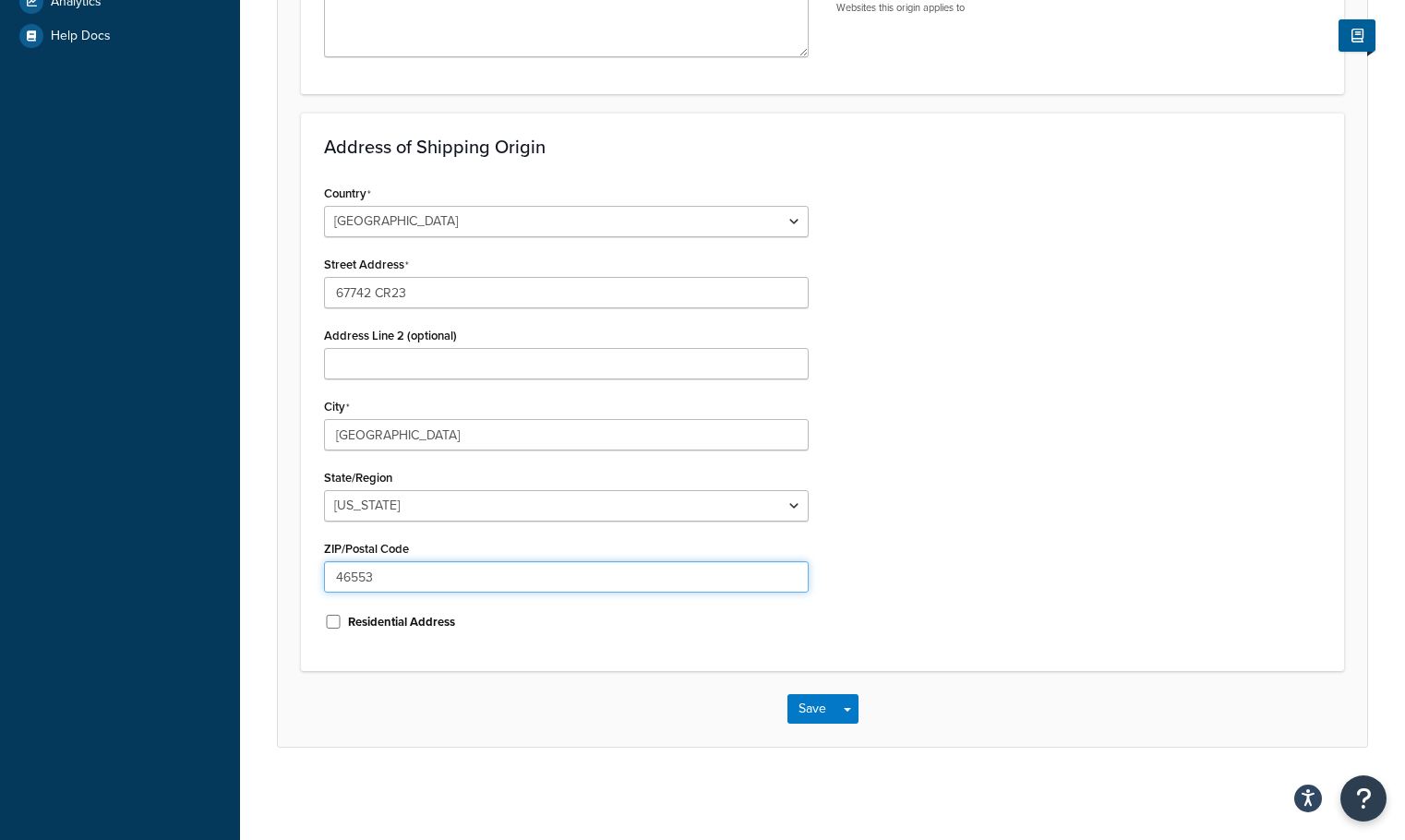 click on "46553" at bounding box center [566, 577] 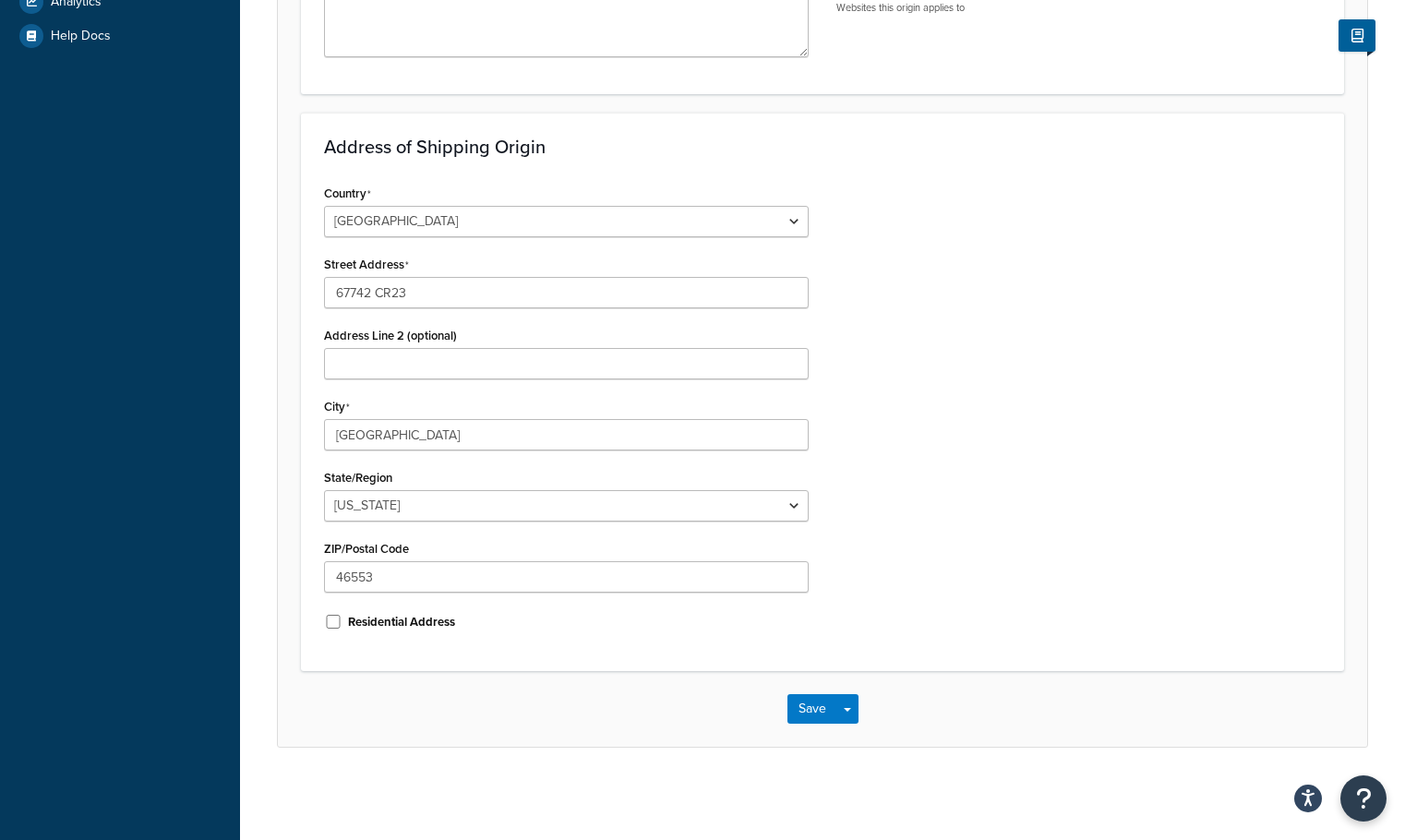 click on "Country   [GEOGRAPHIC_DATA]  [GEOGRAPHIC_DATA]  [GEOGRAPHIC_DATA]  [GEOGRAPHIC_DATA]  [GEOGRAPHIC_DATA]  [GEOGRAPHIC_DATA]  [US_STATE]  [GEOGRAPHIC_DATA]  [GEOGRAPHIC_DATA]  [GEOGRAPHIC_DATA]  [GEOGRAPHIC_DATA]  [GEOGRAPHIC_DATA]  [GEOGRAPHIC_DATA]  [GEOGRAPHIC_DATA]  [GEOGRAPHIC_DATA]  [GEOGRAPHIC_DATA]  [GEOGRAPHIC_DATA]  [GEOGRAPHIC_DATA]  [GEOGRAPHIC_DATA]  [GEOGRAPHIC_DATA]  [GEOGRAPHIC_DATA]  [GEOGRAPHIC_DATA]  [GEOGRAPHIC_DATA]  [GEOGRAPHIC_DATA]  [GEOGRAPHIC_DATA]  [GEOGRAPHIC_DATA]  [GEOGRAPHIC_DATA]  [GEOGRAPHIC_DATA]  [GEOGRAPHIC_DATA]  [GEOGRAPHIC_DATA]  [GEOGRAPHIC_DATA]  [GEOGRAPHIC_DATA]  [GEOGRAPHIC_DATA]  [GEOGRAPHIC_DATA]  [GEOGRAPHIC_DATA]  [GEOGRAPHIC_DATA]  [GEOGRAPHIC_DATA]  [GEOGRAPHIC_DATA]  [GEOGRAPHIC_DATA]  [GEOGRAPHIC_DATA]  [GEOGRAPHIC_DATA]  [GEOGRAPHIC_DATA]  [GEOGRAPHIC_DATA]  [GEOGRAPHIC_DATA]  [GEOGRAPHIC_DATA]  [GEOGRAPHIC_DATA]  [GEOGRAPHIC_DATA]  [GEOGRAPHIC_DATA]  [GEOGRAPHIC_DATA]  [GEOGRAPHIC_DATA]  [GEOGRAPHIC_DATA]  [GEOGRAPHIC_DATA]  [GEOGRAPHIC_DATA]  [GEOGRAPHIC_DATA], [GEOGRAPHIC_DATA]  [GEOGRAPHIC_DATA]  [GEOGRAPHIC_DATA]  [GEOGRAPHIC_DATA]  [GEOGRAPHIC_DATA]  [GEOGRAPHIC_DATA]  [GEOGRAPHIC_DATA]  [GEOGRAPHIC_DATA]  [GEOGRAPHIC_DATA]  [GEOGRAPHIC_DATA]  [GEOGRAPHIC_DATA]  [GEOGRAPHIC_DATA]  [GEOGRAPHIC_DATA]  [GEOGRAPHIC_DATA]  [GEOGRAPHIC_DATA]  [GEOGRAPHIC_DATA]  [GEOGRAPHIC_DATA]  [GEOGRAPHIC_DATA]  [GEOGRAPHIC_DATA]  [GEOGRAPHIC_DATA] ([GEOGRAPHIC_DATA])  [GEOGRAPHIC_DATA]  [GEOGRAPHIC_DATA]  [GEOGRAPHIC_DATA]  [GEOGRAPHIC_DATA]  [GEOGRAPHIC_DATA]  [GEOGRAPHIC_DATA]" at bounding box center [823, 414] 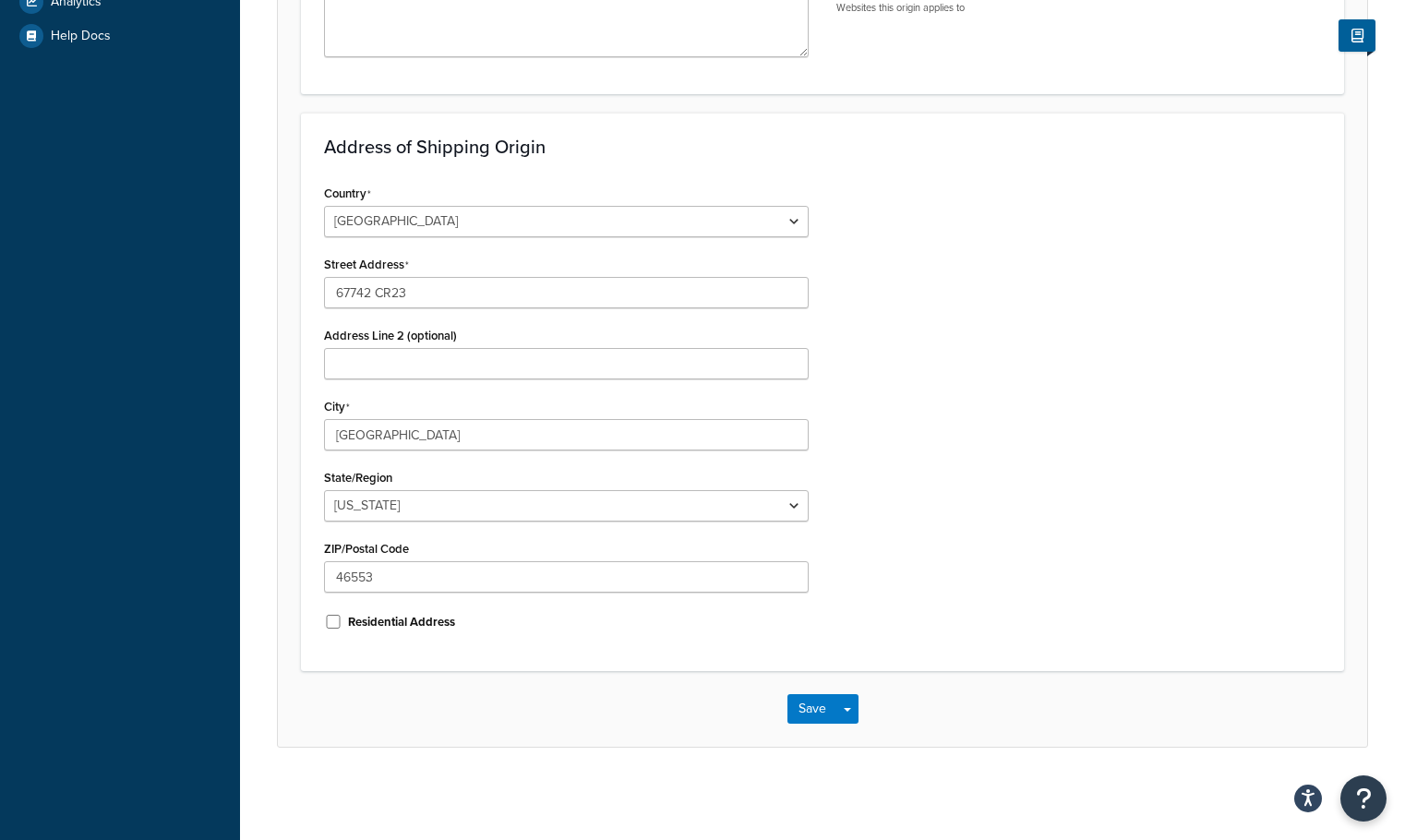 click on "Country   [GEOGRAPHIC_DATA]  [GEOGRAPHIC_DATA]  [GEOGRAPHIC_DATA]  [GEOGRAPHIC_DATA]  [GEOGRAPHIC_DATA]  [GEOGRAPHIC_DATA]  [US_STATE]  [GEOGRAPHIC_DATA]  [GEOGRAPHIC_DATA]  [GEOGRAPHIC_DATA]  [GEOGRAPHIC_DATA]  [GEOGRAPHIC_DATA]  [GEOGRAPHIC_DATA]  [GEOGRAPHIC_DATA]  [GEOGRAPHIC_DATA]  [GEOGRAPHIC_DATA]  [GEOGRAPHIC_DATA]  [GEOGRAPHIC_DATA]  [GEOGRAPHIC_DATA]  [GEOGRAPHIC_DATA]  [GEOGRAPHIC_DATA]  [GEOGRAPHIC_DATA]  [GEOGRAPHIC_DATA]  [GEOGRAPHIC_DATA]  [GEOGRAPHIC_DATA]  [GEOGRAPHIC_DATA]  [GEOGRAPHIC_DATA]  [GEOGRAPHIC_DATA]  [GEOGRAPHIC_DATA]  [GEOGRAPHIC_DATA]  [GEOGRAPHIC_DATA]  [GEOGRAPHIC_DATA]  [GEOGRAPHIC_DATA]  [GEOGRAPHIC_DATA]  [GEOGRAPHIC_DATA]  [GEOGRAPHIC_DATA]  [GEOGRAPHIC_DATA]  [GEOGRAPHIC_DATA]  [GEOGRAPHIC_DATA]  [GEOGRAPHIC_DATA]  [GEOGRAPHIC_DATA]  [GEOGRAPHIC_DATA]  [GEOGRAPHIC_DATA]  [GEOGRAPHIC_DATA]  [GEOGRAPHIC_DATA]  [GEOGRAPHIC_DATA]  [GEOGRAPHIC_DATA]  [GEOGRAPHIC_DATA]  [GEOGRAPHIC_DATA]  [GEOGRAPHIC_DATA]  [GEOGRAPHIC_DATA]  [GEOGRAPHIC_DATA]  [GEOGRAPHIC_DATA]  [GEOGRAPHIC_DATA], [GEOGRAPHIC_DATA]  [GEOGRAPHIC_DATA]  [GEOGRAPHIC_DATA]  [GEOGRAPHIC_DATA]  [GEOGRAPHIC_DATA]  [GEOGRAPHIC_DATA]  [GEOGRAPHIC_DATA]  [GEOGRAPHIC_DATA]  [GEOGRAPHIC_DATA]  [GEOGRAPHIC_DATA]  [GEOGRAPHIC_DATA]  [GEOGRAPHIC_DATA]  [GEOGRAPHIC_DATA]  [GEOGRAPHIC_DATA]  [GEOGRAPHIC_DATA]  [GEOGRAPHIC_DATA]  [GEOGRAPHIC_DATA]  [GEOGRAPHIC_DATA]  [GEOGRAPHIC_DATA]  [GEOGRAPHIC_DATA] ([GEOGRAPHIC_DATA])  [GEOGRAPHIC_DATA]  [GEOGRAPHIC_DATA]  [GEOGRAPHIC_DATA]  [GEOGRAPHIC_DATA]  [GEOGRAPHIC_DATA]  [GEOGRAPHIC_DATA]" at bounding box center (823, 414) 